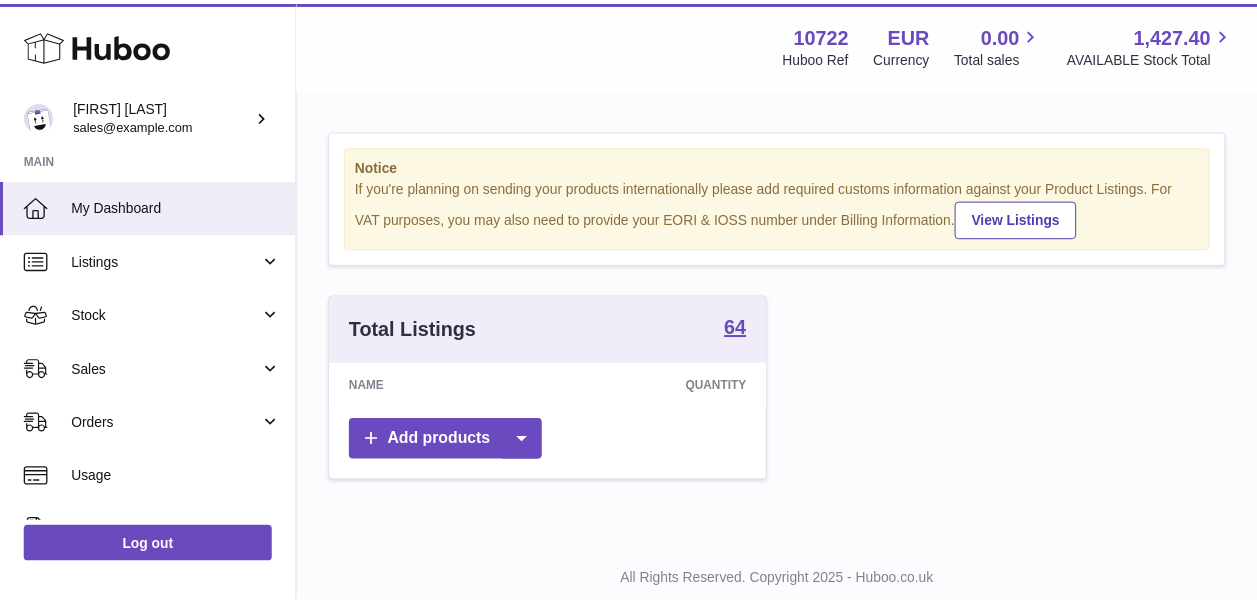 scroll, scrollTop: 0, scrollLeft: 0, axis: both 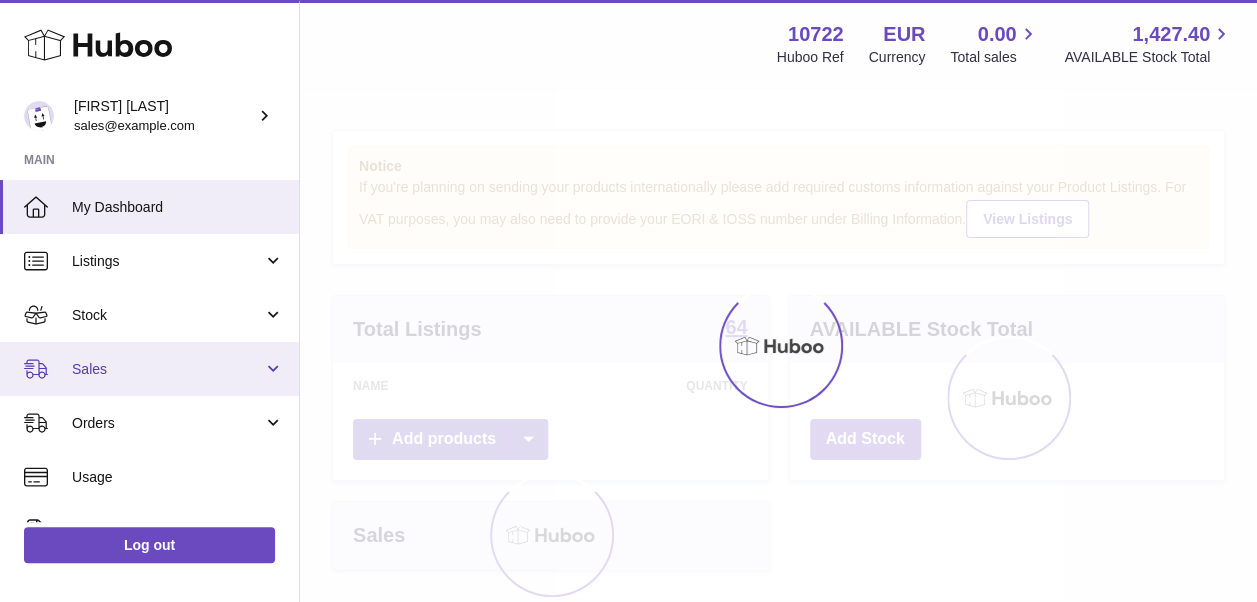 drag, startPoint x: 0, startPoint y: 0, endPoint x: 95, endPoint y: 363, distance: 375.22528 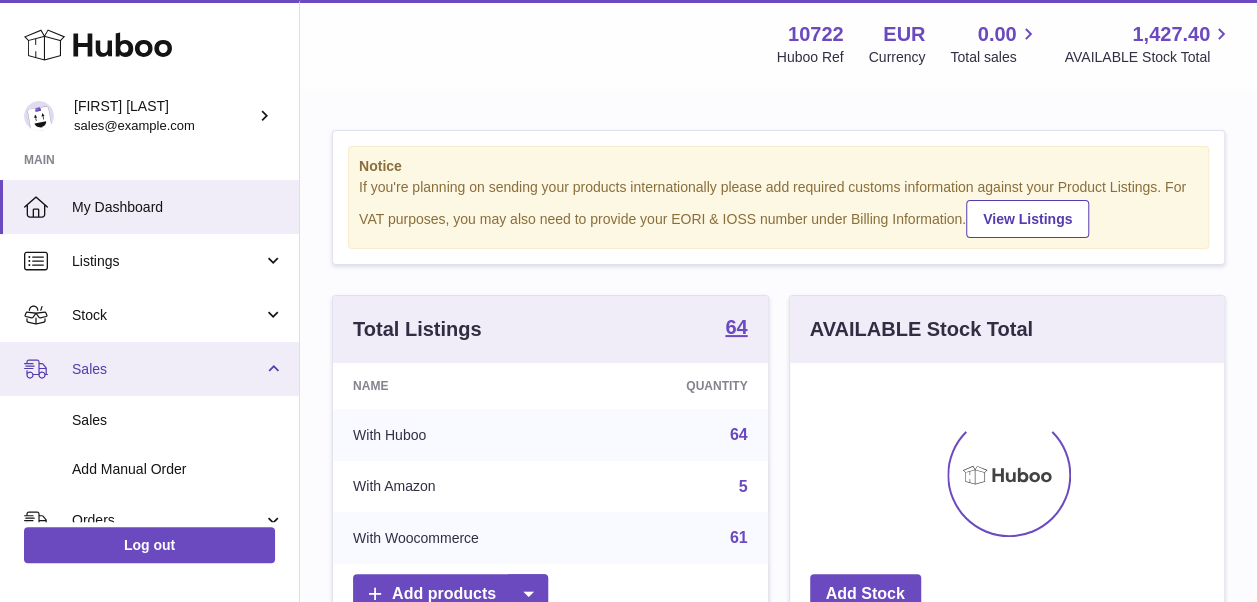 scroll, scrollTop: 999688, scrollLeft: 999564, axis: both 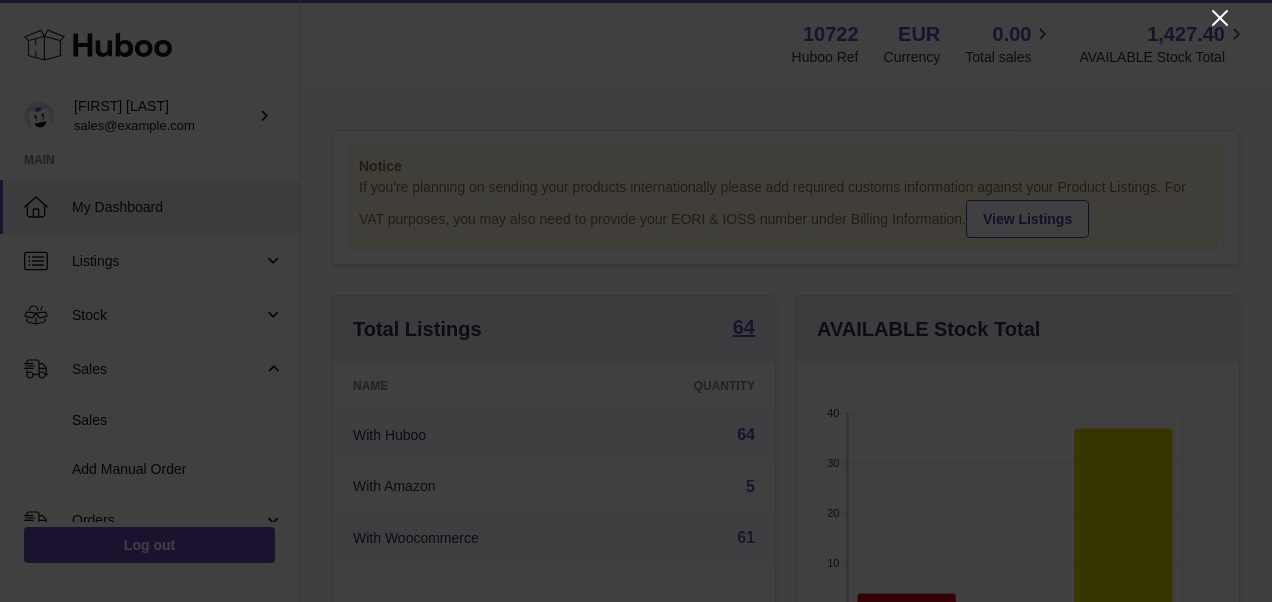 click 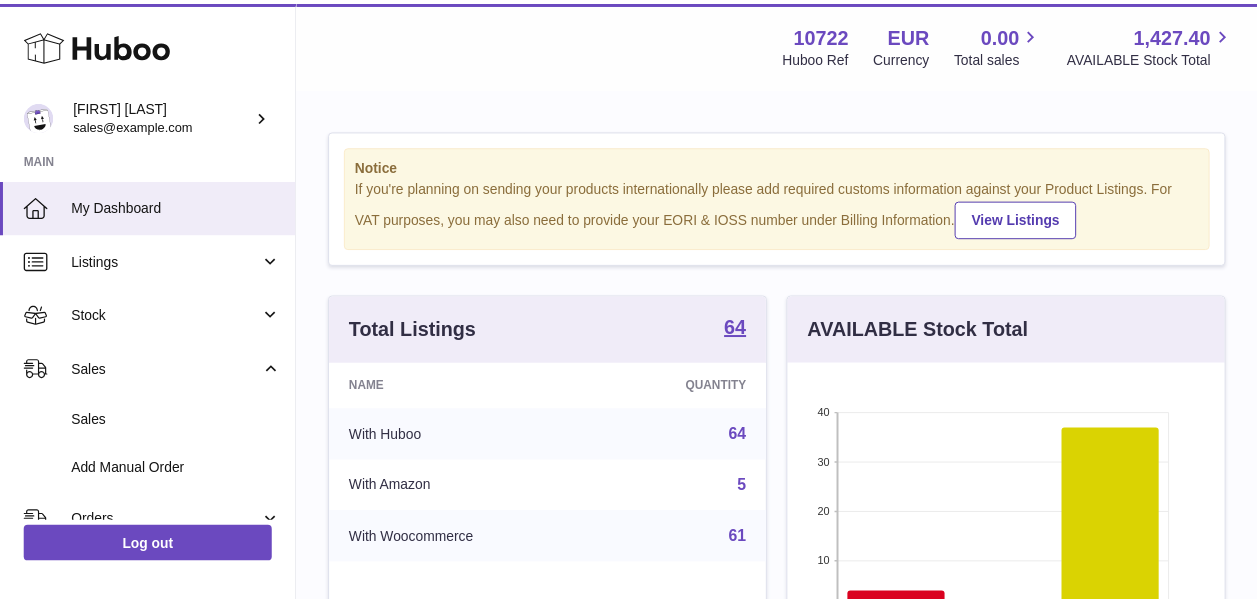 scroll, scrollTop: 312, scrollLeft: 434, axis: both 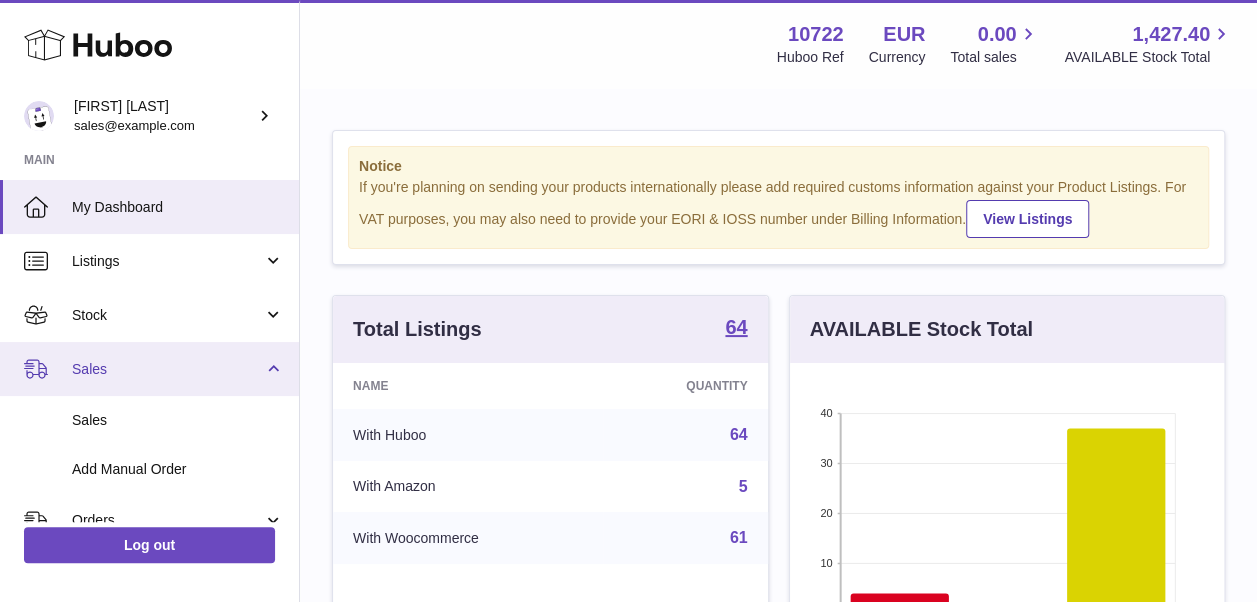 click on "Sales" at bounding box center [167, 369] 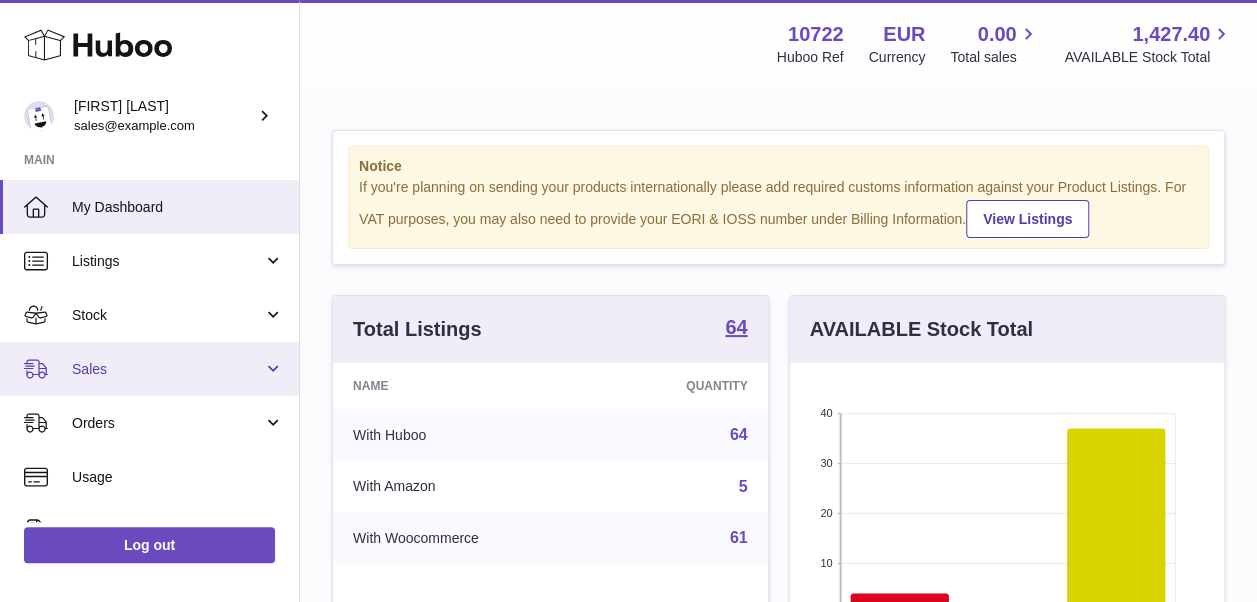 click on "Sales" at bounding box center [167, 369] 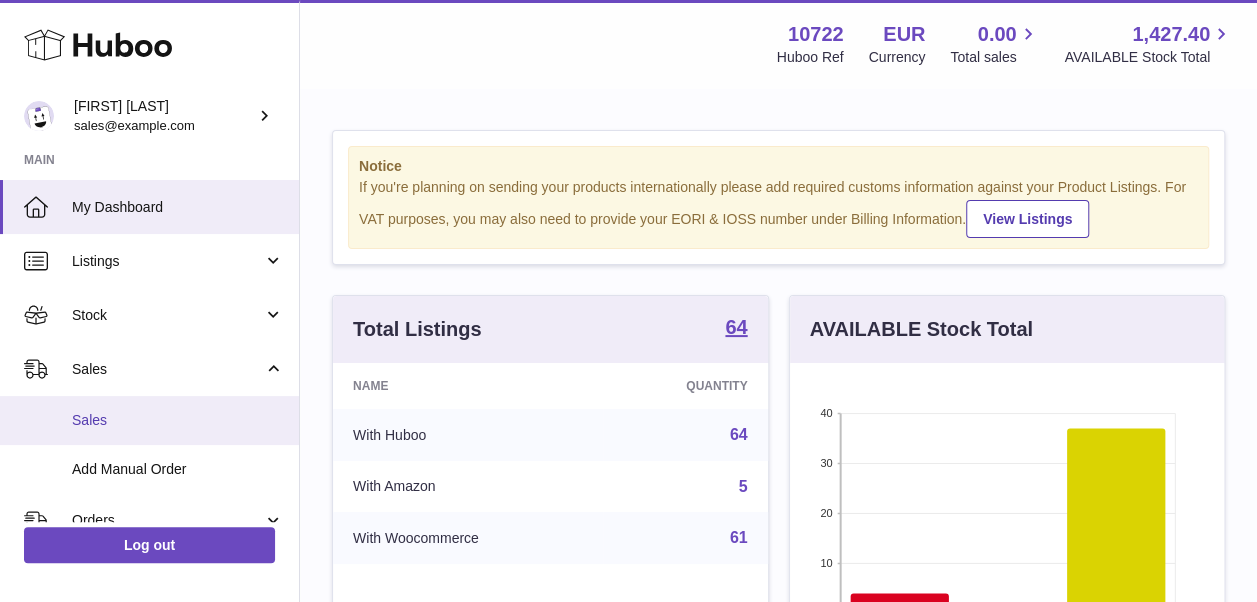 click on "Sales" at bounding box center [178, 420] 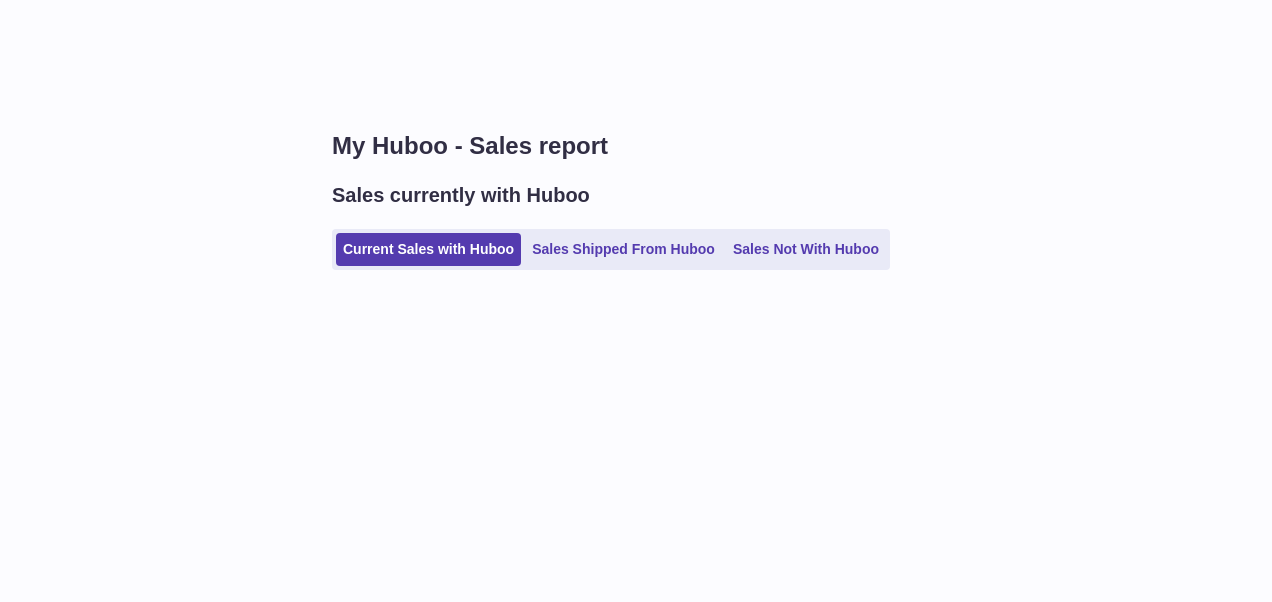 scroll, scrollTop: 0, scrollLeft: 0, axis: both 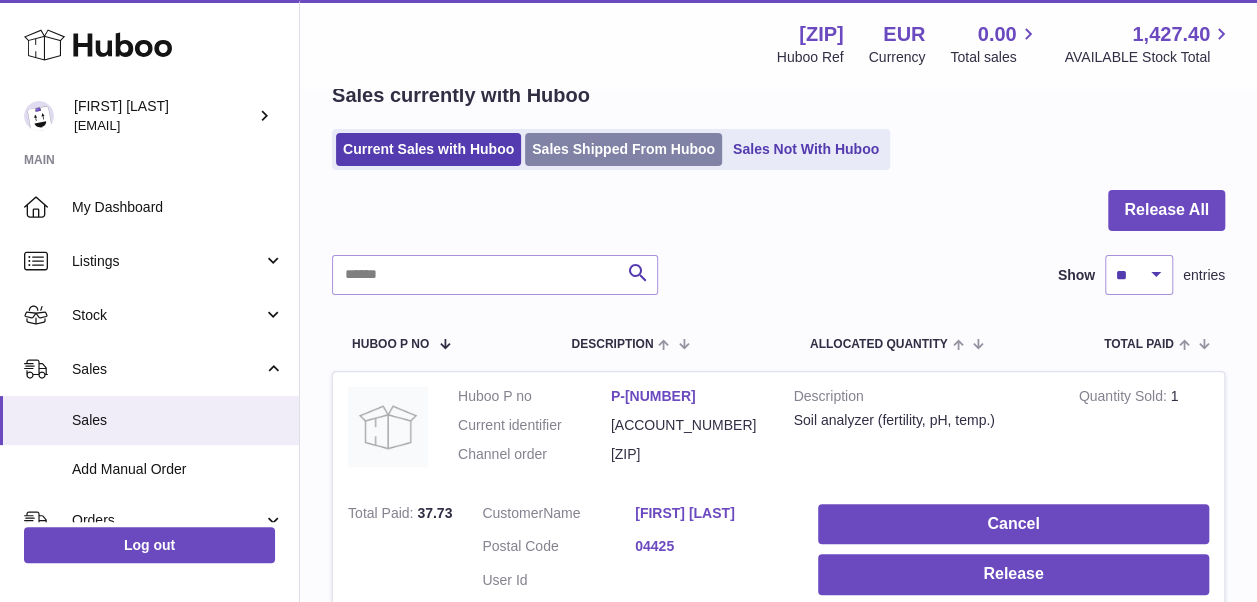 click on "Sales Shipped From Huboo" at bounding box center [623, 149] 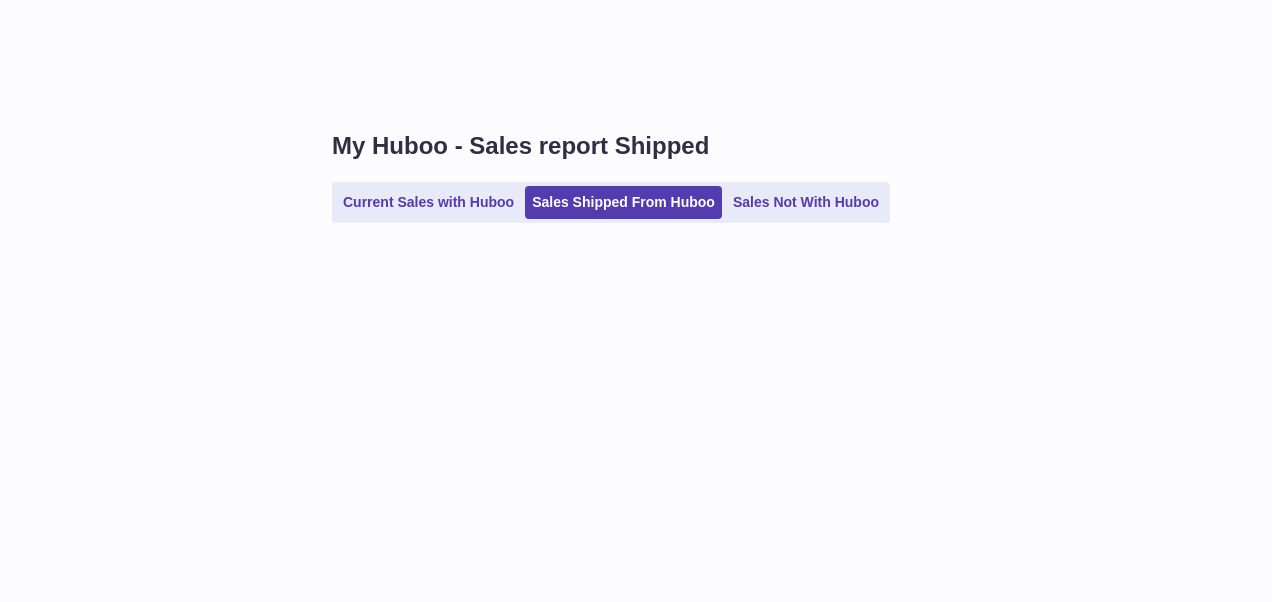 scroll, scrollTop: 0, scrollLeft: 0, axis: both 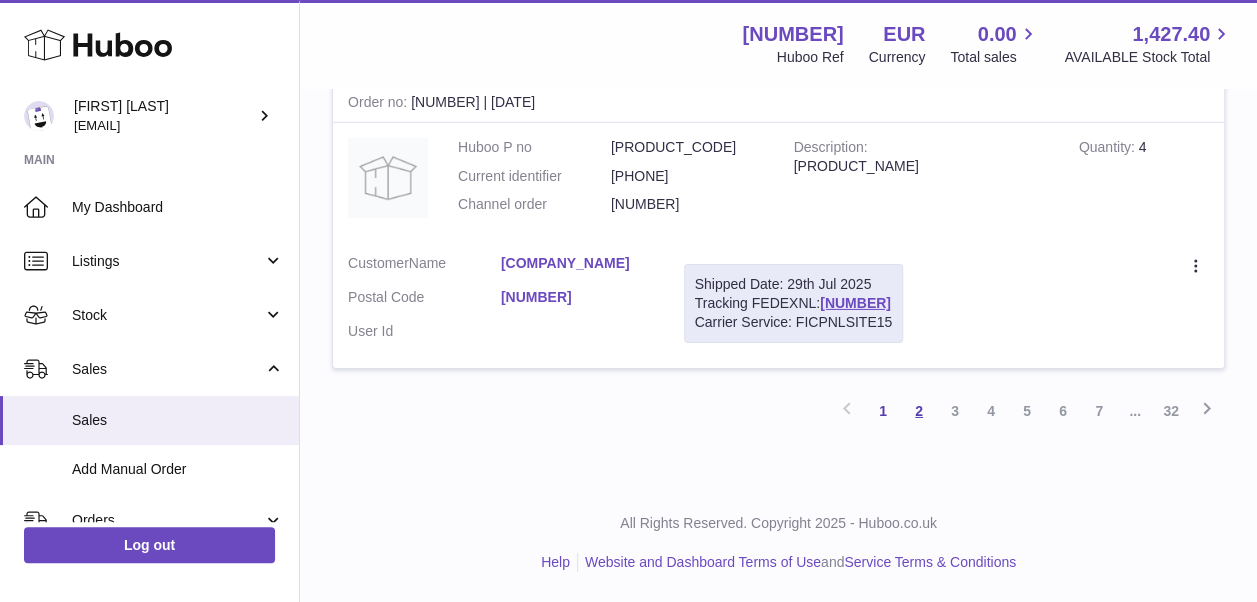 click on "2" at bounding box center (919, 411) 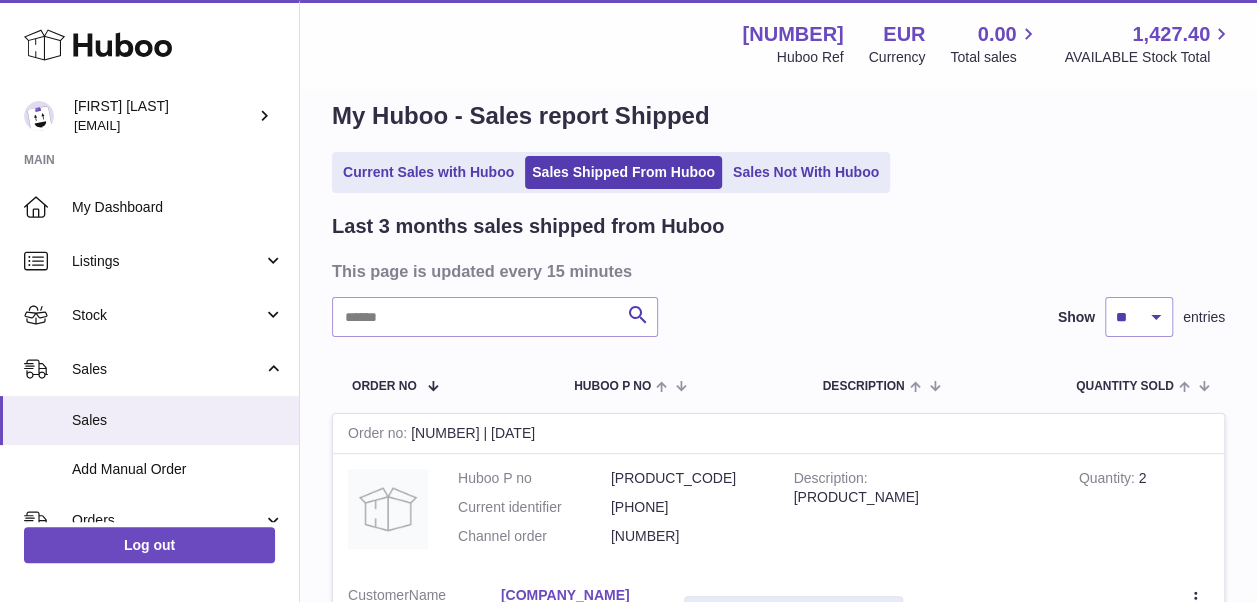 scroll, scrollTop: 0, scrollLeft: 0, axis: both 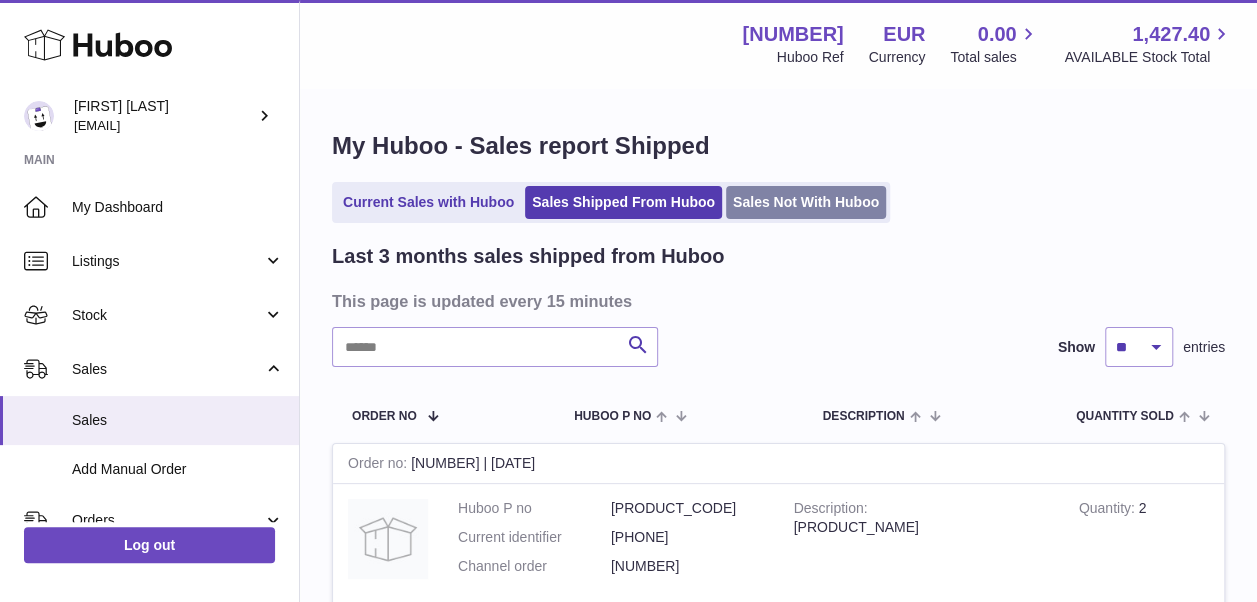 click on "Sales Not With Huboo" at bounding box center (806, 202) 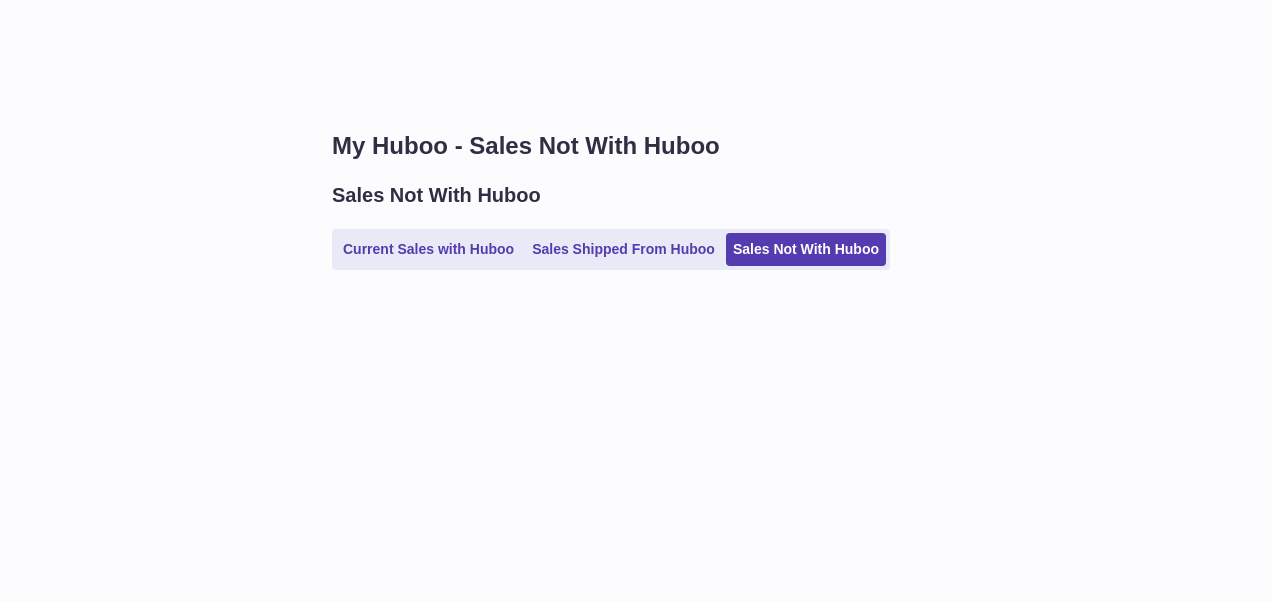 scroll, scrollTop: 0, scrollLeft: 0, axis: both 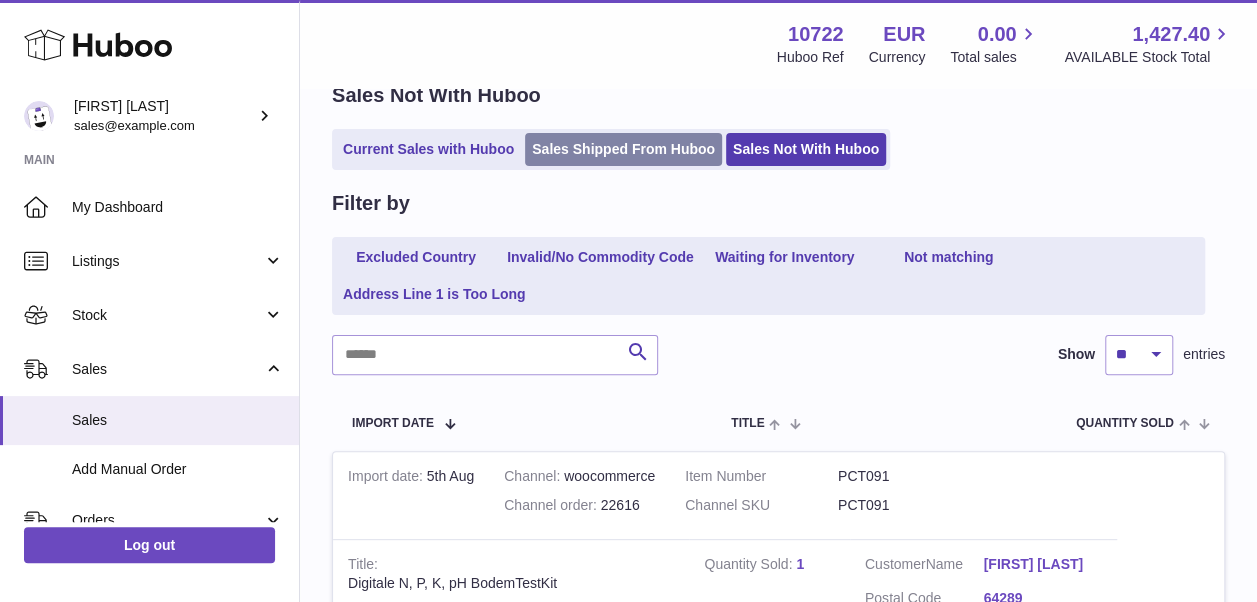 click on "Sales Shipped From Huboo" at bounding box center (623, 149) 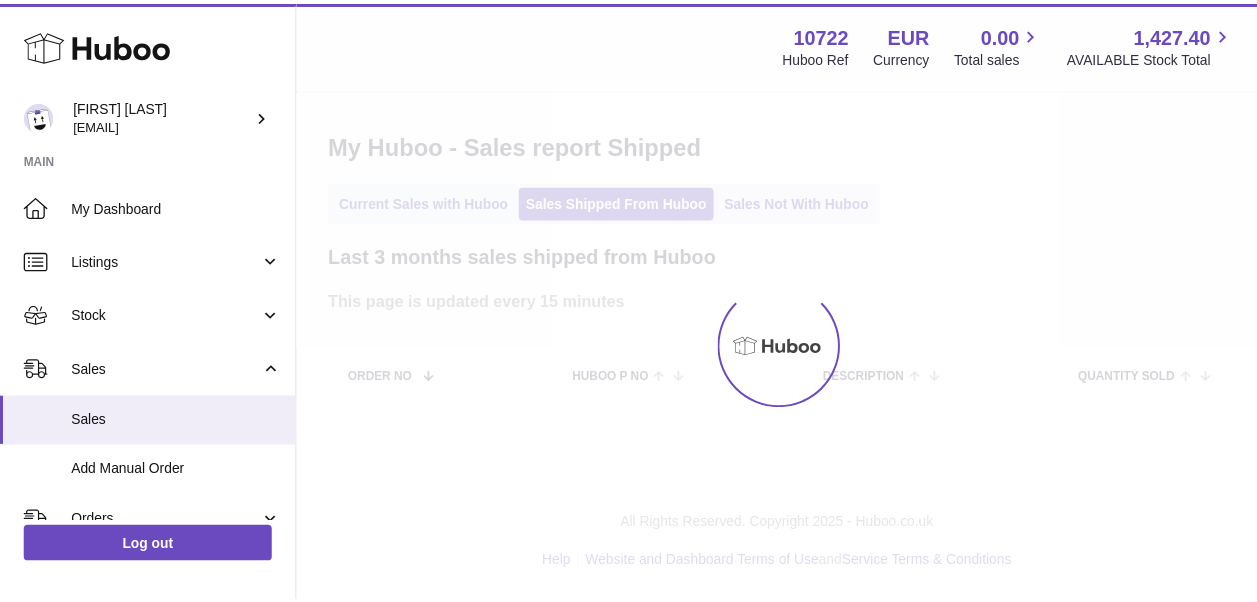 scroll, scrollTop: 0, scrollLeft: 0, axis: both 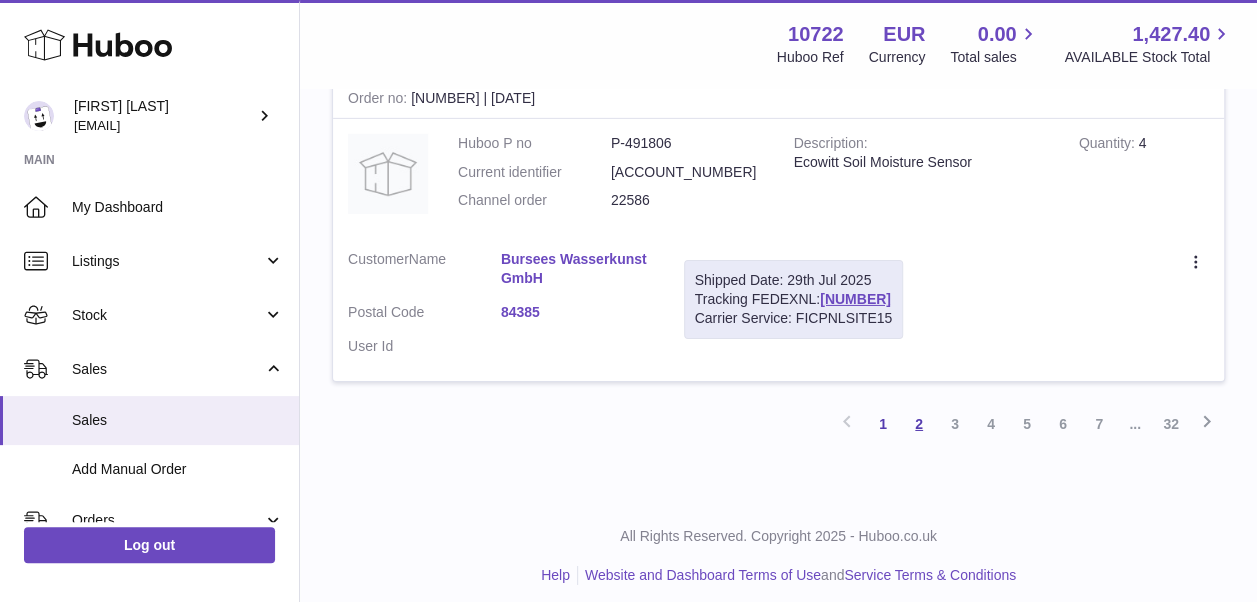 click on "2" at bounding box center (919, 424) 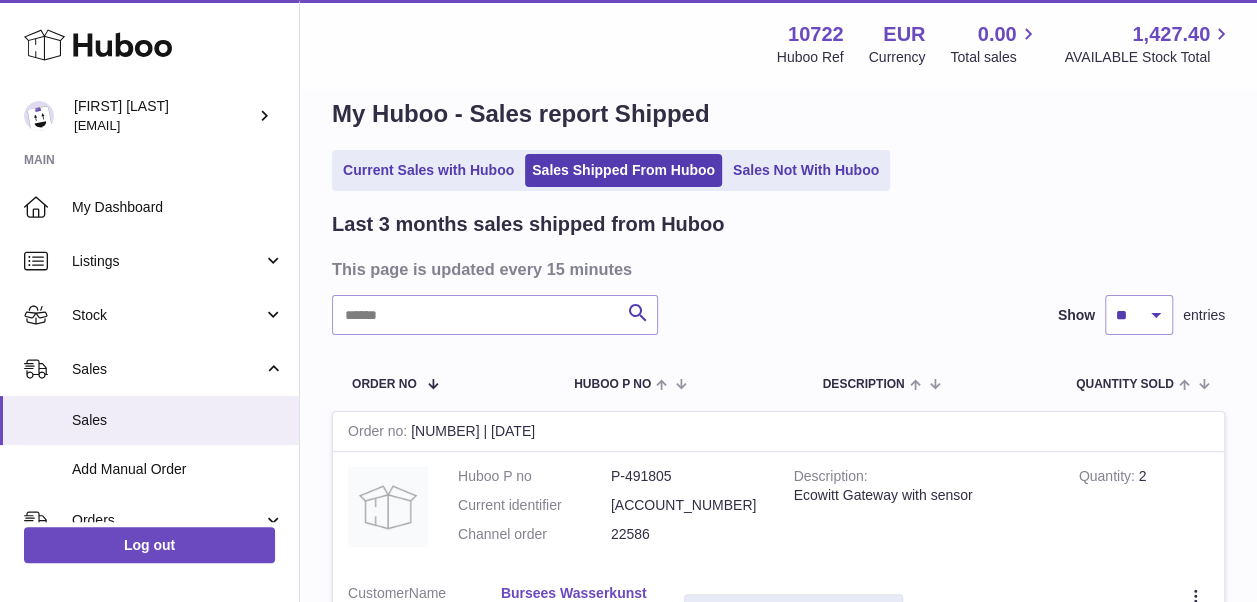 scroll, scrollTop: 0, scrollLeft: 0, axis: both 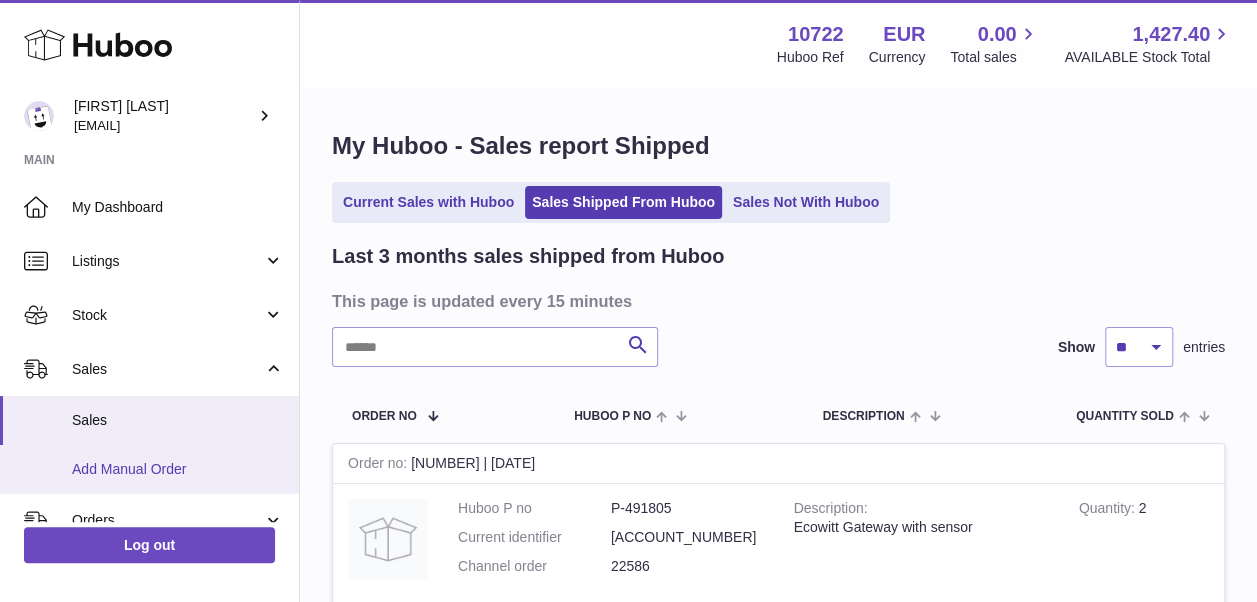 click on "Add Manual Order" at bounding box center [178, 469] 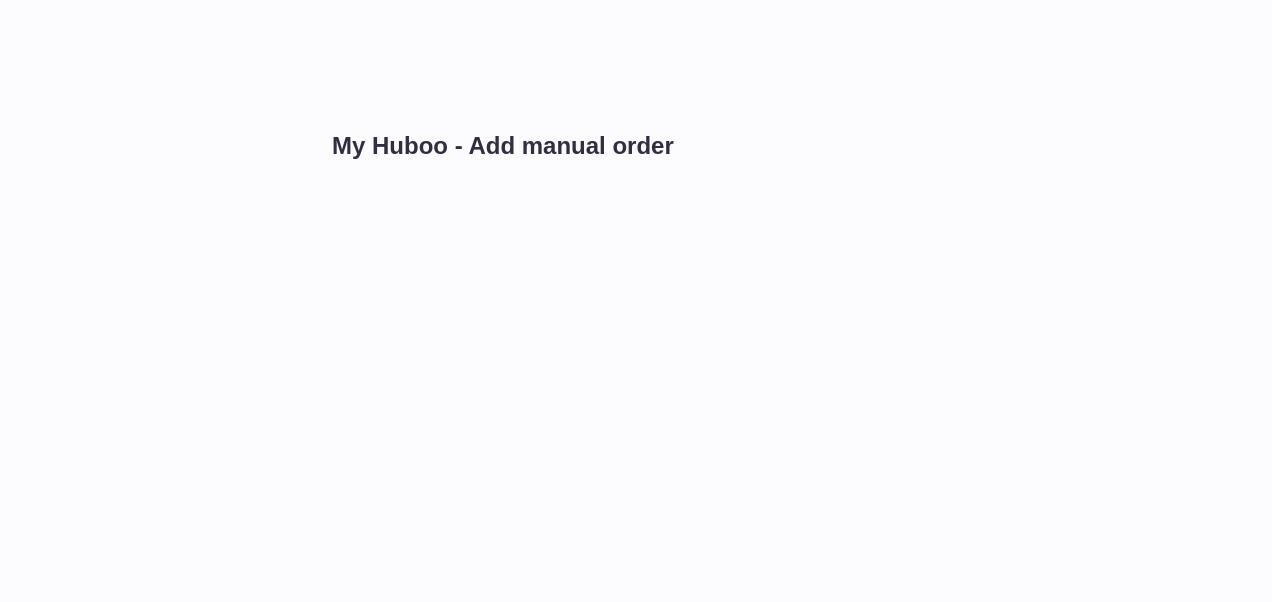 scroll, scrollTop: 0, scrollLeft: 0, axis: both 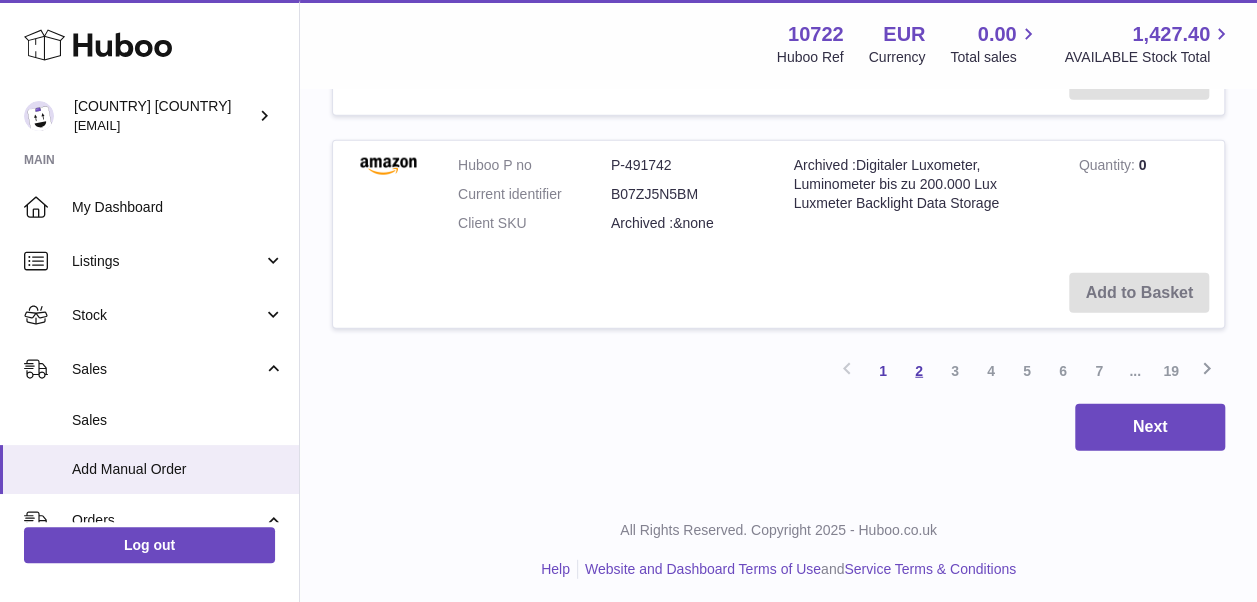 click on "2" at bounding box center [919, 371] 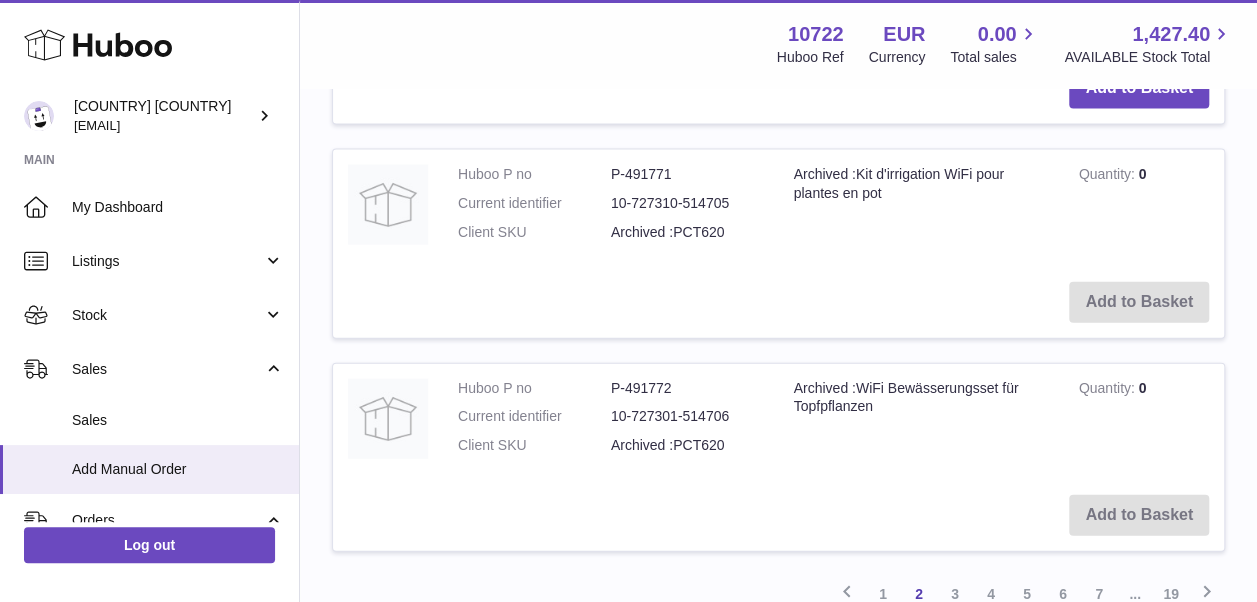 scroll, scrollTop: 2290, scrollLeft: 0, axis: vertical 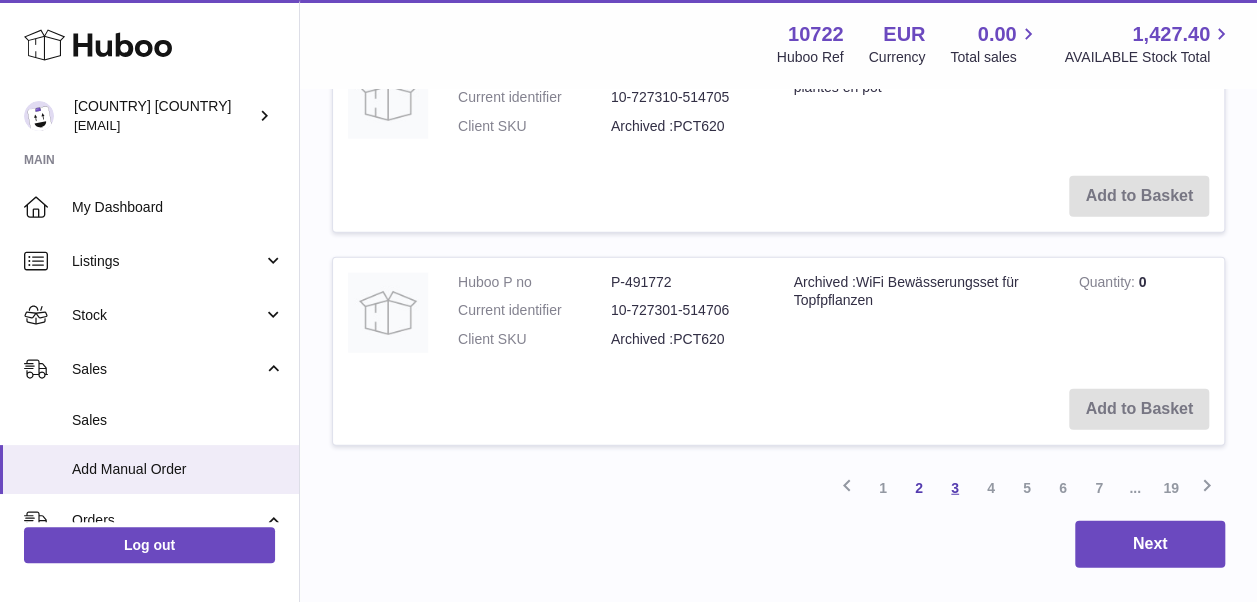 click on "3" at bounding box center [955, 488] 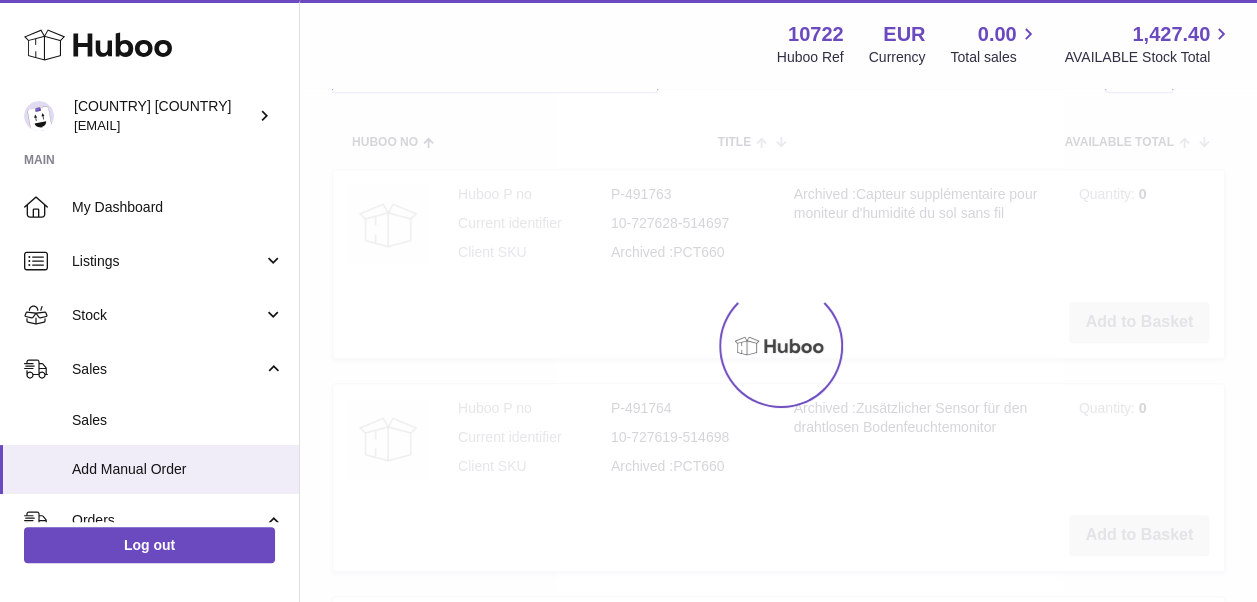 scroll, scrollTop: 90, scrollLeft: 0, axis: vertical 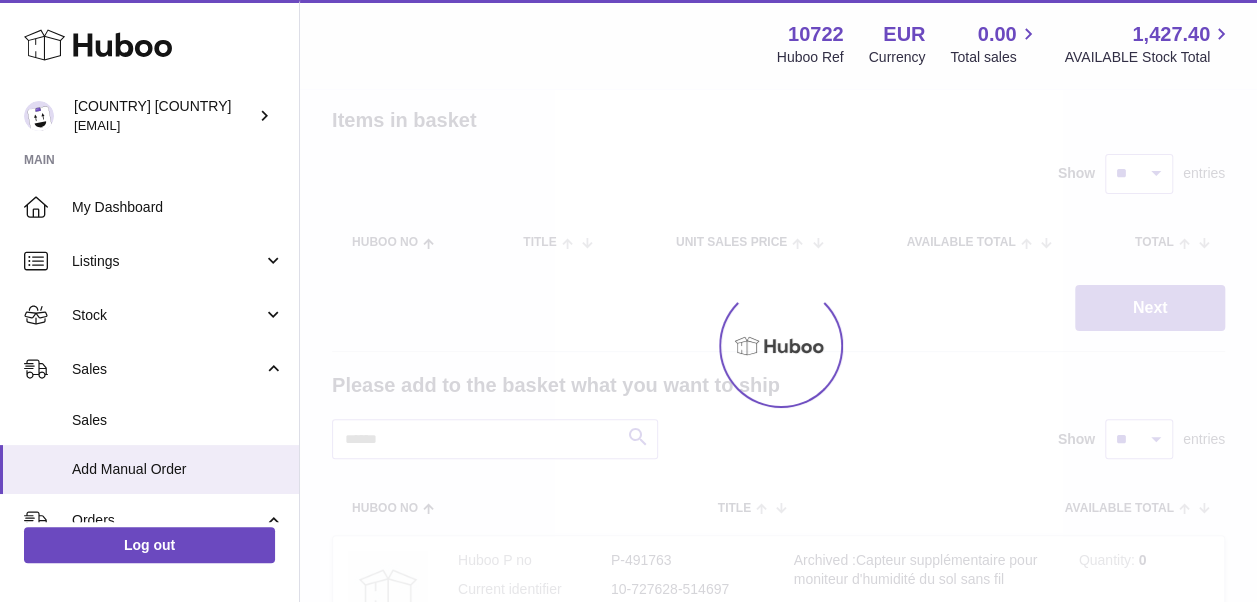 click at bounding box center (778, 346) 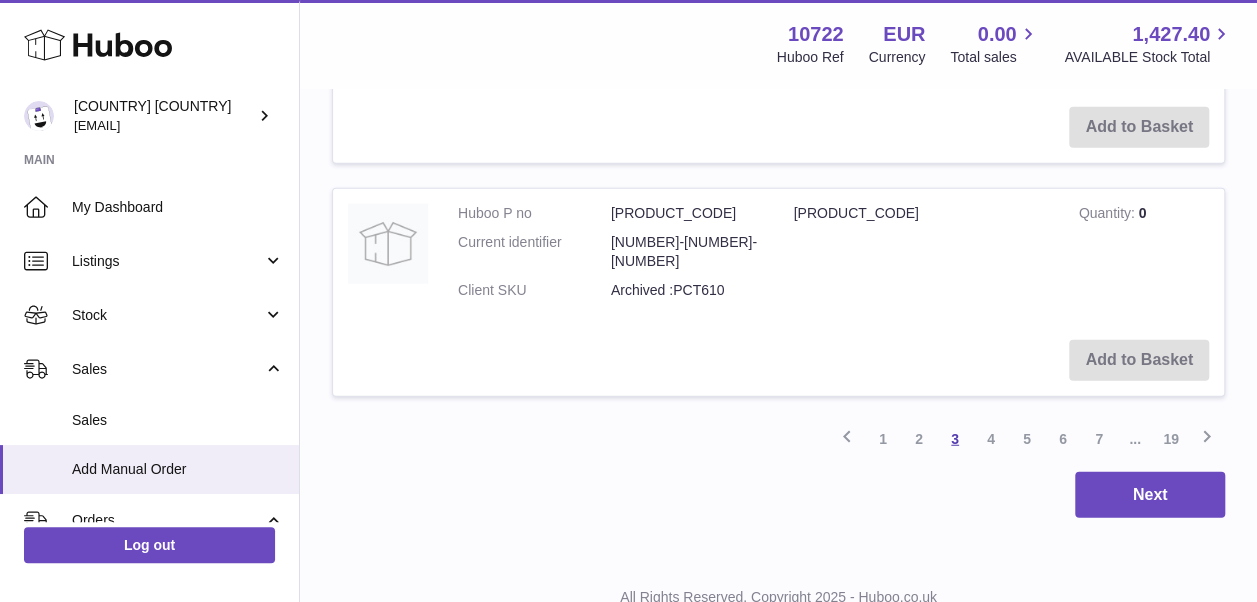 scroll, scrollTop: 2400, scrollLeft: 0, axis: vertical 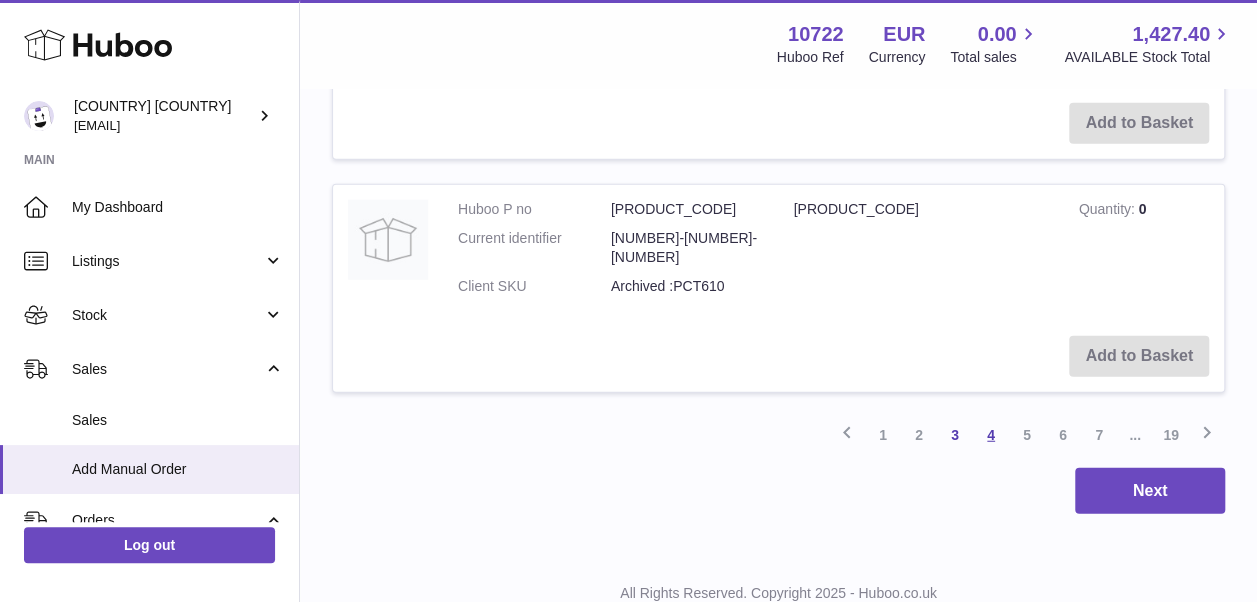 click on "4" at bounding box center (991, 435) 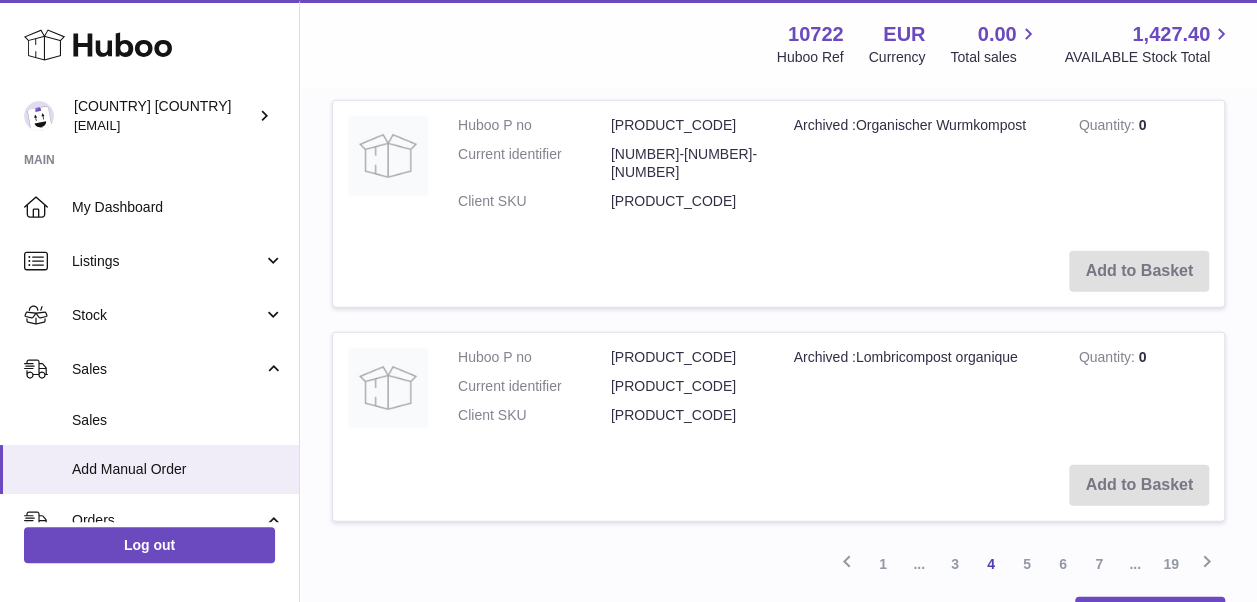 scroll, scrollTop: 2406, scrollLeft: 0, axis: vertical 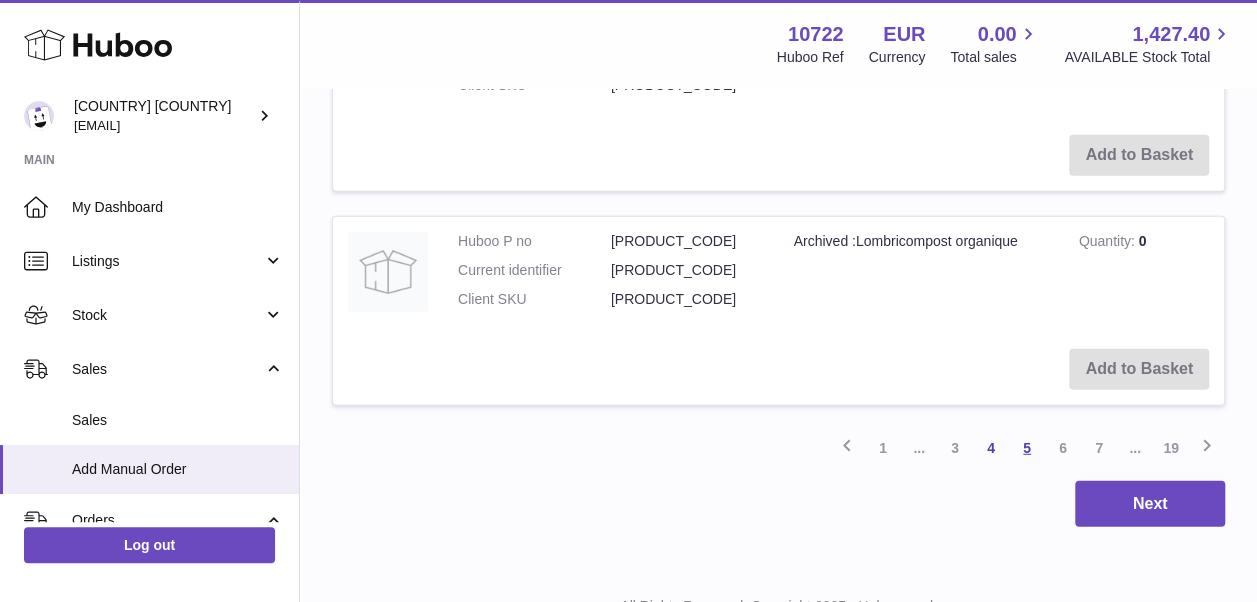 click on "5" at bounding box center (1027, 448) 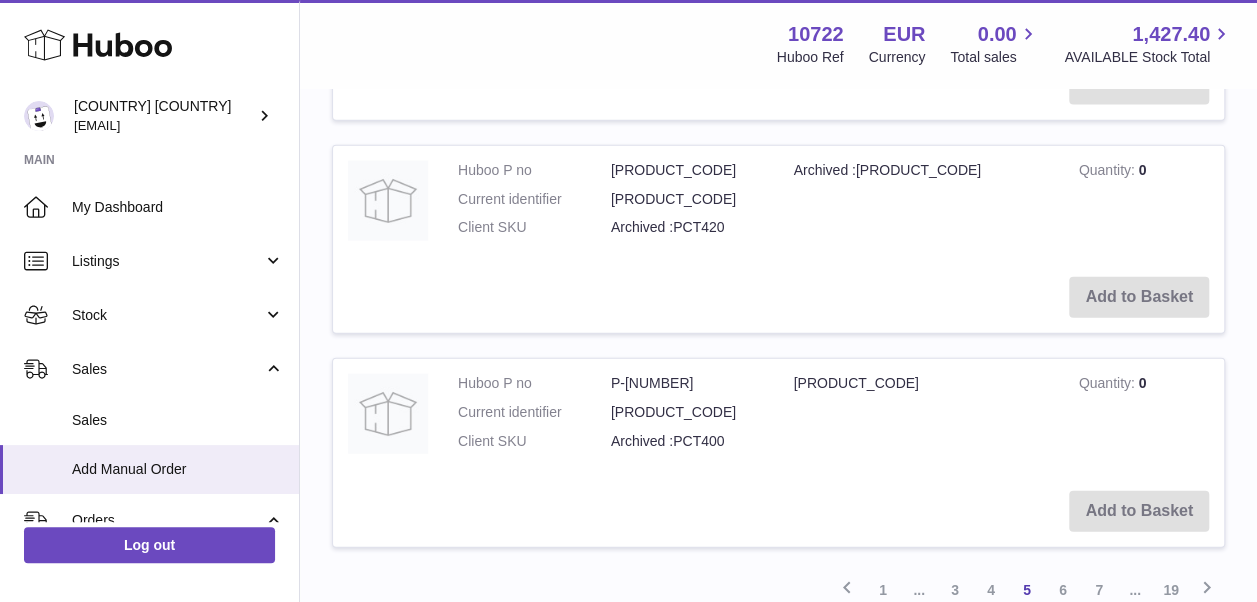 scroll, scrollTop: 2290, scrollLeft: 0, axis: vertical 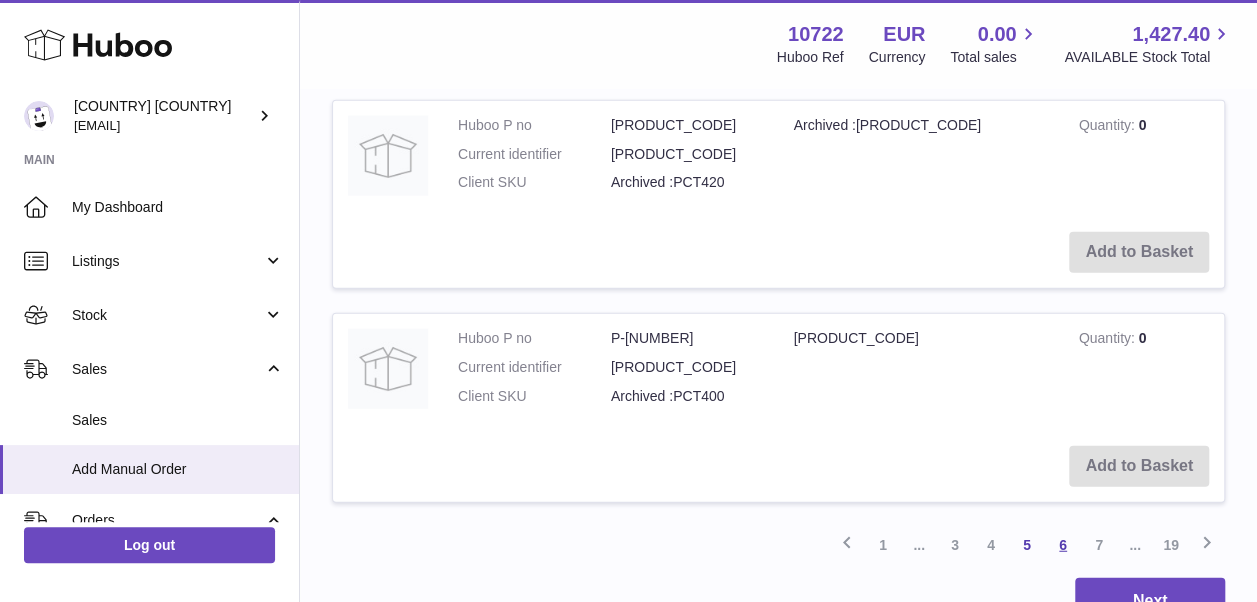 click on "6" at bounding box center (1063, 545) 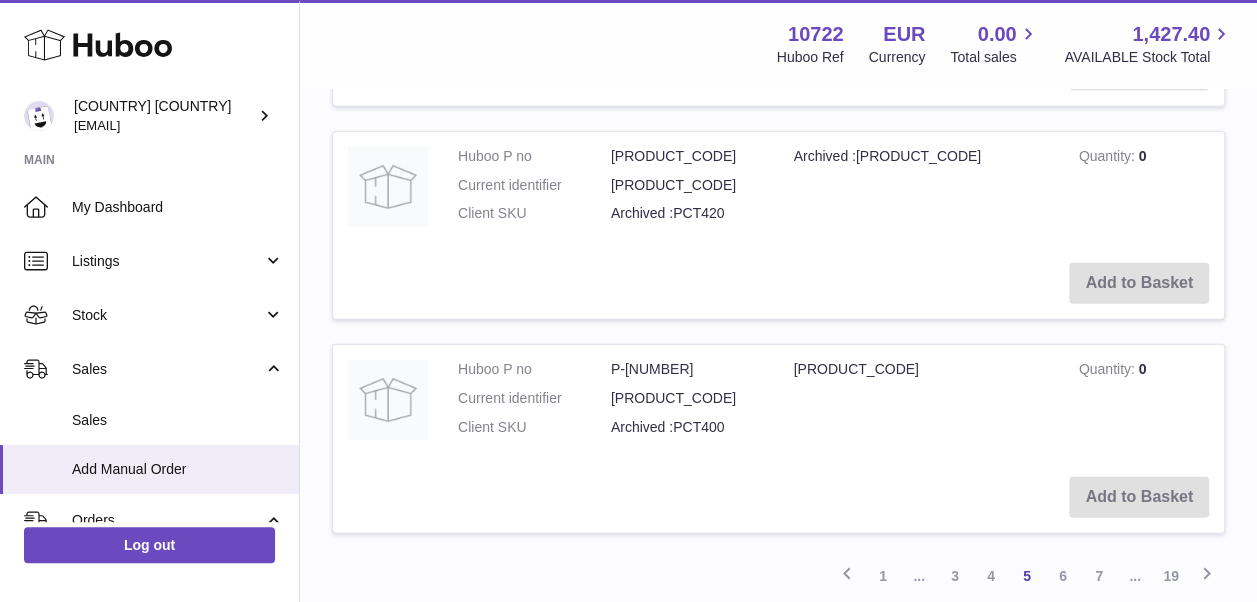 scroll, scrollTop: 2290, scrollLeft: 0, axis: vertical 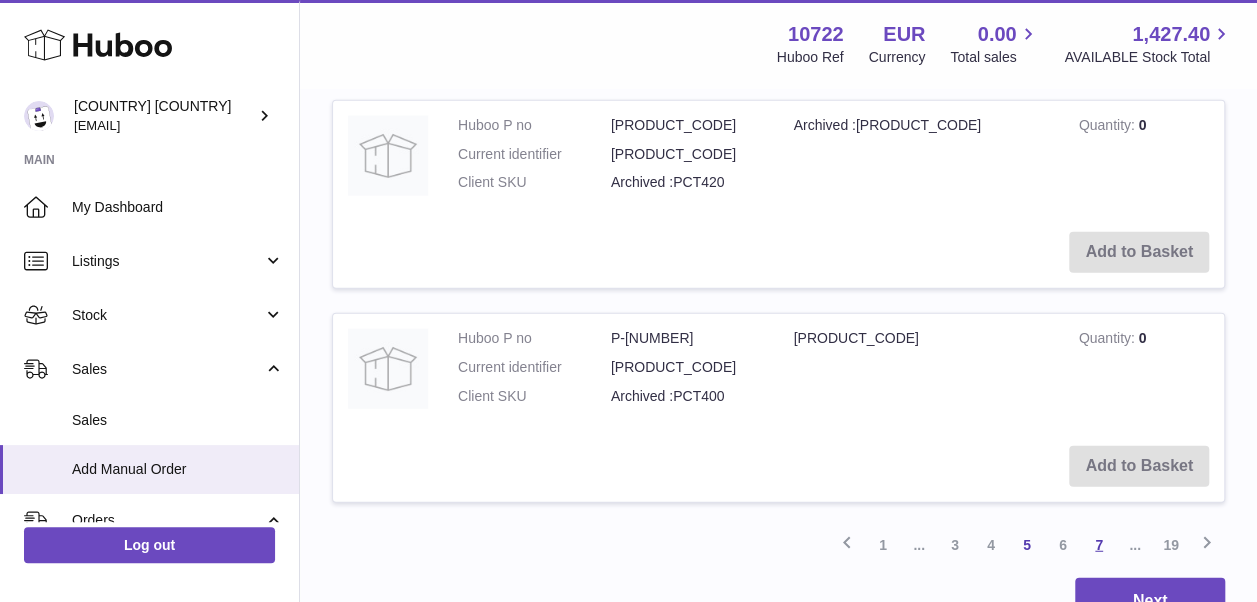 click on "7" at bounding box center [1099, 545] 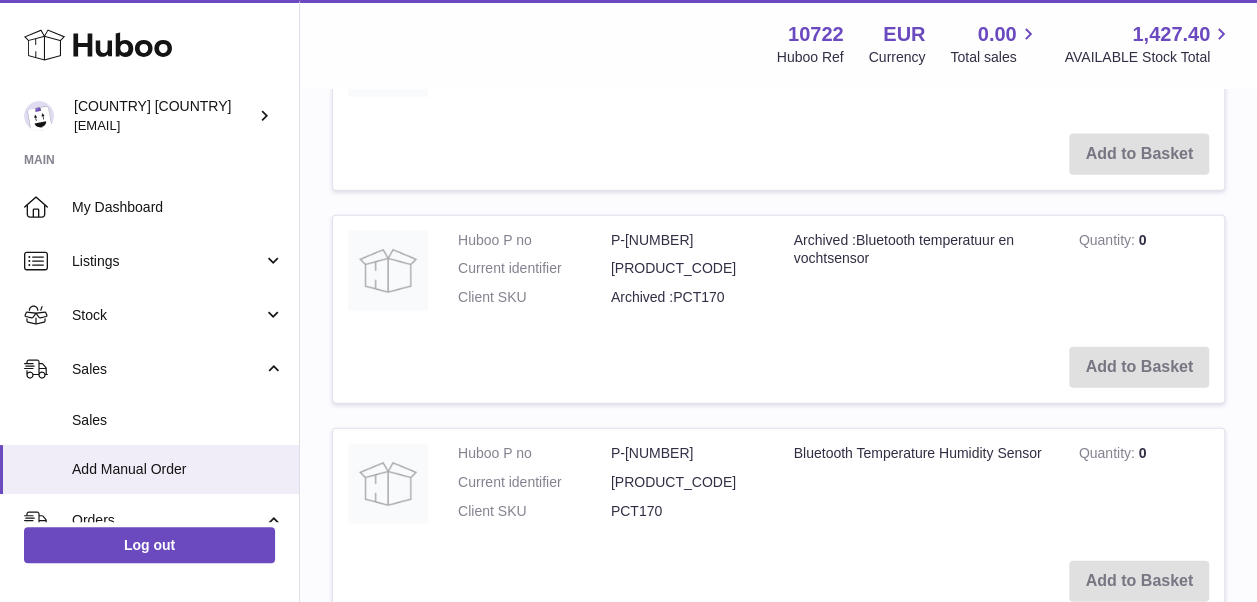 scroll, scrollTop: 2390, scrollLeft: 0, axis: vertical 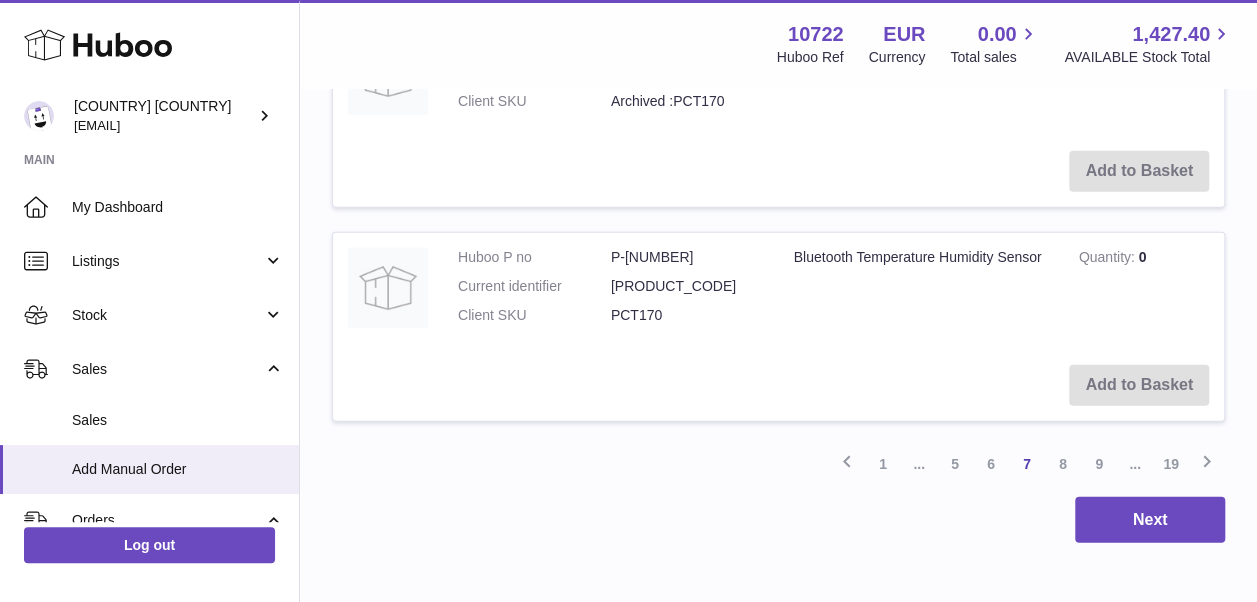 click on "8" at bounding box center [1063, 464] 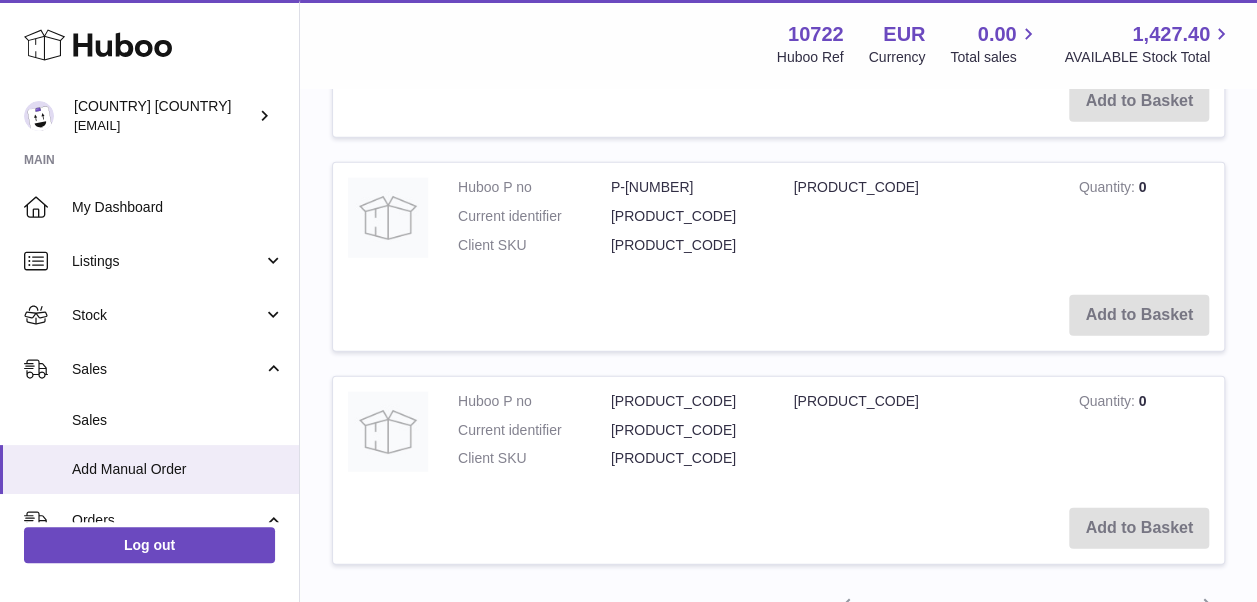 scroll, scrollTop: 2390, scrollLeft: 0, axis: vertical 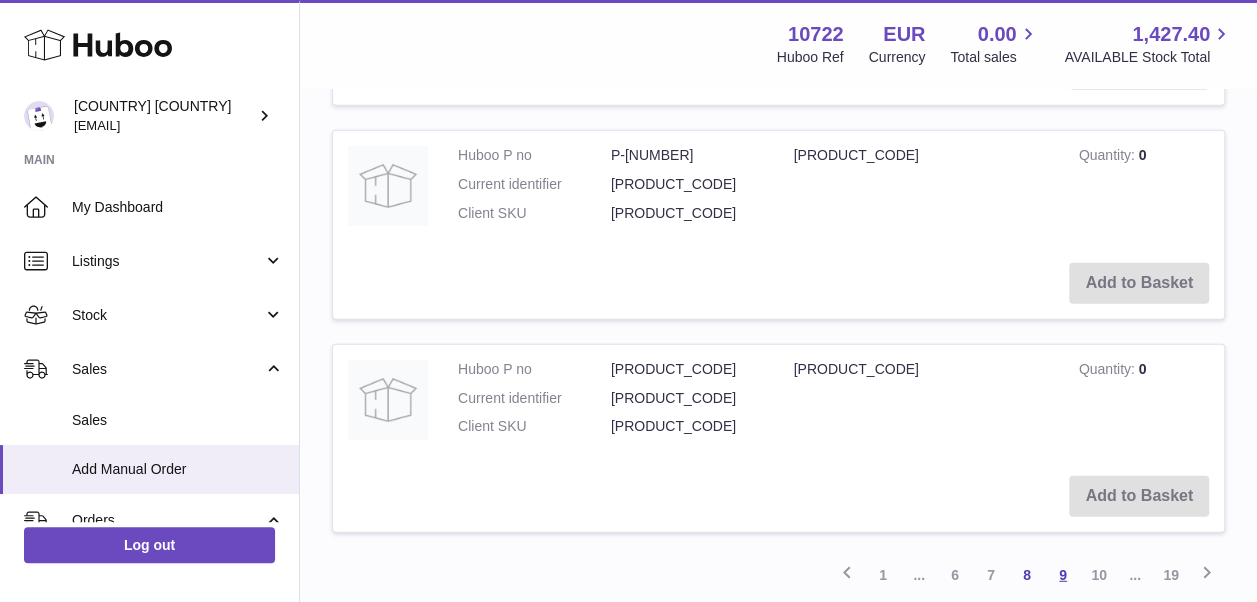 click on "9" at bounding box center (1063, 575) 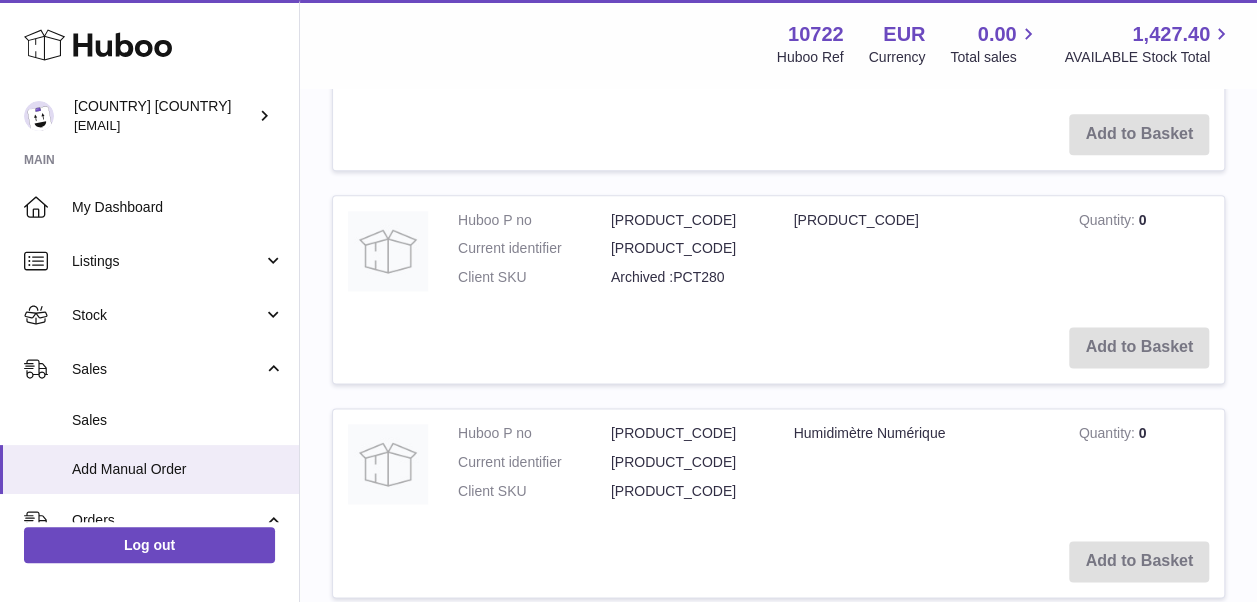 scroll, scrollTop: 1290, scrollLeft: 0, axis: vertical 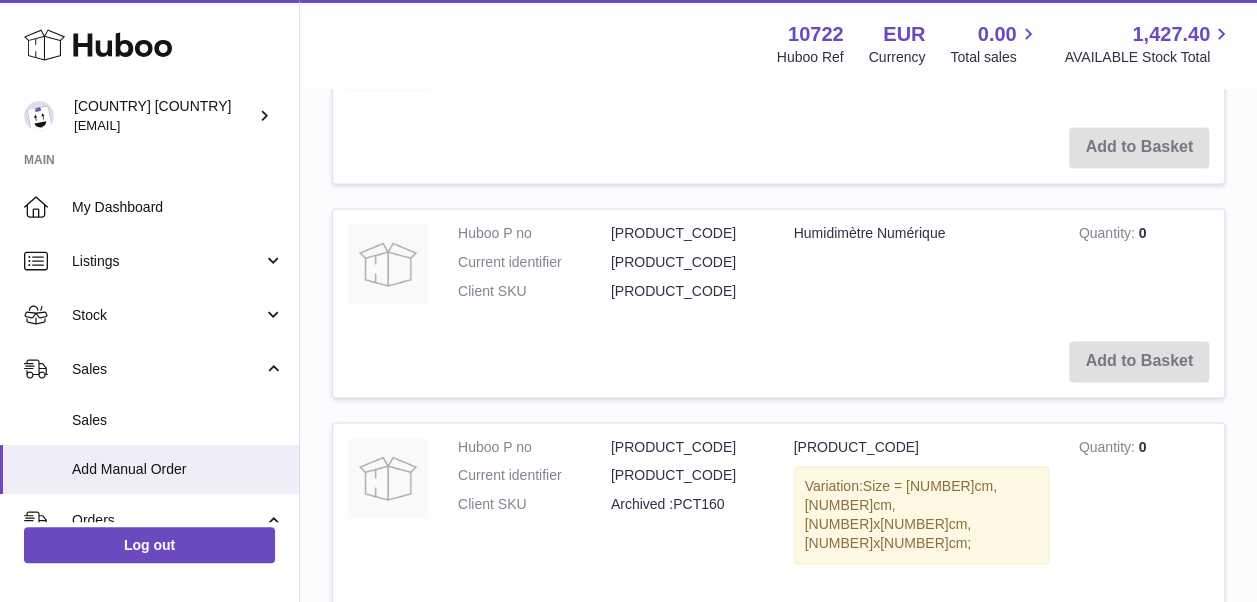 drag, startPoint x: 1020, startPoint y: 362, endPoint x: 1076, endPoint y: 440, distance: 96.02083 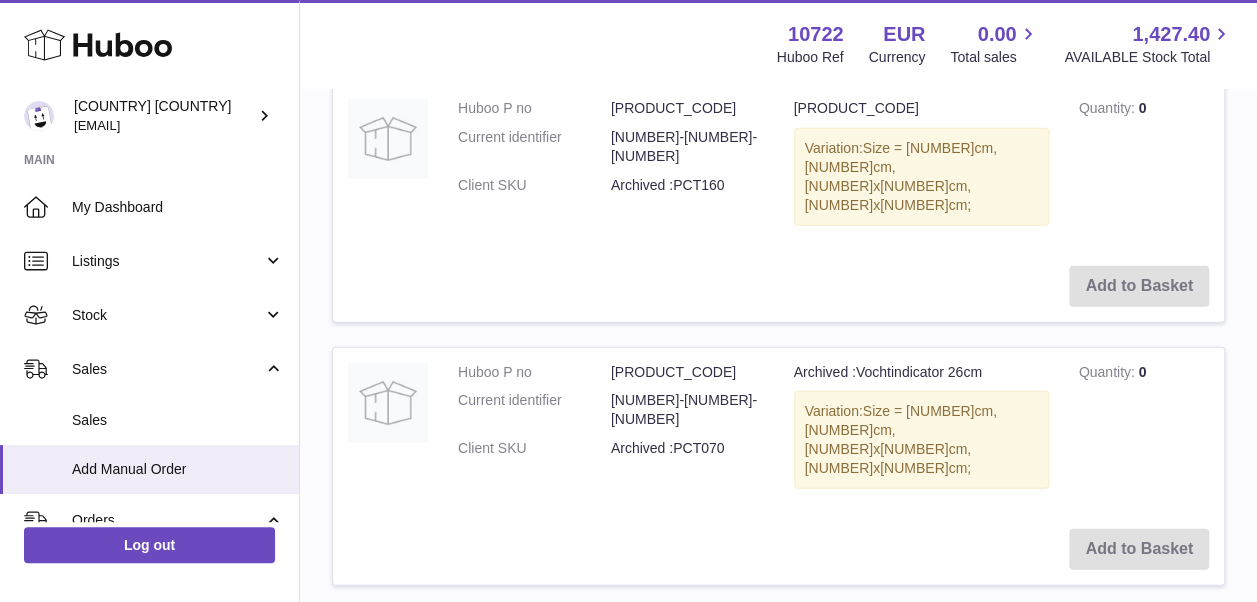 scroll, scrollTop: 2463, scrollLeft: 0, axis: vertical 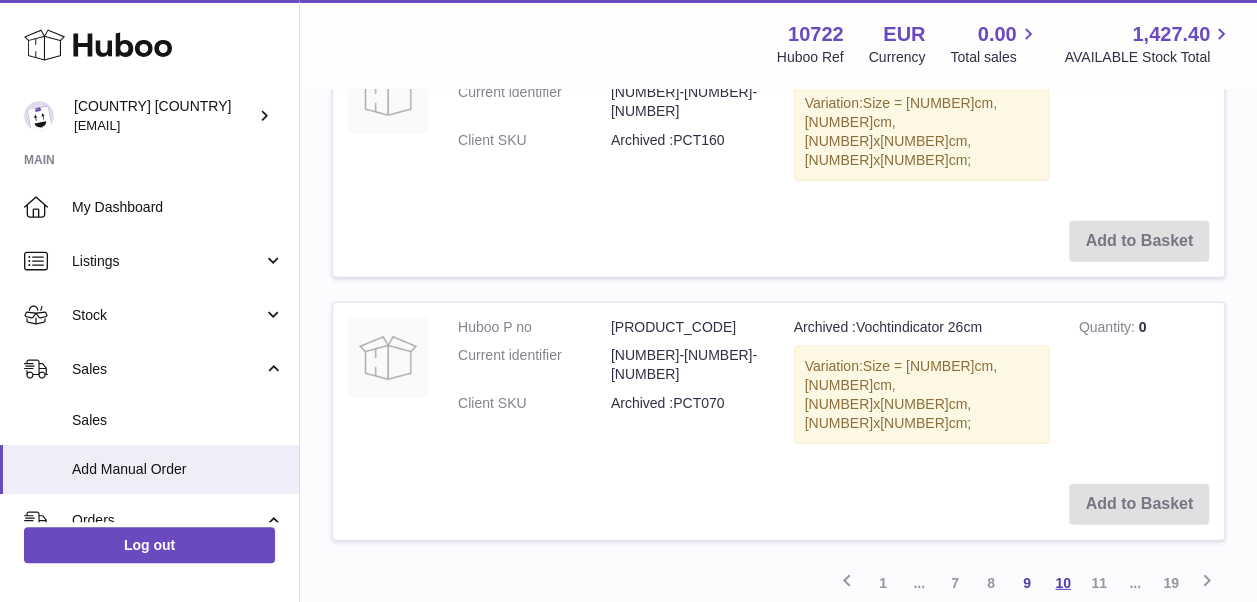click on "10" at bounding box center [1063, 583] 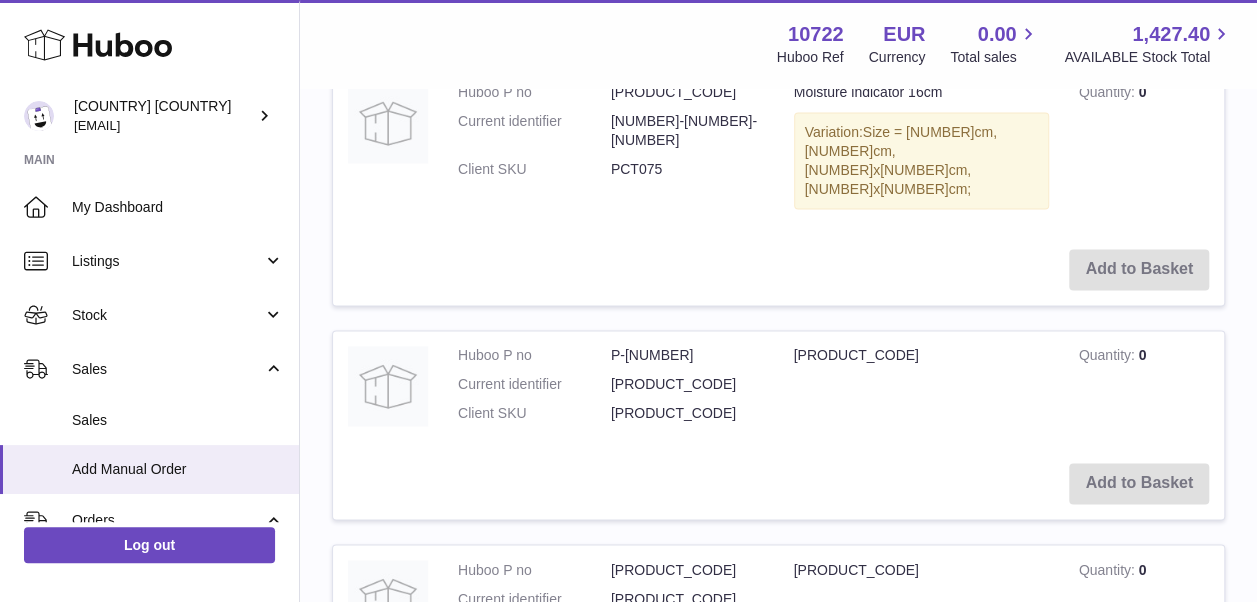 scroll, scrollTop: 1390, scrollLeft: 0, axis: vertical 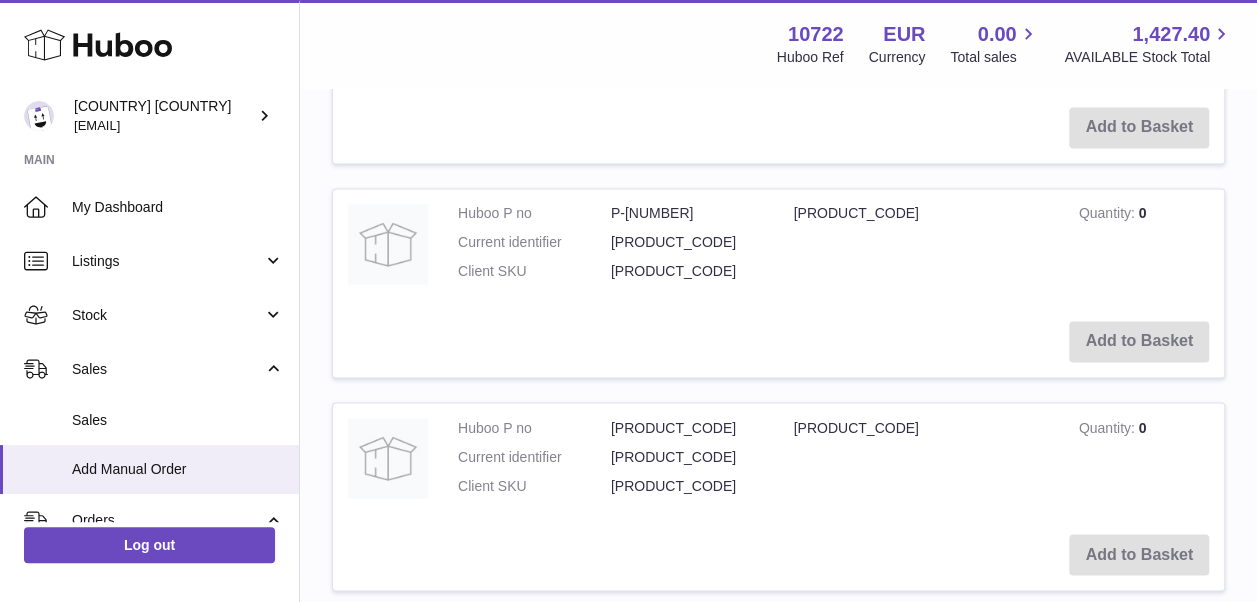 drag, startPoint x: 1008, startPoint y: 397, endPoint x: 856, endPoint y: 404, distance: 152.1611 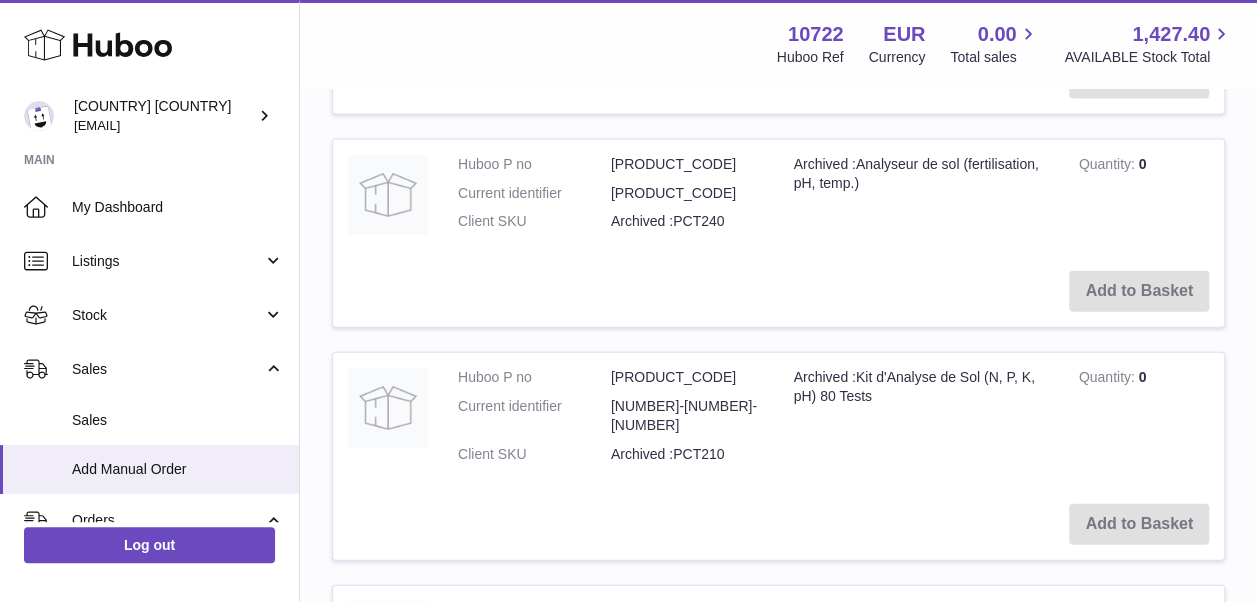 scroll, scrollTop: 2290, scrollLeft: 0, axis: vertical 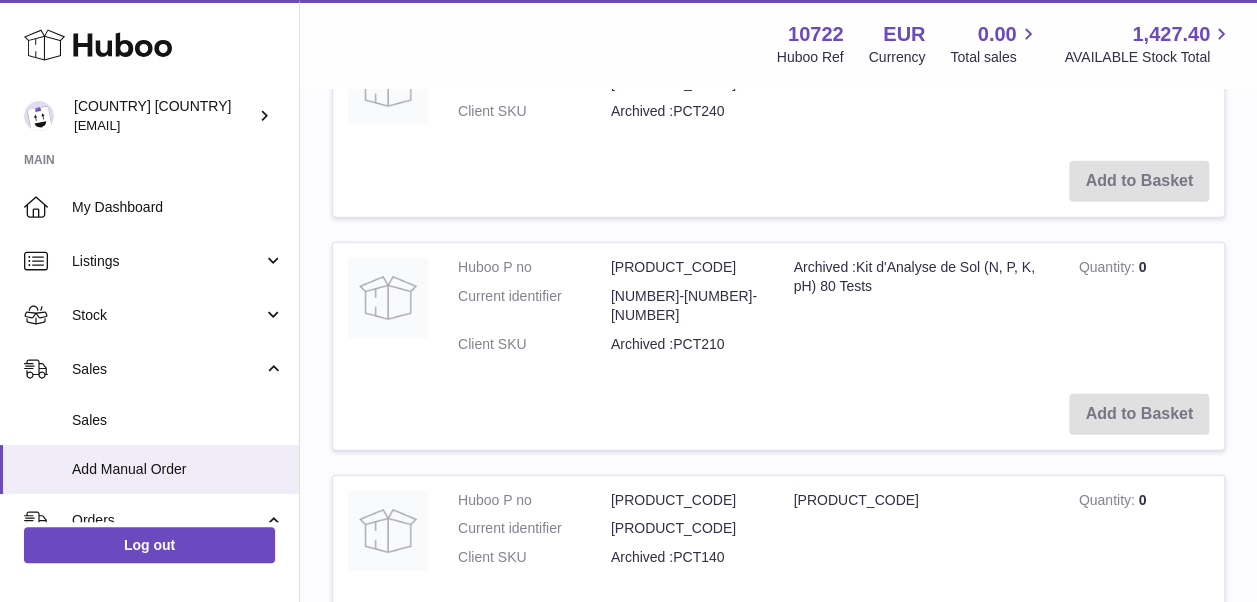 click on "11" at bounding box center (1063, 706) 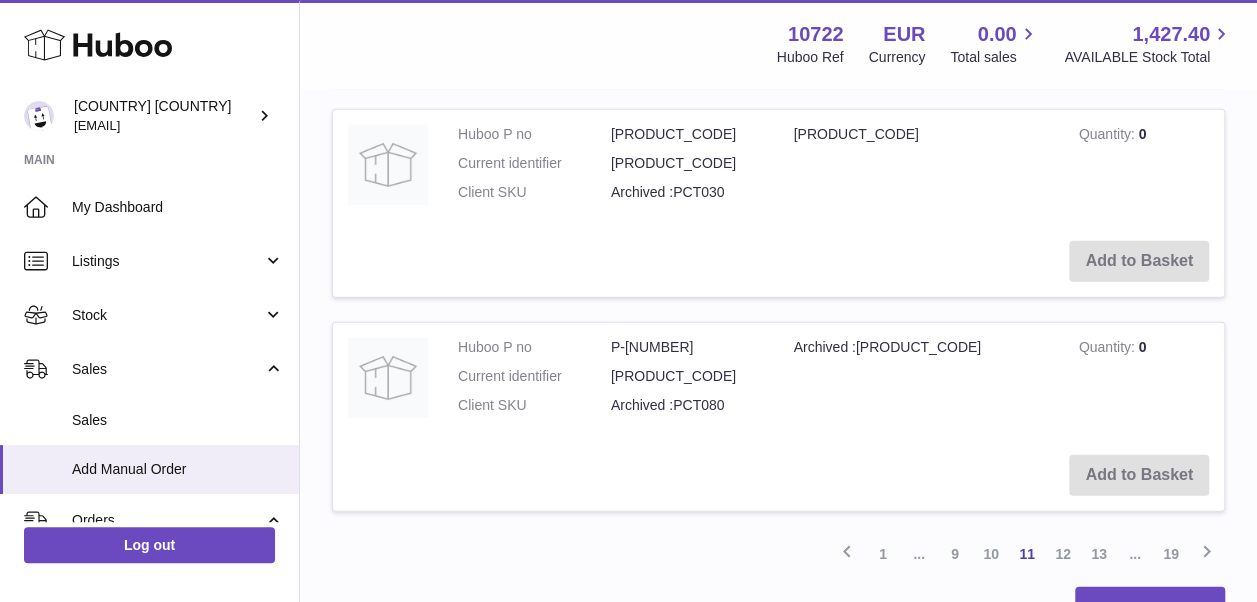 scroll, scrollTop: 2290, scrollLeft: 0, axis: vertical 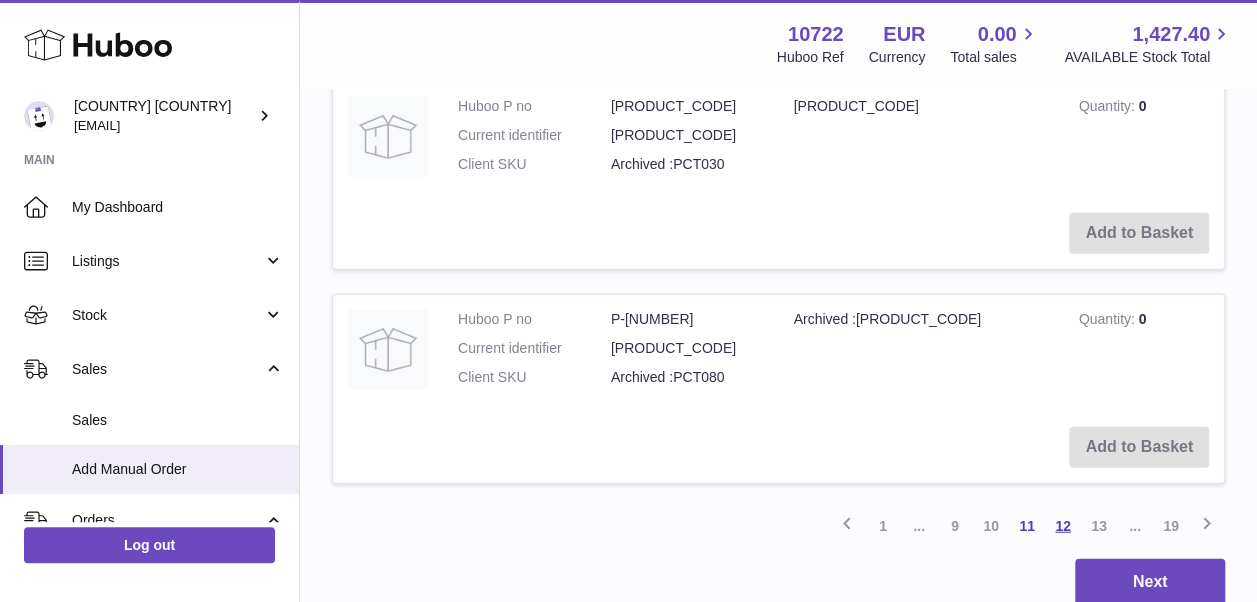 click on "12" at bounding box center [1063, 526] 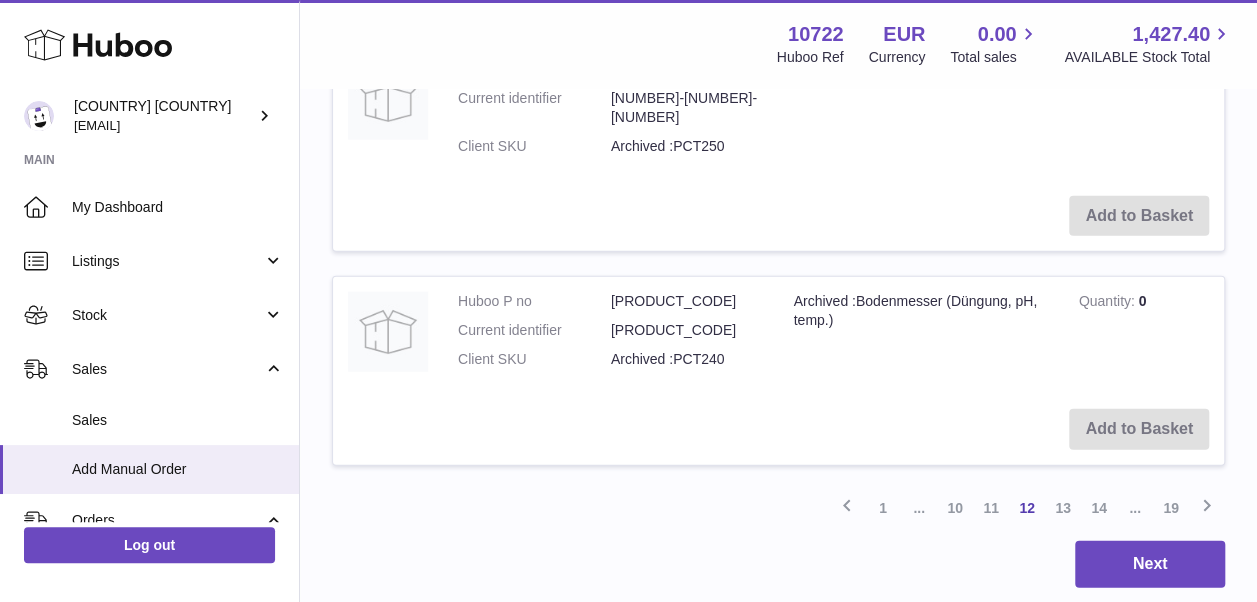 scroll, scrollTop: 2290, scrollLeft: 0, axis: vertical 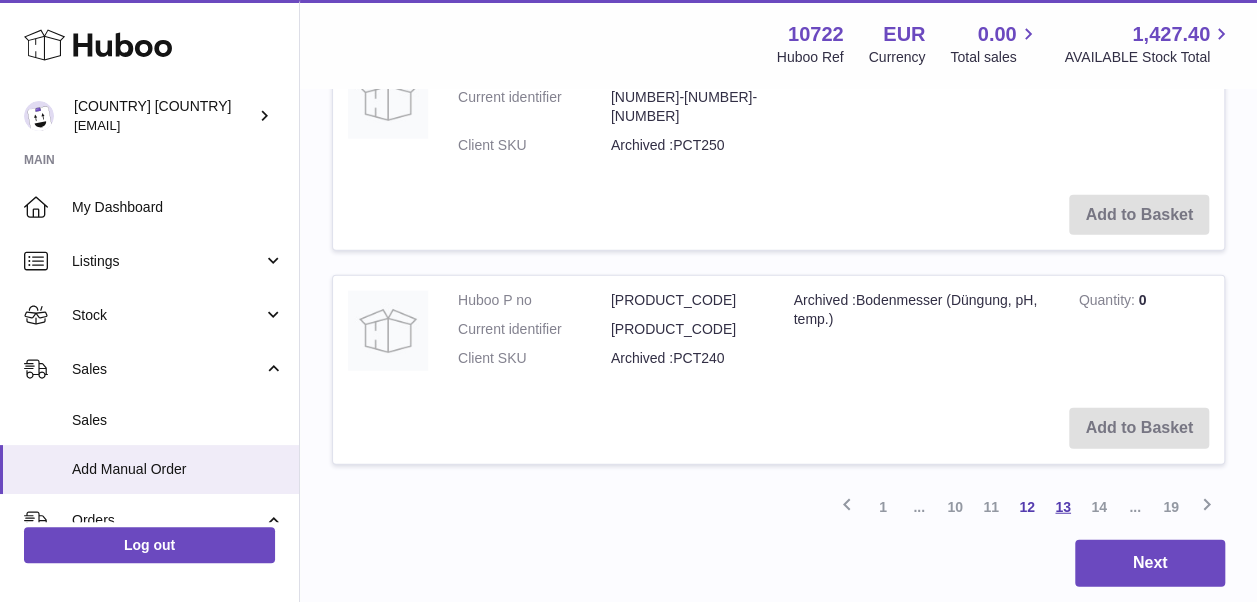 click on "13" at bounding box center [1063, 507] 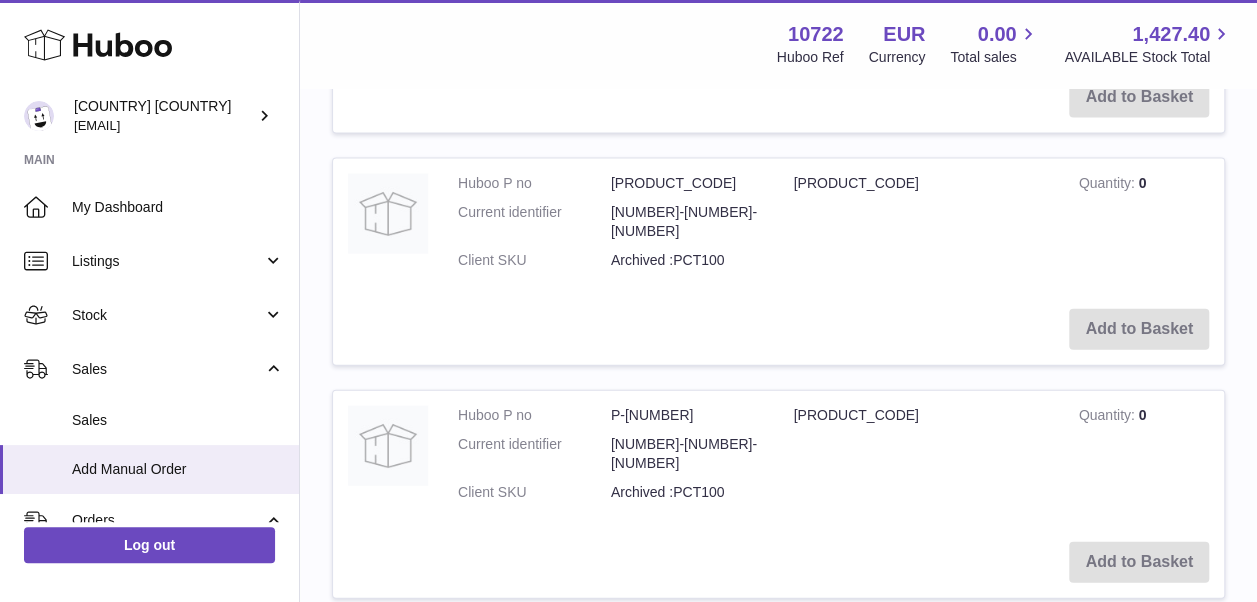 scroll, scrollTop: 2290, scrollLeft: 0, axis: vertical 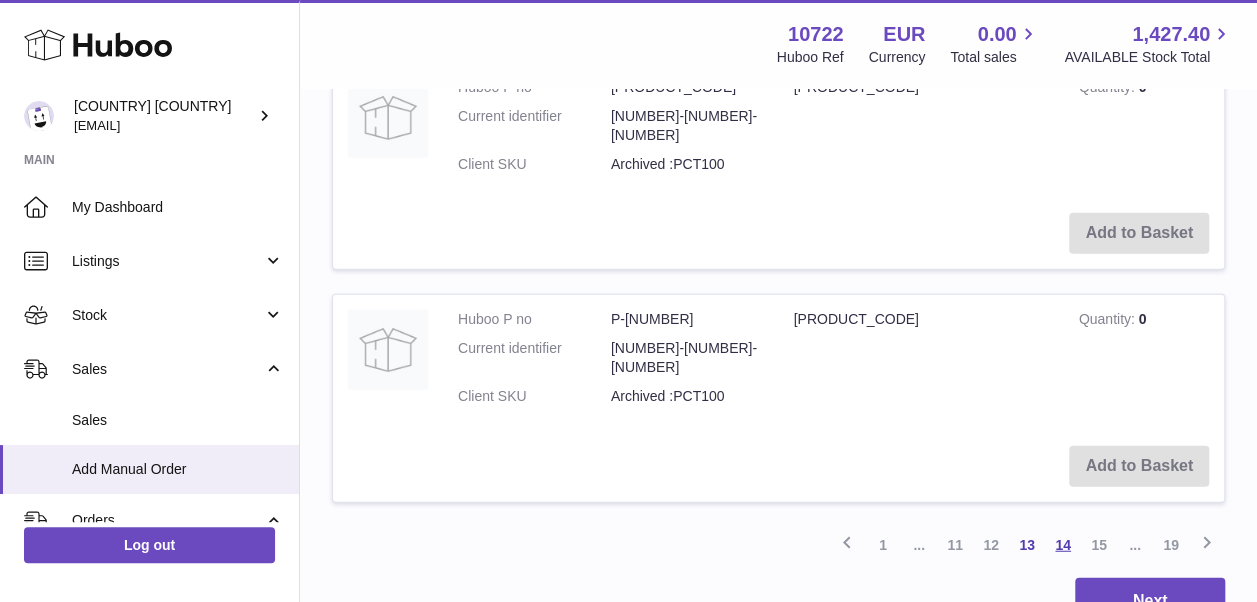 click on "14" at bounding box center (1063, 545) 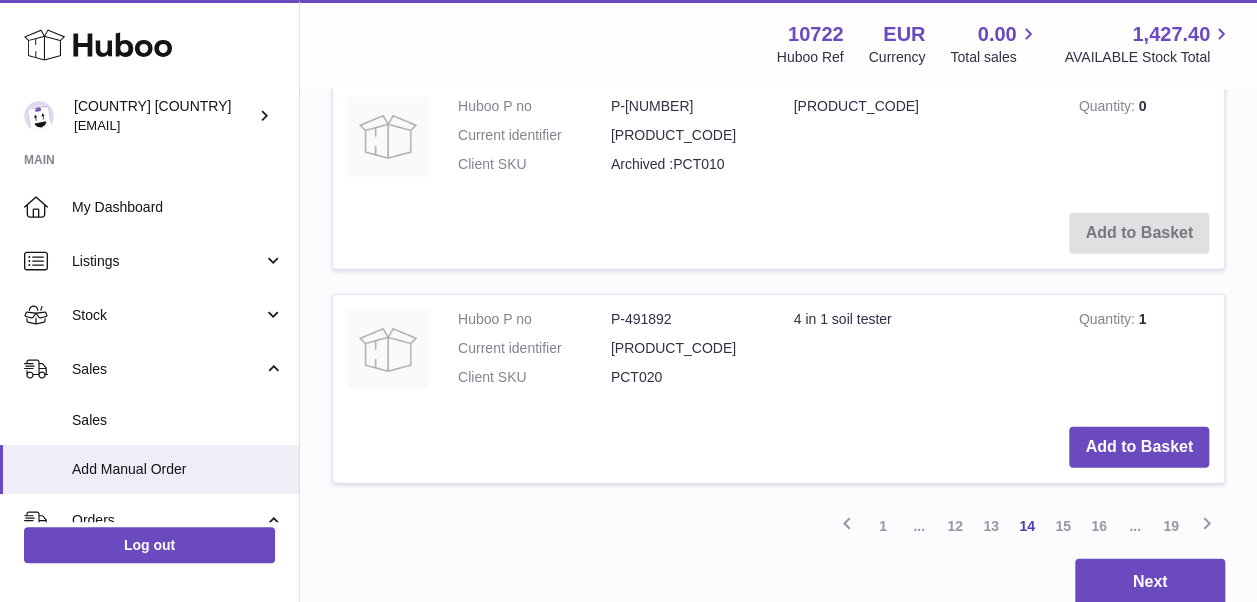 scroll, scrollTop: 2406, scrollLeft: 0, axis: vertical 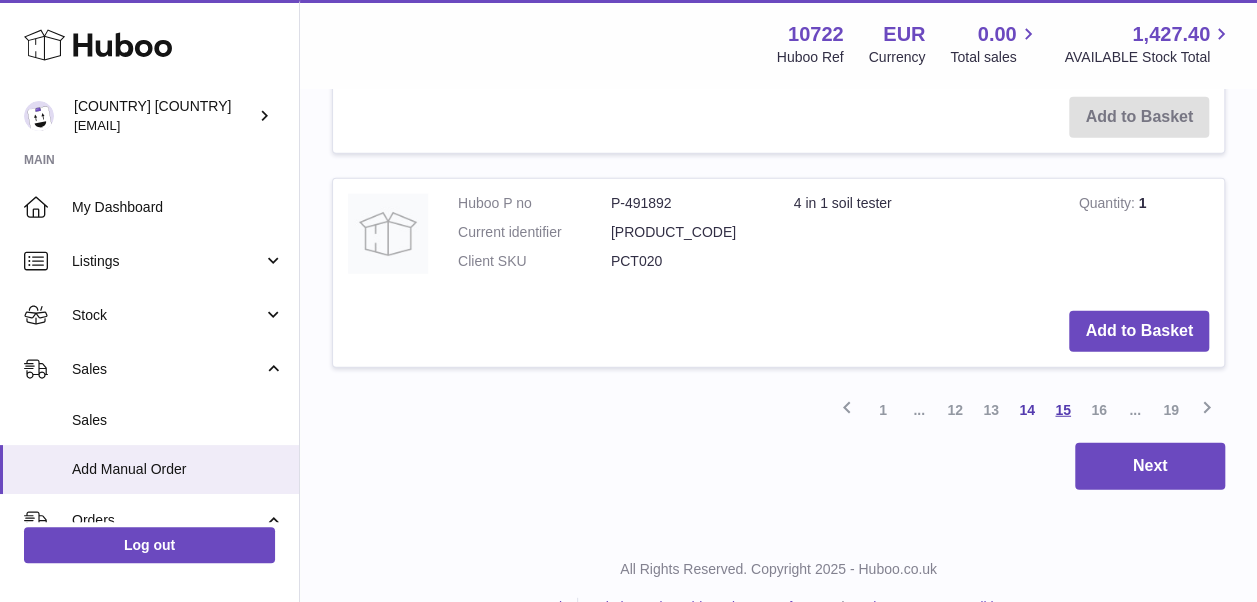 click on "15" at bounding box center (1063, 410) 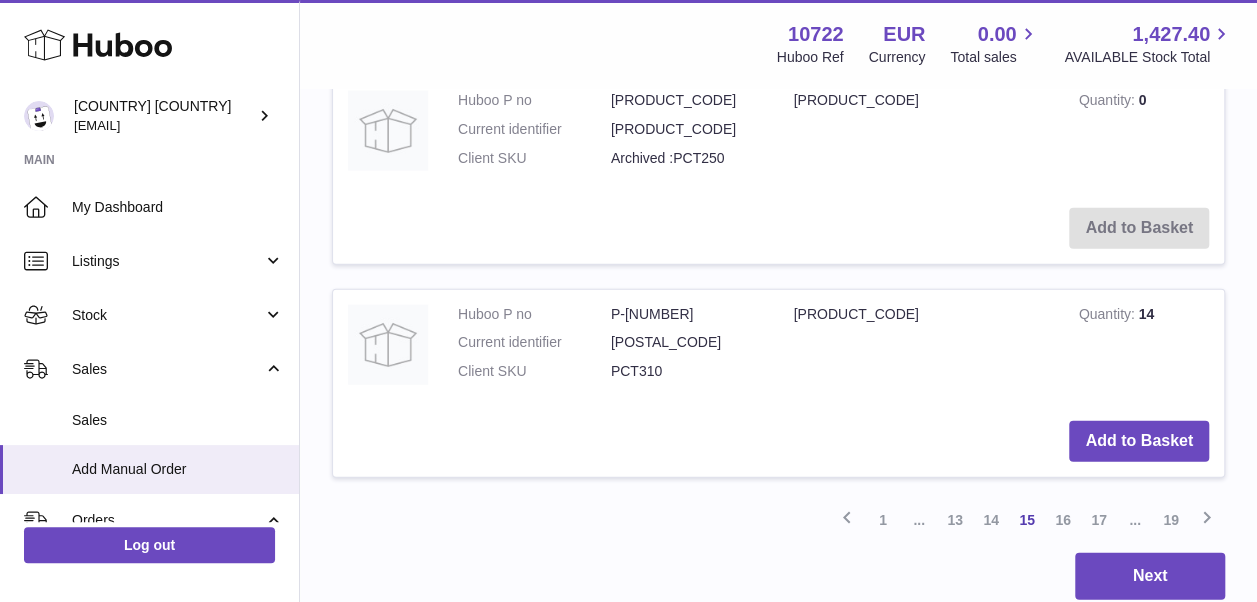 scroll, scrollTop: 2290, scrollLeft: 0, axis: vertical 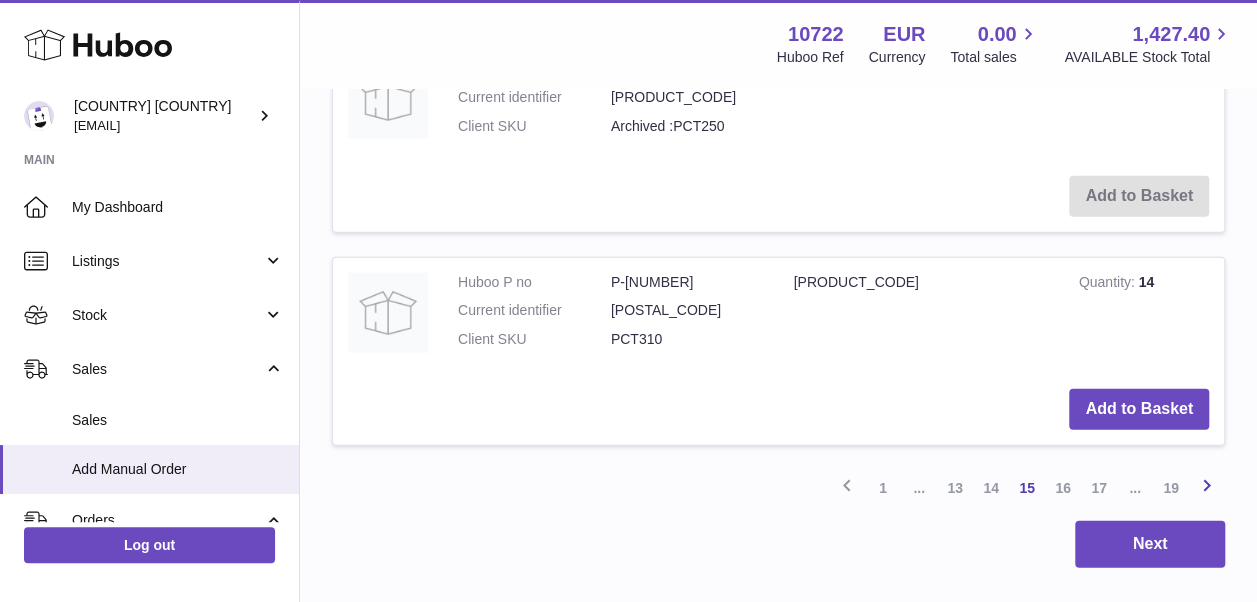 click at bounding box center (1207, 485) 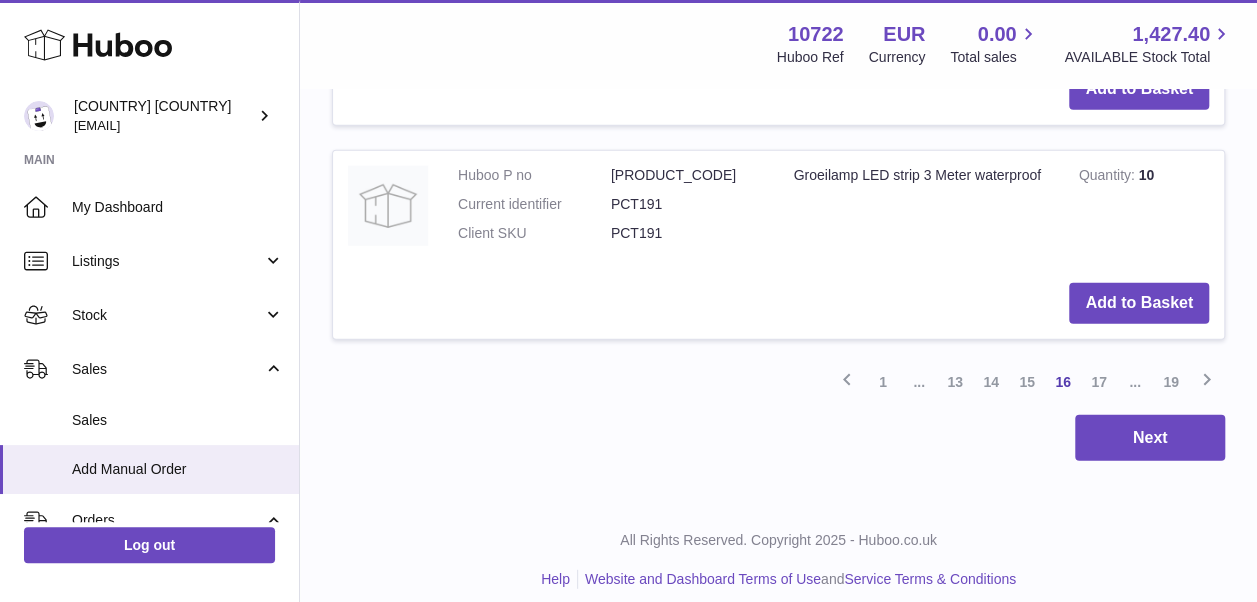 scroll, scrollTop: 2490, scrollLeft: 0, axis: vertical 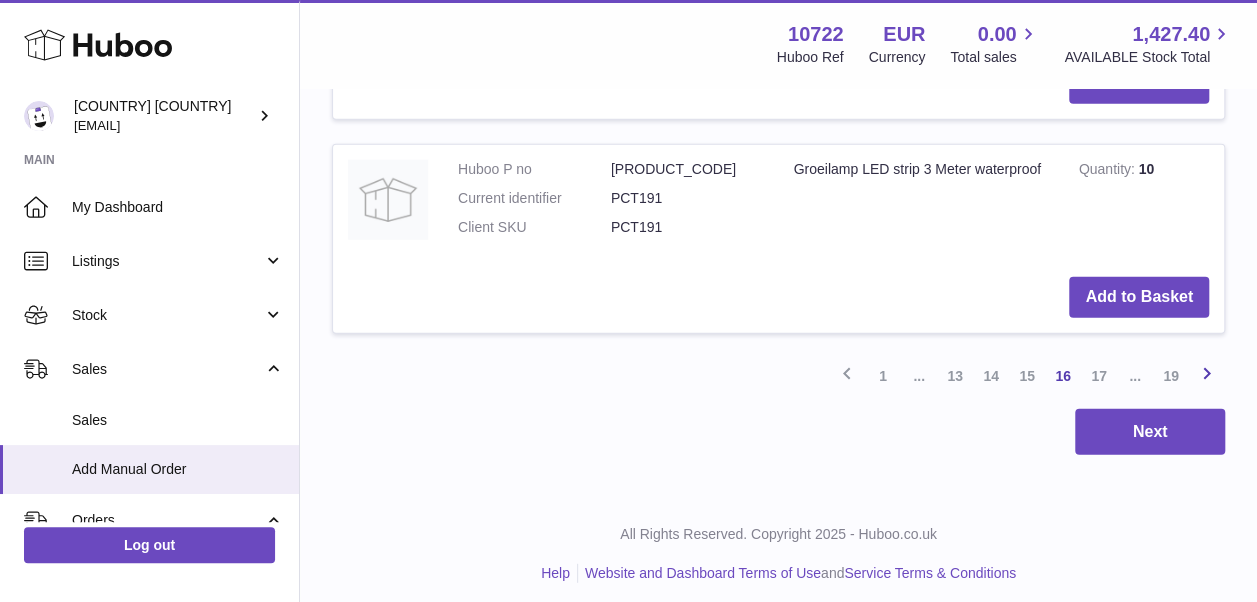 click at bounding box center [1207, 373] 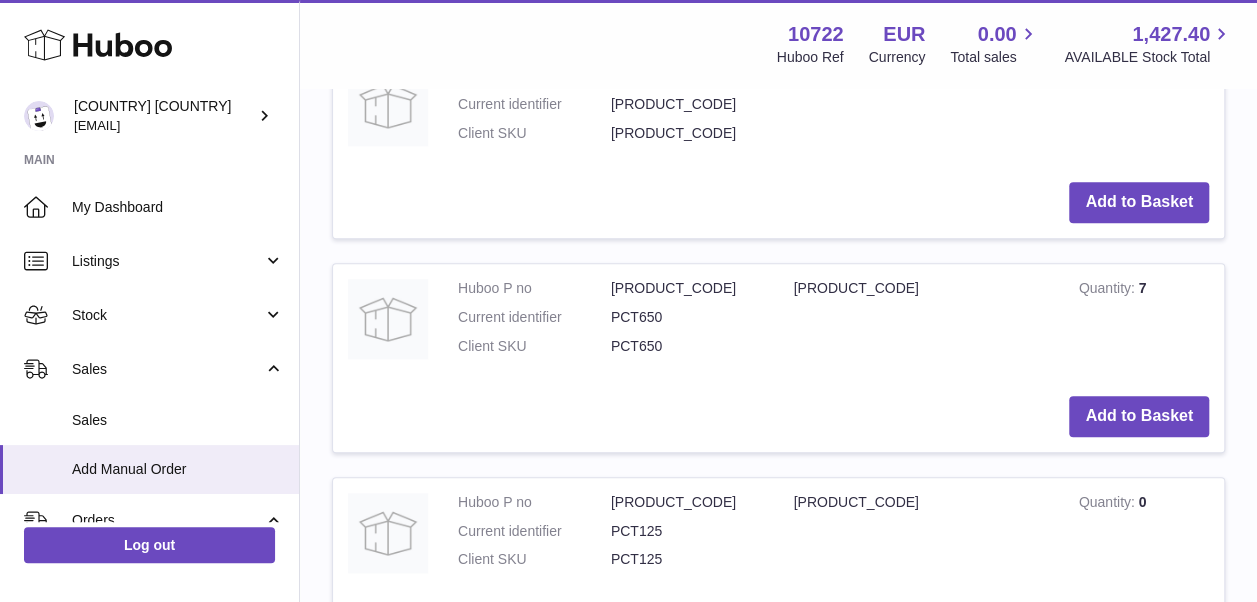 scroll, scrollTop: 790, scrollLeft: 0, axis: vertical 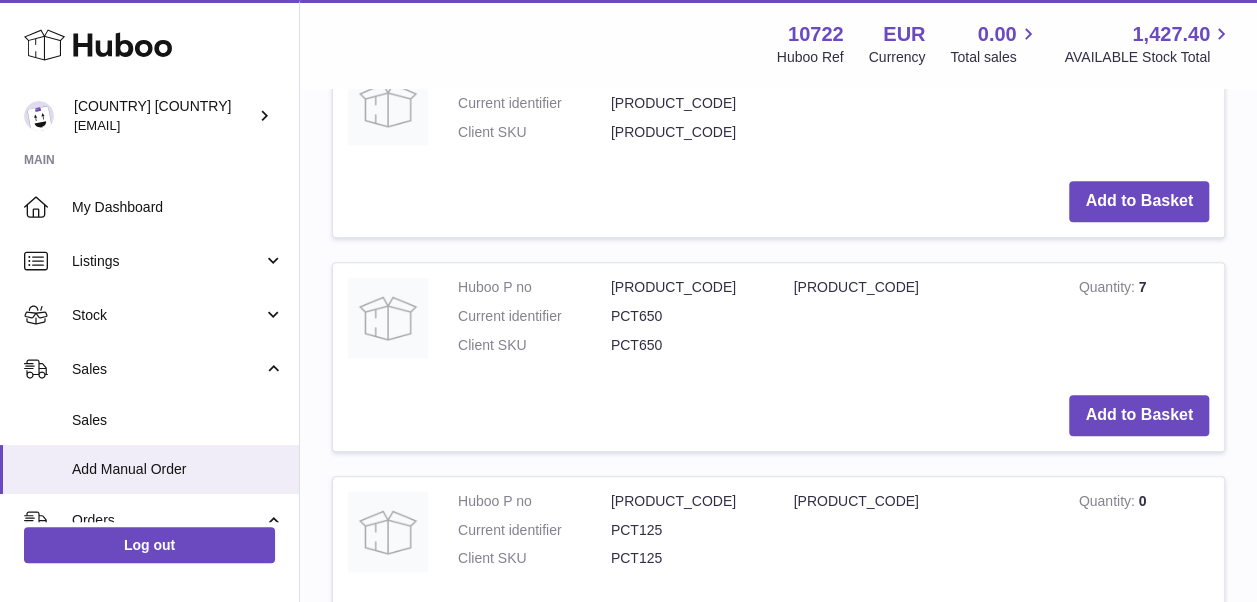 drag, startPoint x: 828, startPoint y: 426, endPoint x: 786, endPoint y: 432, distance: 42.426407 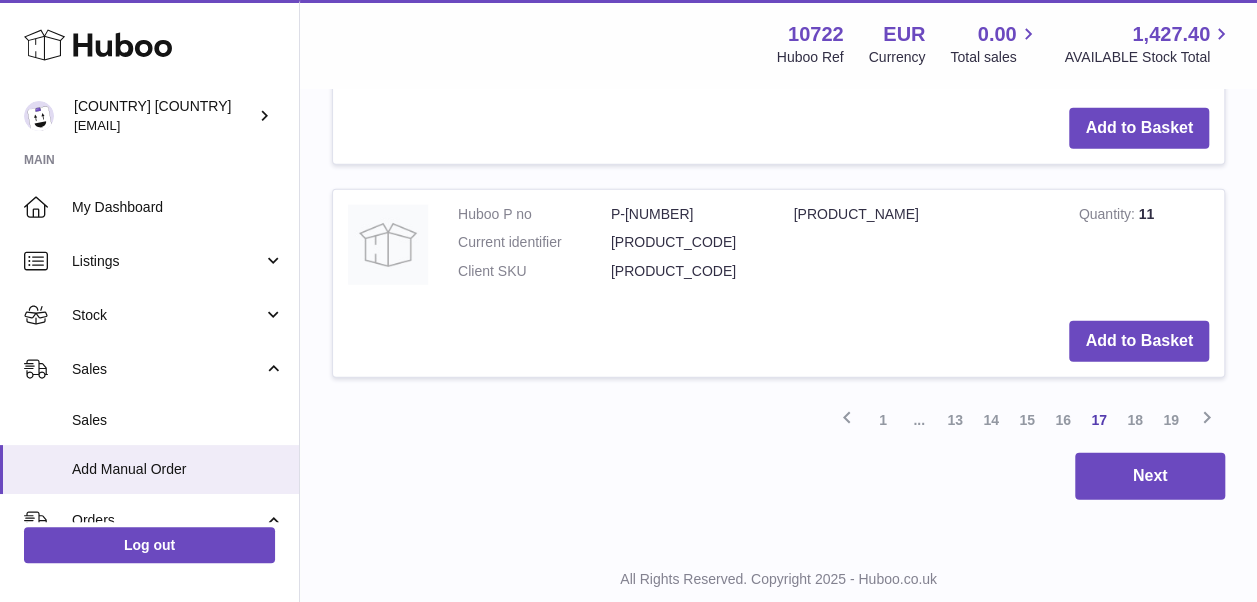 scroll, scrollTop: 2406, scrollLeft: 0, axis: vertical 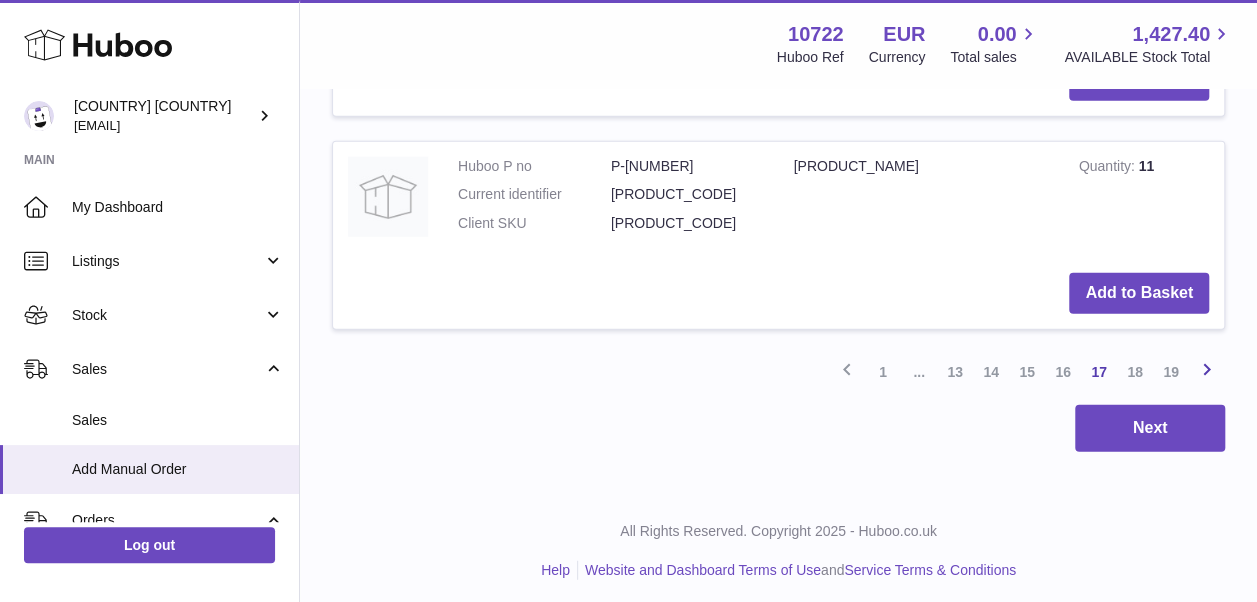 click at bounding box center [1207, 369] 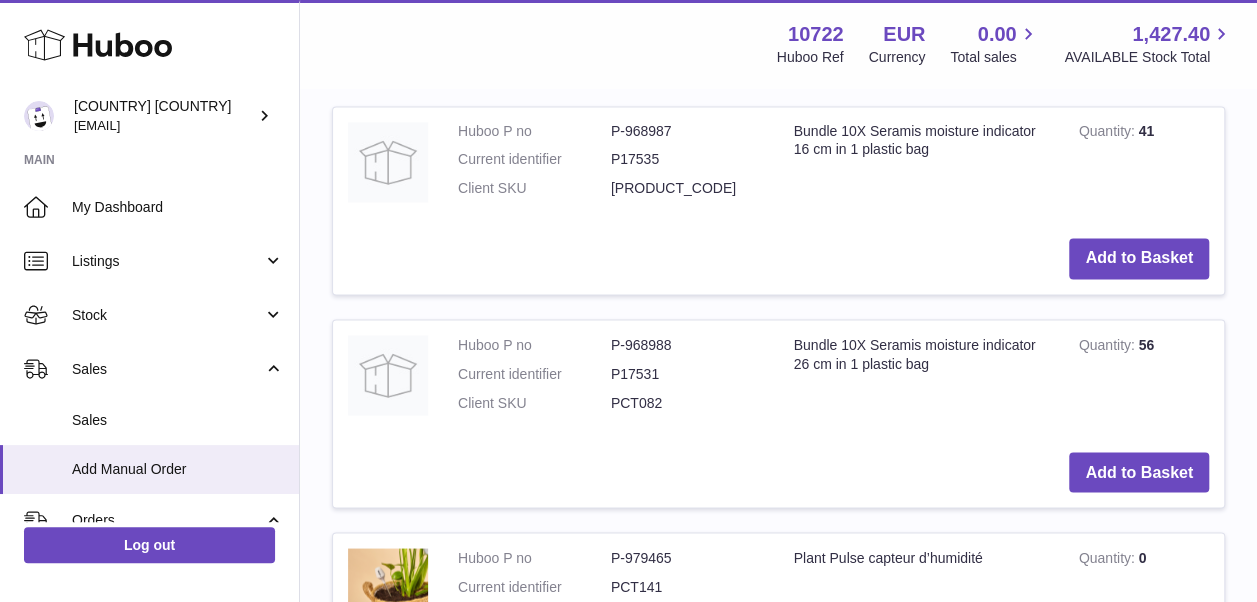 scroll, scrollTop: 1506, scrollLeft: 0, axis: vertical 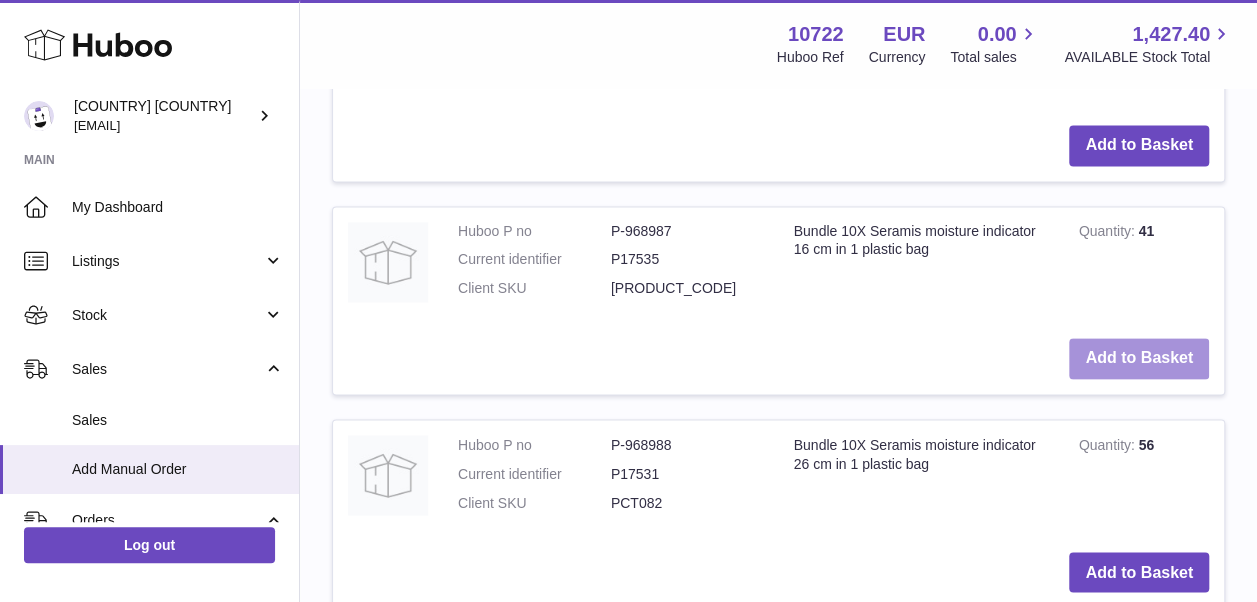 click on "Add to Basket" at bounding box center (1139, 358) 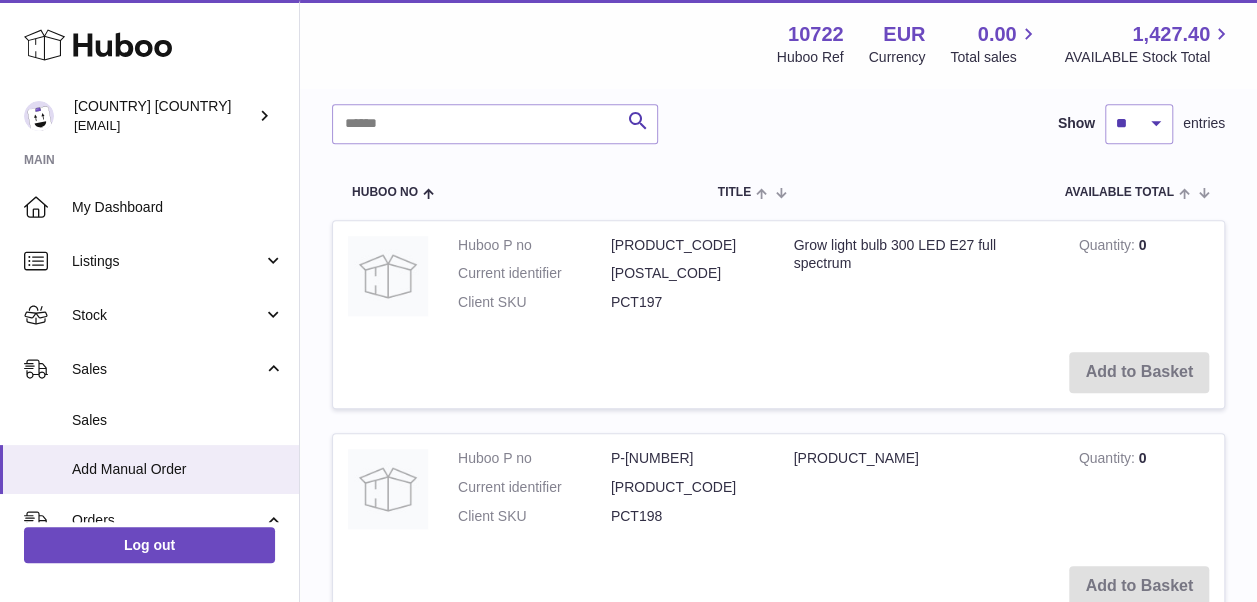scroll, scrollTop: 0, scrollLeft: 0, axis: both 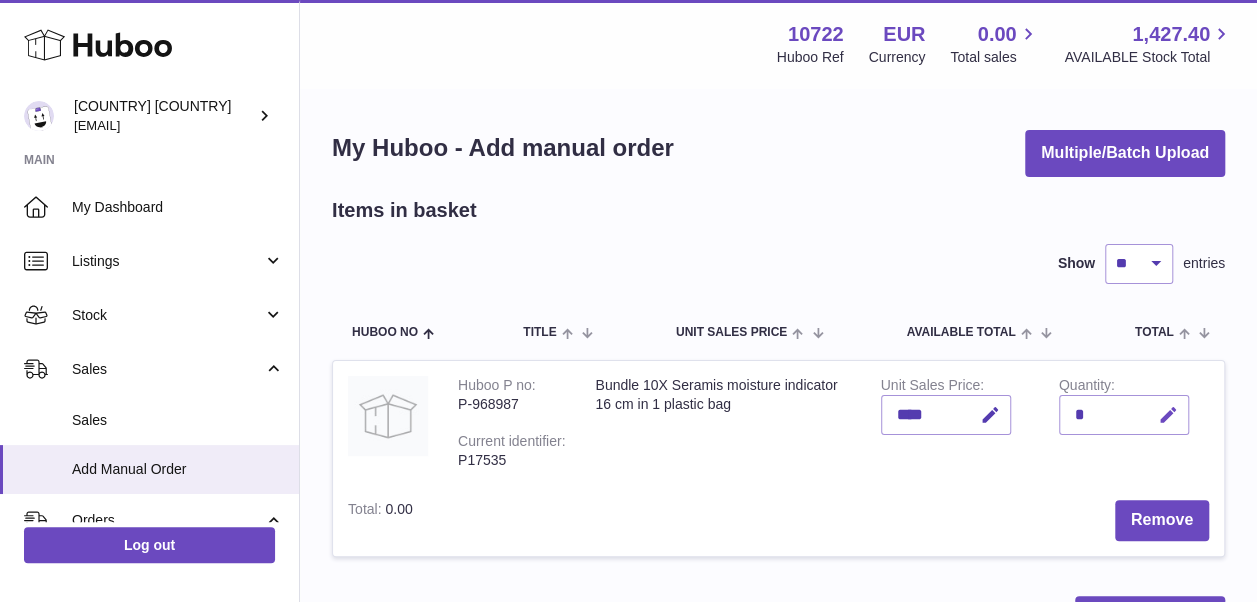 click at bounding box center [1168, 415] 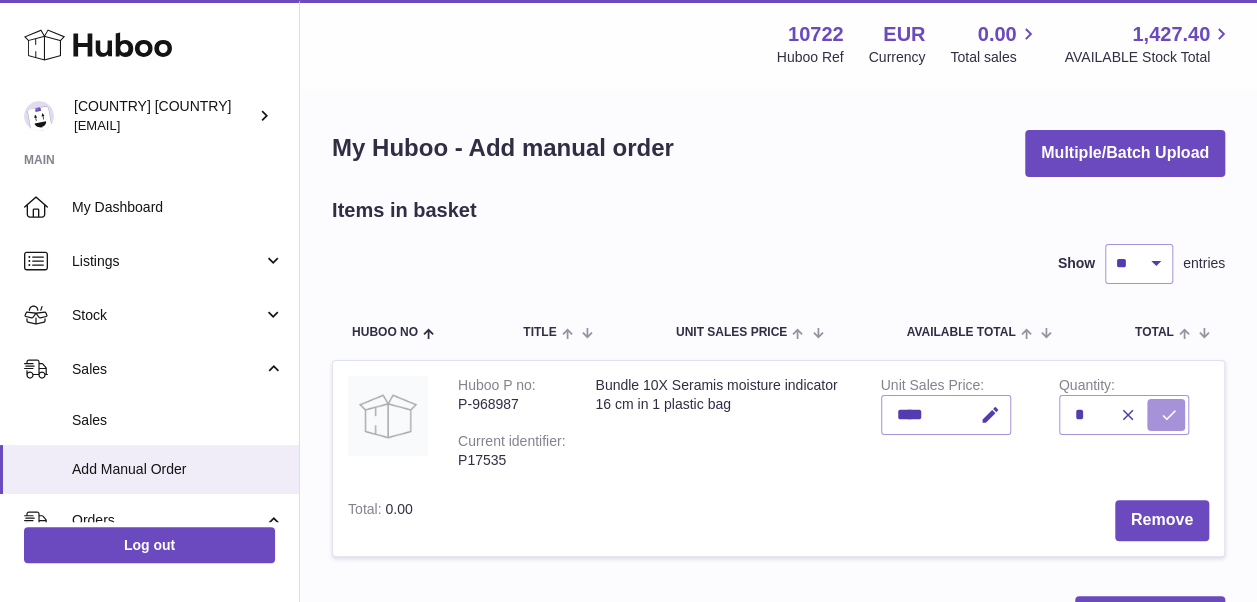 click at bounding box center (1166, 415) 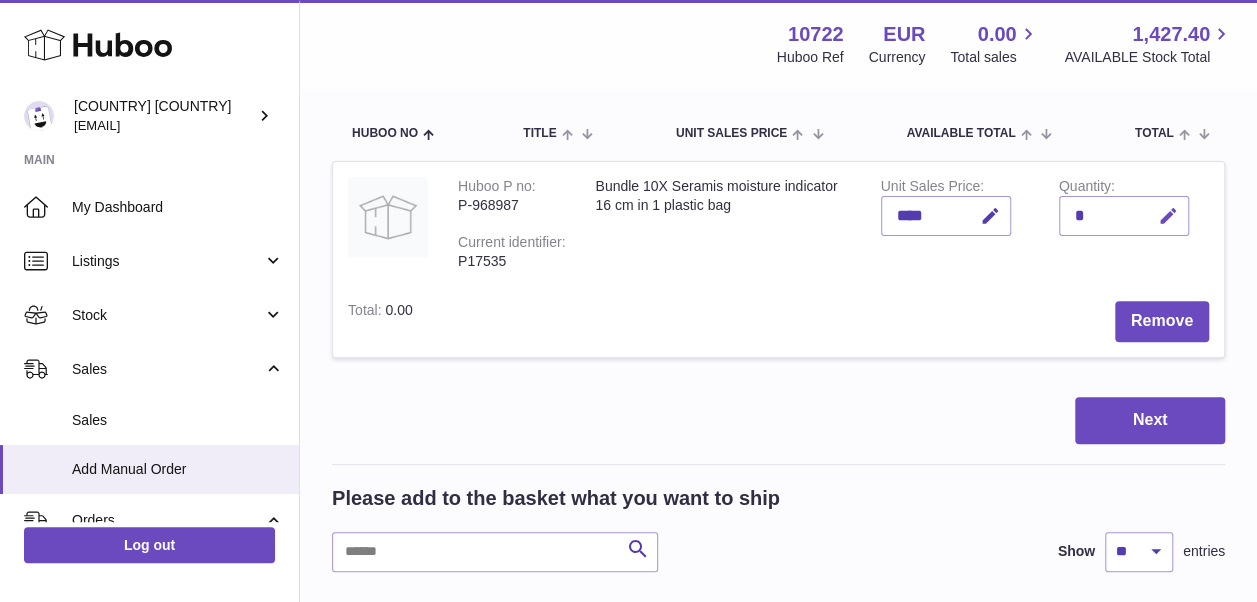 scroll, scrollTop: 200, scrollLeft: 0, axis: vertical 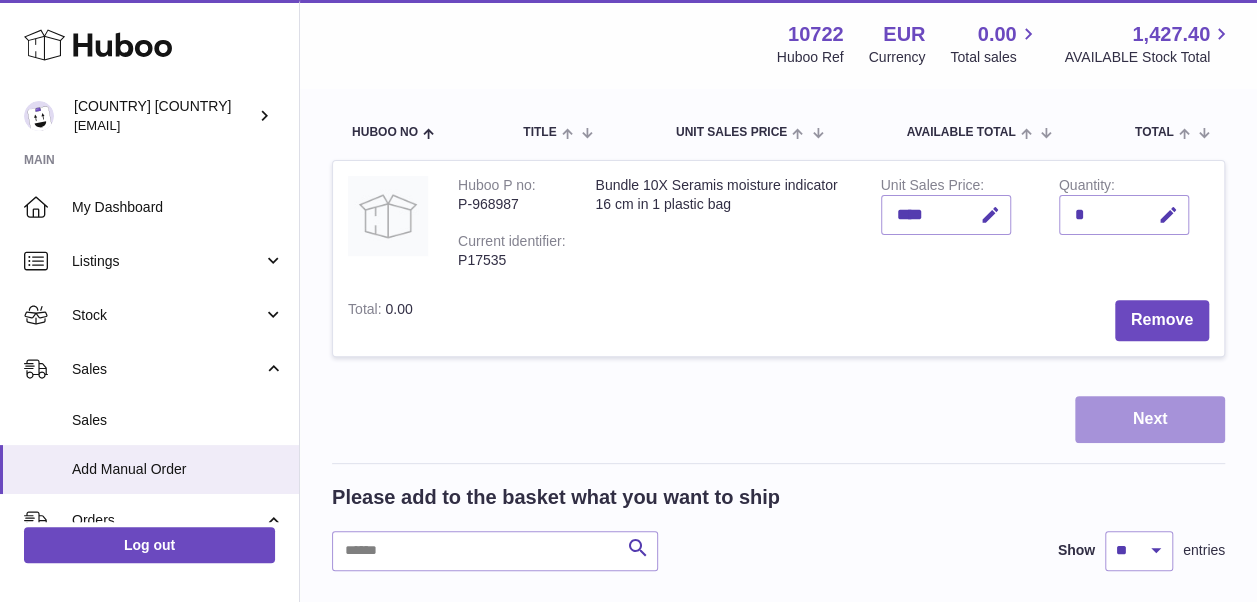 click on "Next" at bounding box center (1150, 419) 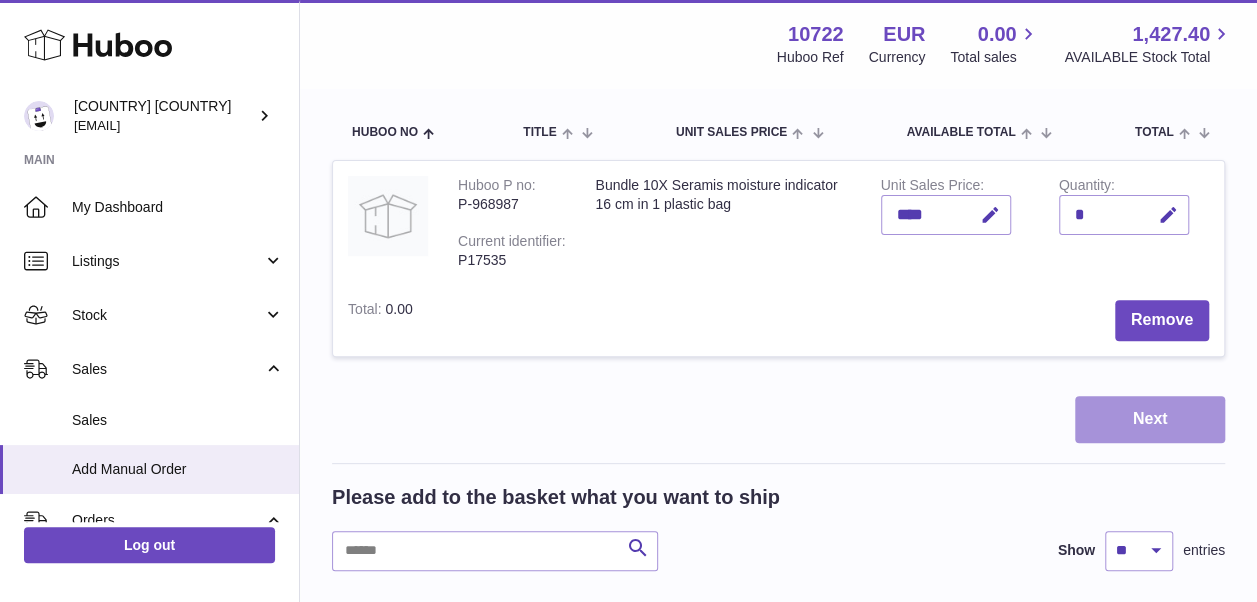 scroll, scrollTop: 0, scrollLeft: 0, axis: both 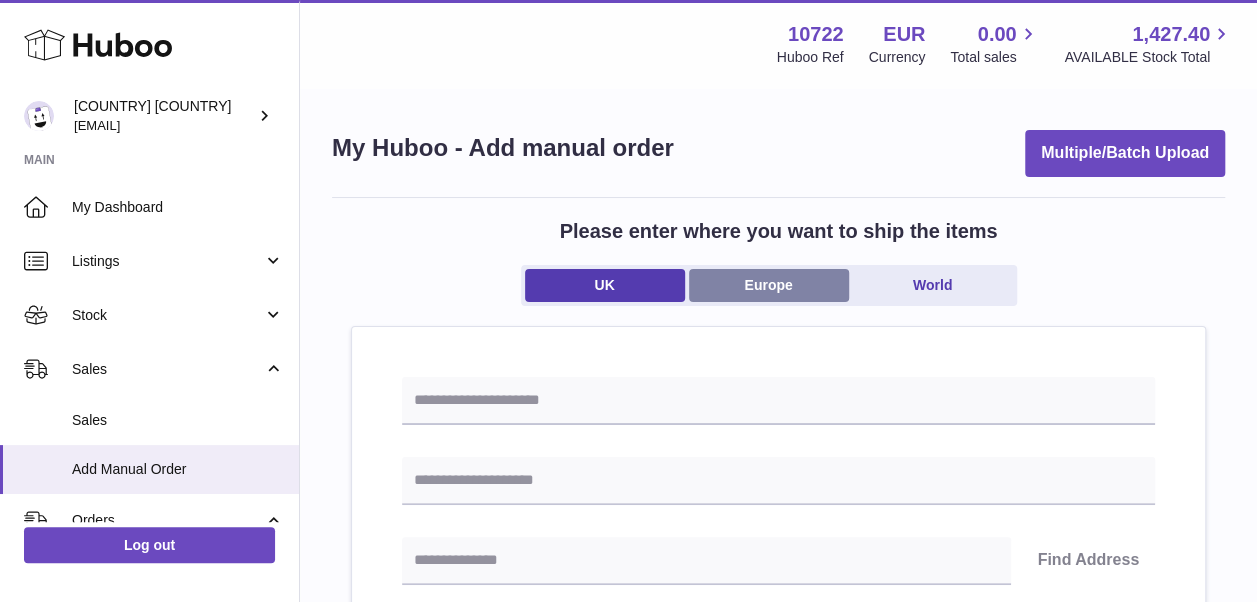 click on "Europe" at bounding box center [769, 285] 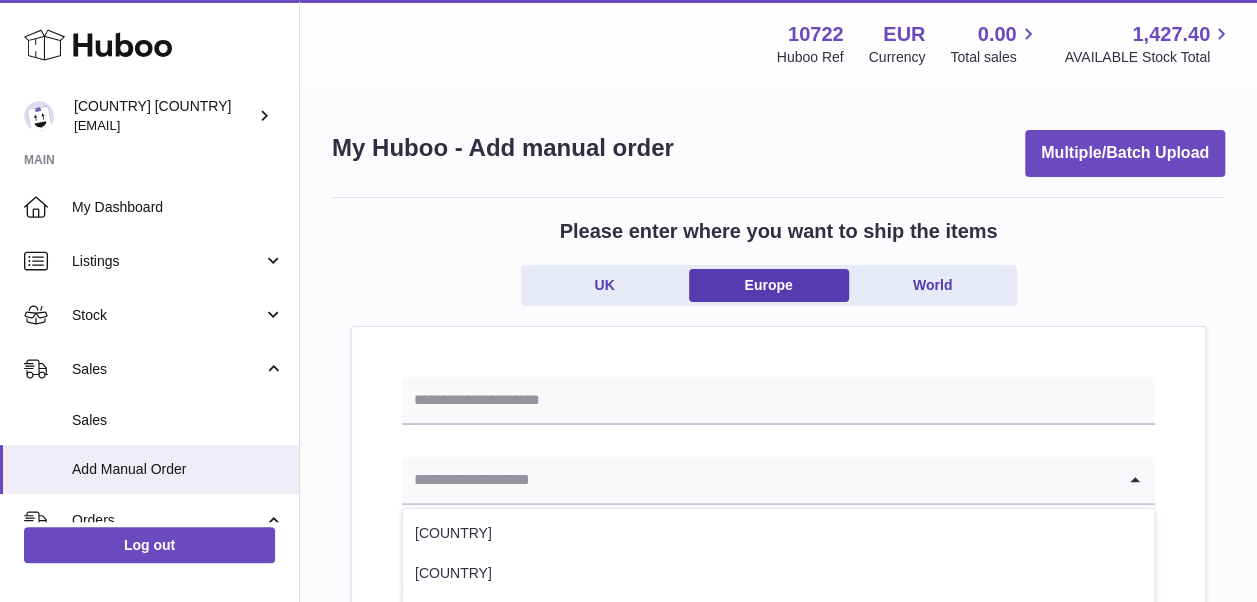 click at bounding box center (758, 480) 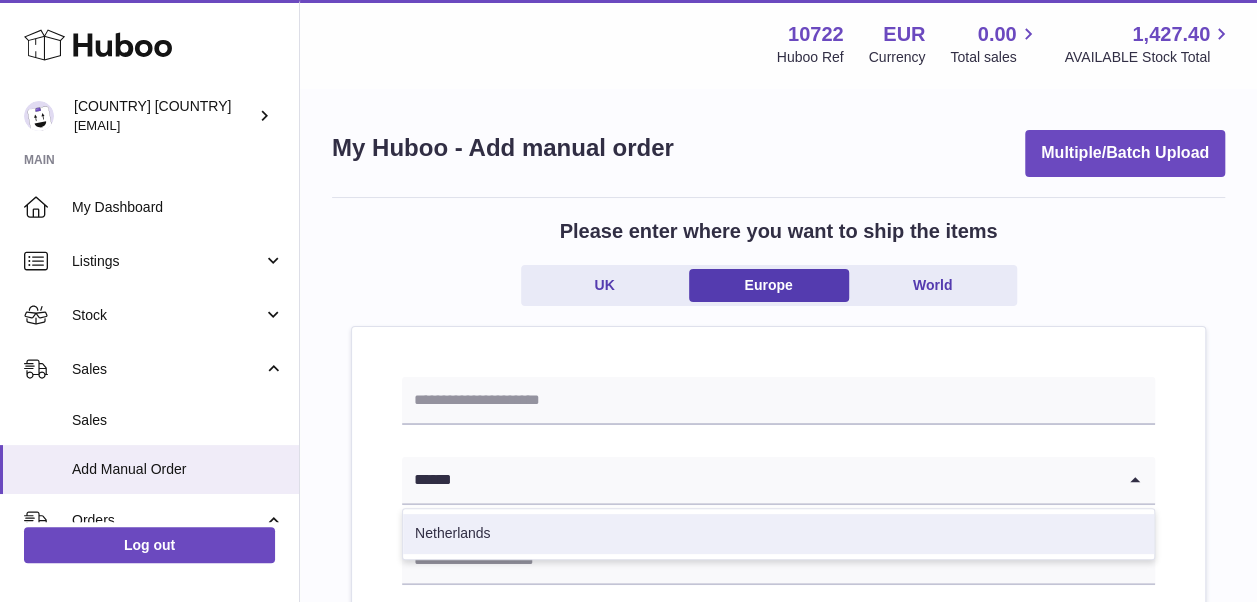 click on "Netherlands" at bounding box center [778, 534] 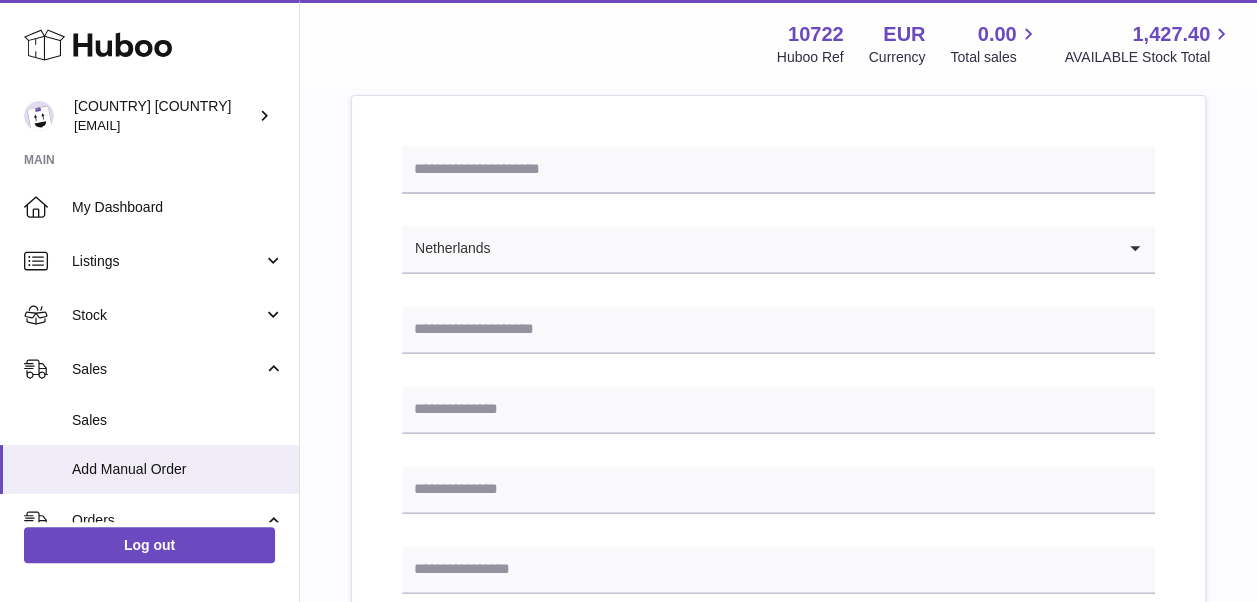 scroll, scrollTop: 200, scrollLeft: 0, axis: vertical 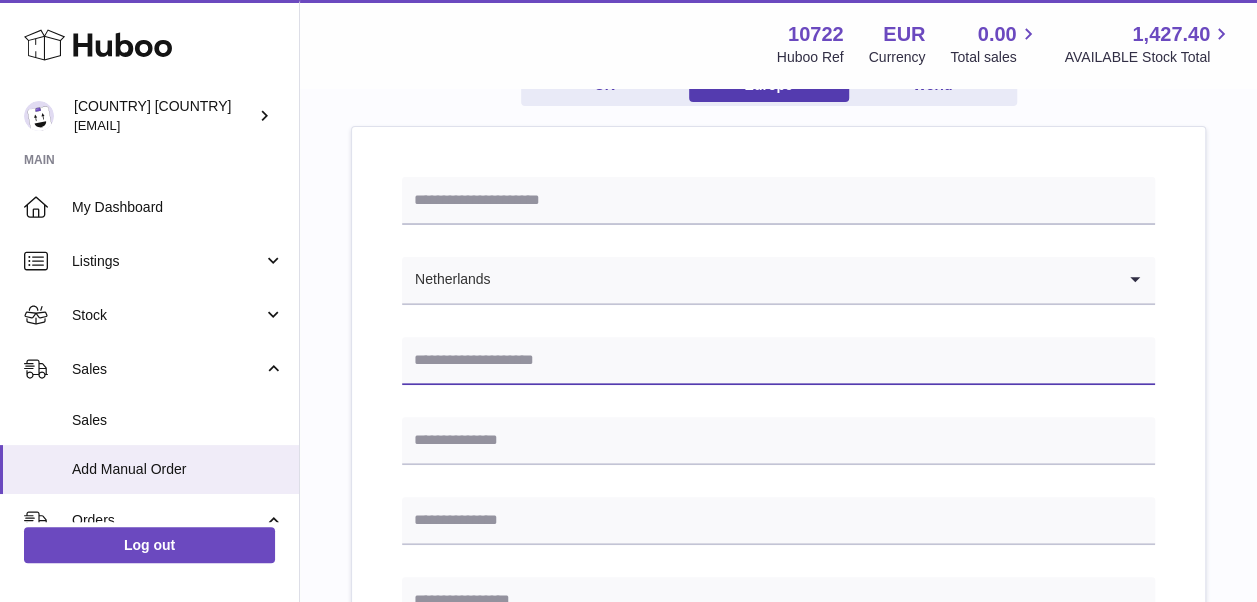 click at bounding box center (778, 361) 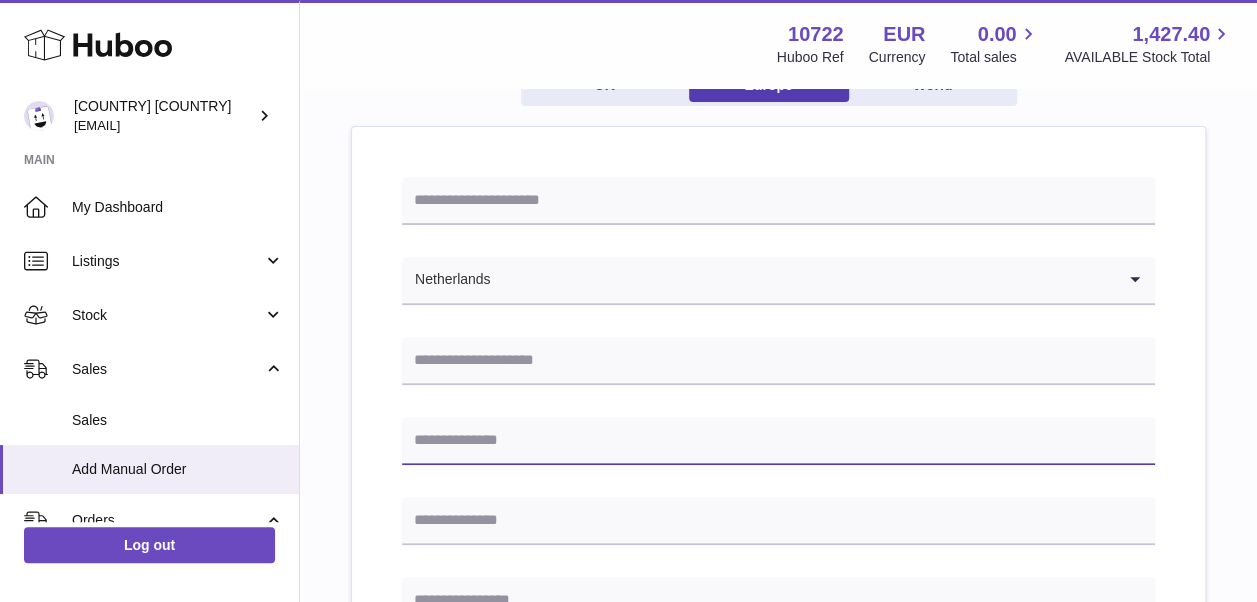 click at bounding box center [778, 441] 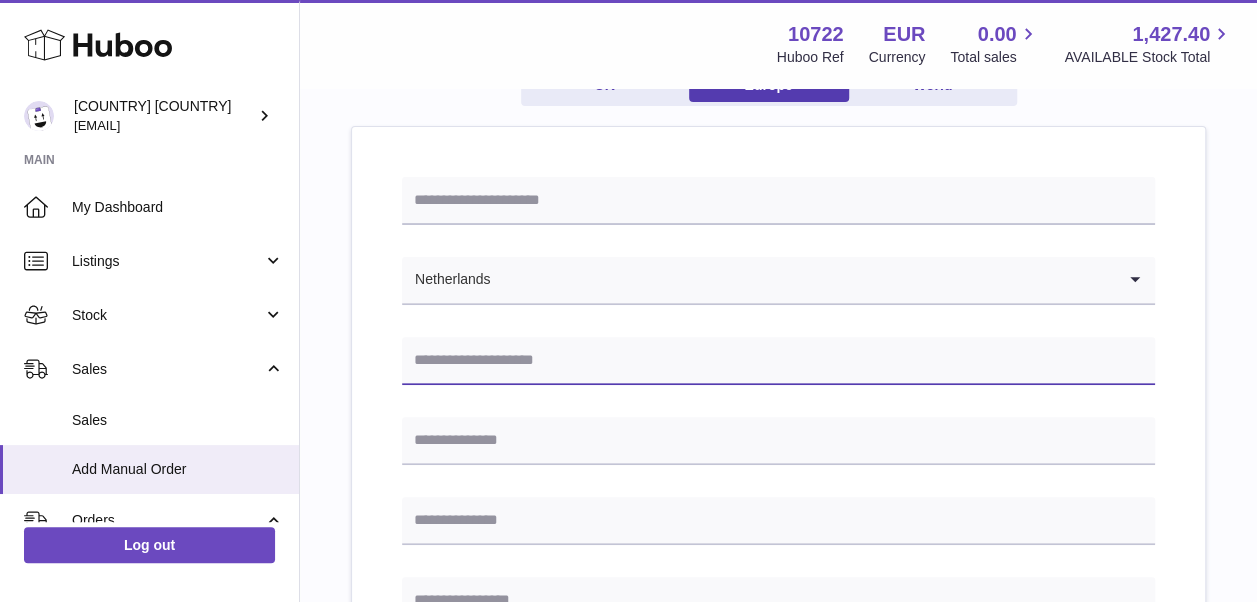 click at bounding box center [778, 361] 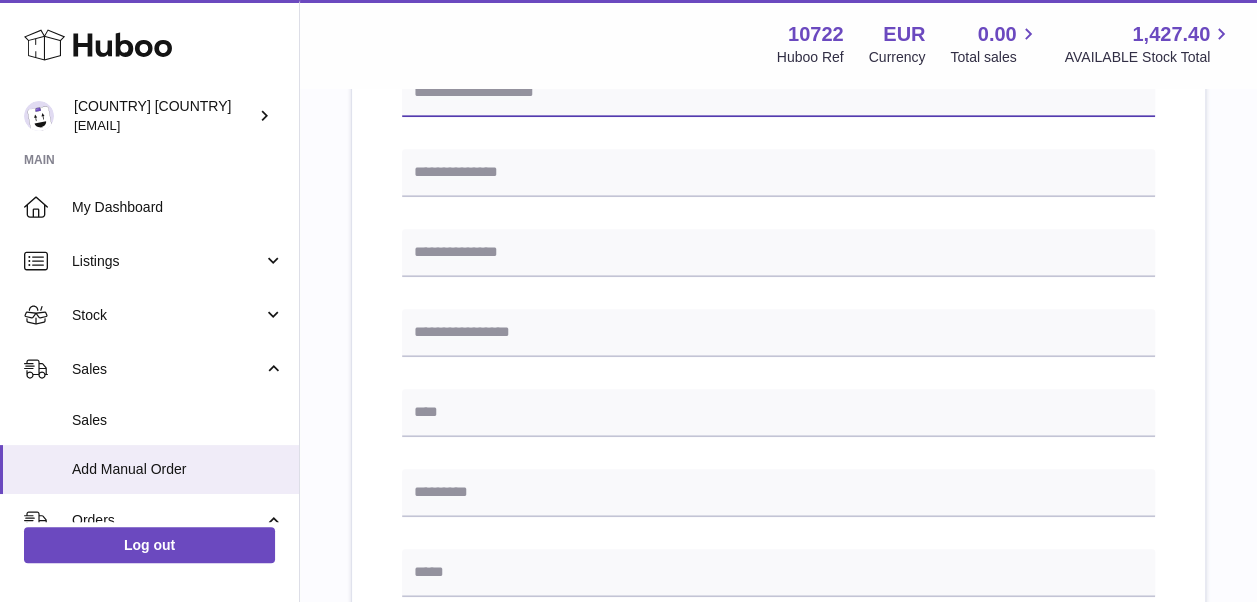 scroll, scrollTop: 500, scrollLeft: 0, axis: vertical 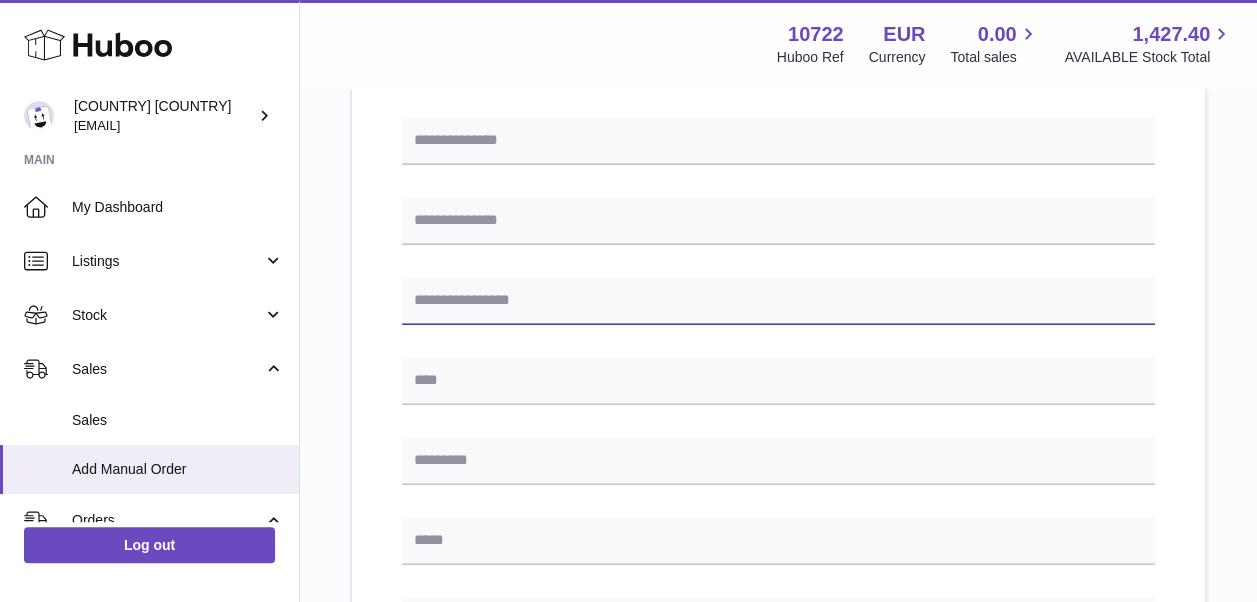 click at bounding box center (778, 301) 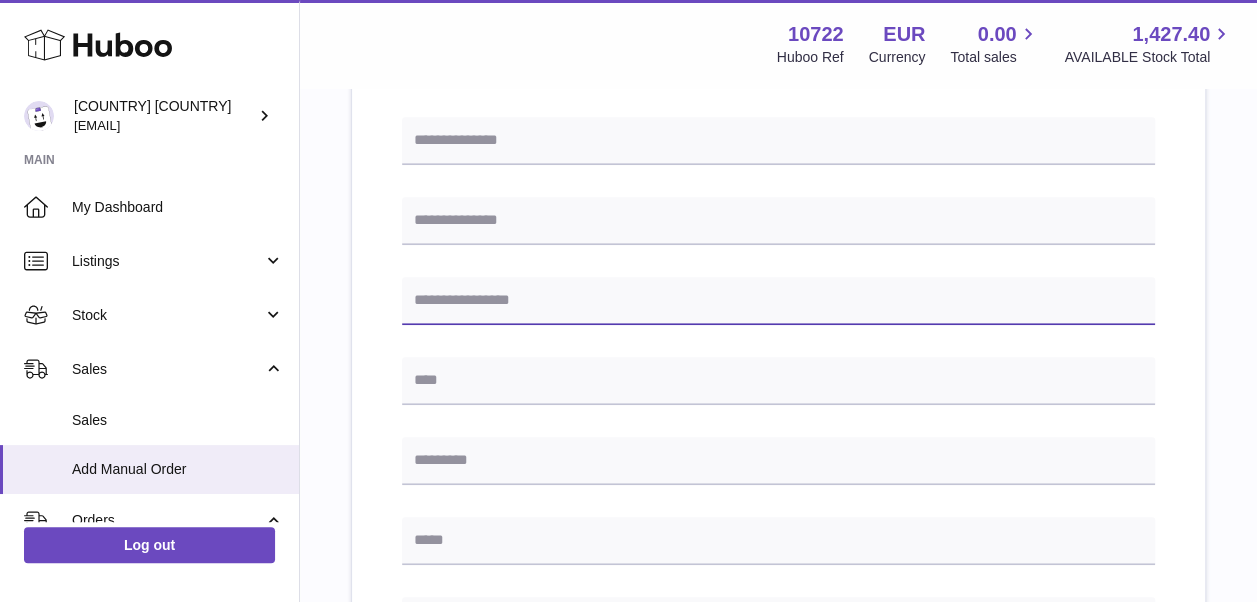 paste on "**********" 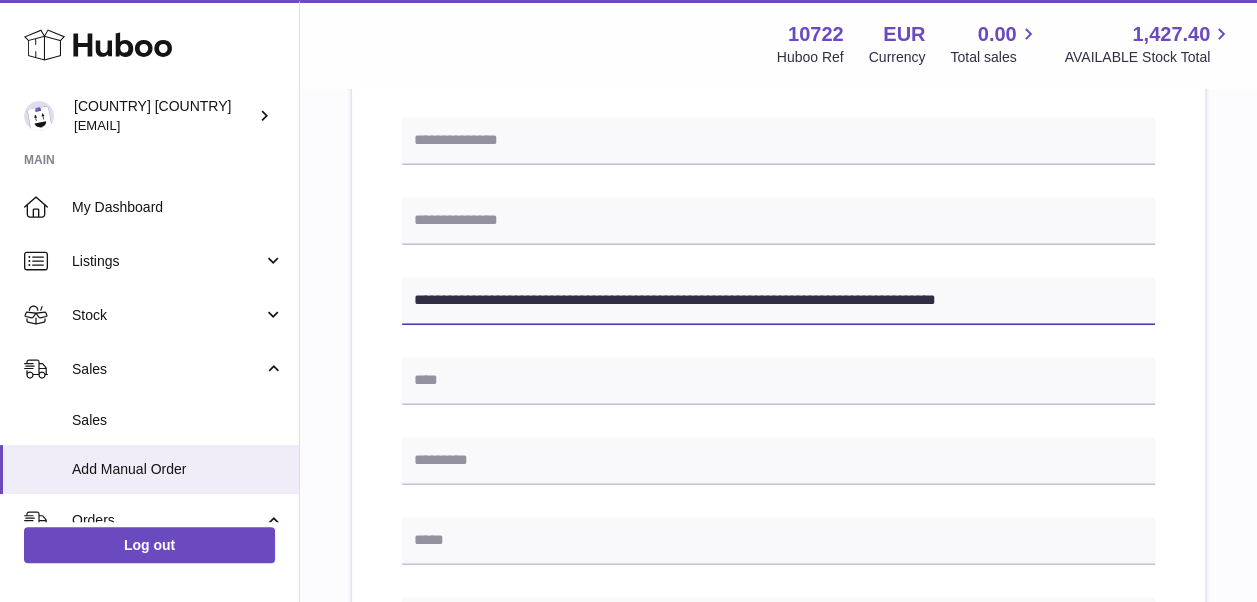 drag, startPoint x: 415, startPoint y: 296, endPoint x: 545, endPoint y: 304, distance: 130.24593 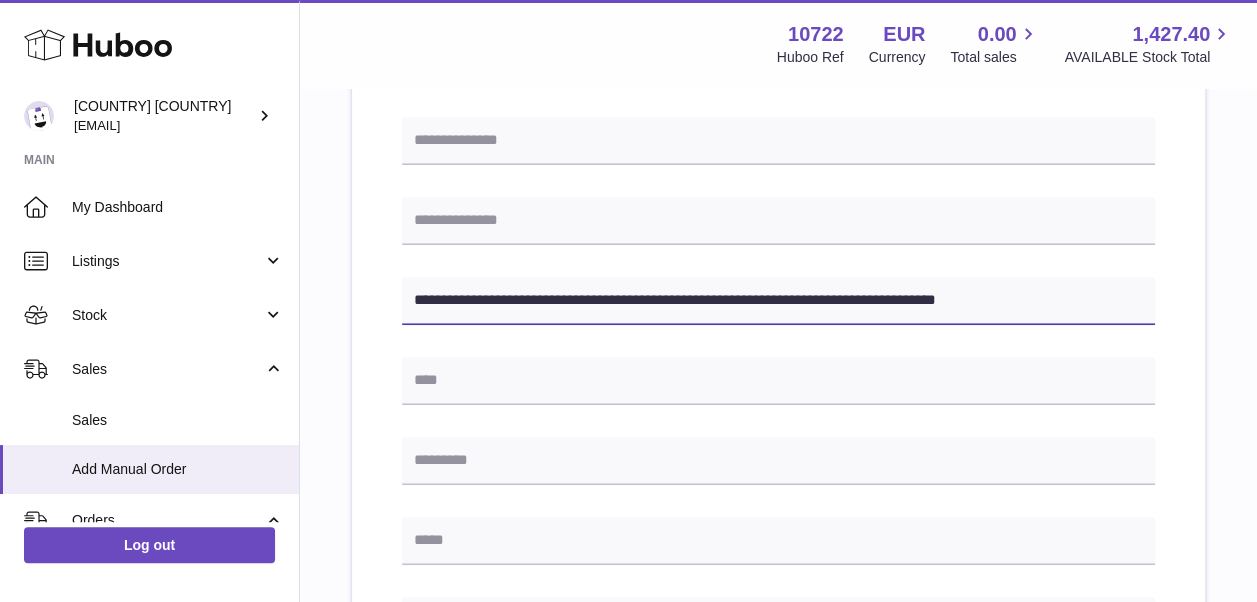 click on "**********" at bounding box center [778, 301] 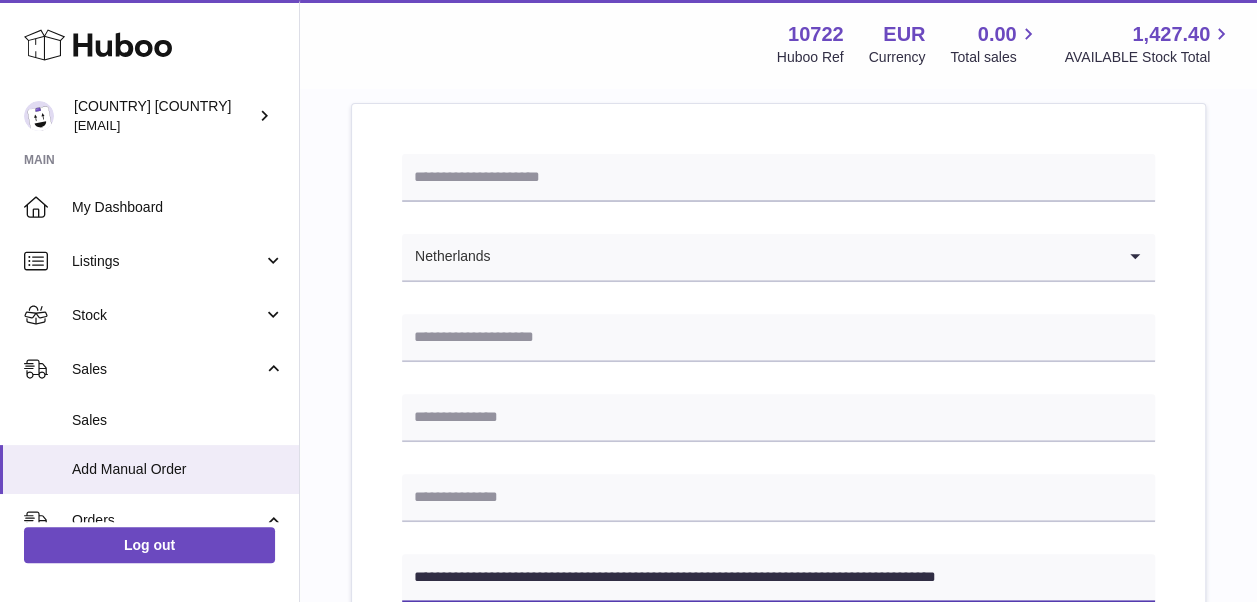 scroll, scrollTop: 200, scrollLeft: 0, axis: vertical 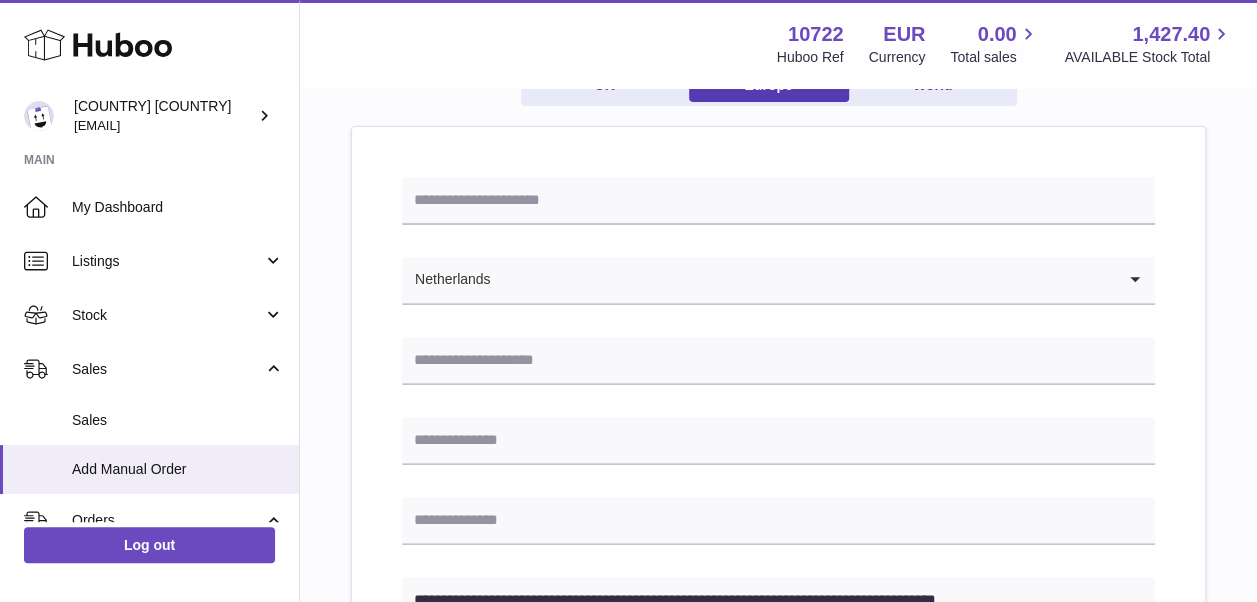 type on "**********" 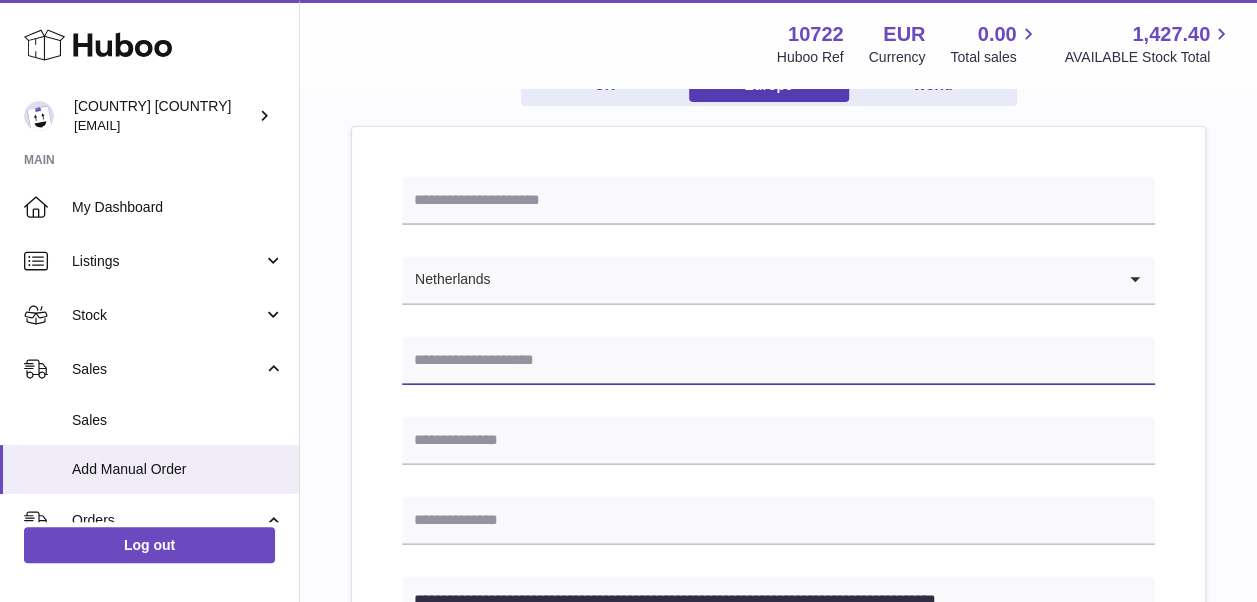 click at bounding box center [778, 361] 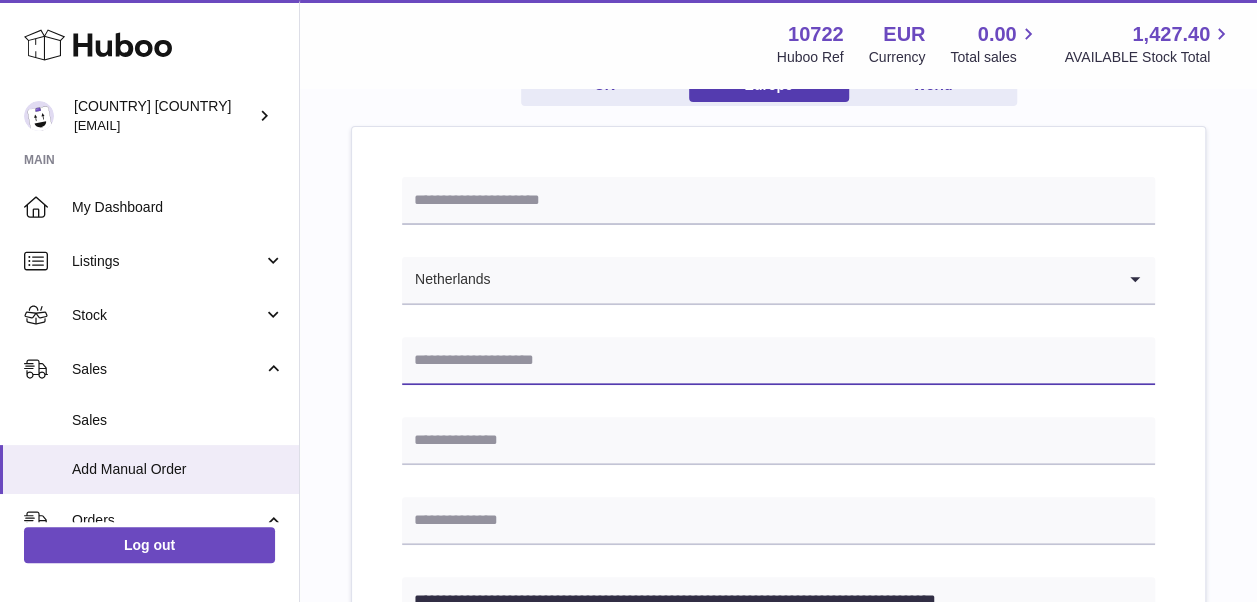 paste on "**********" 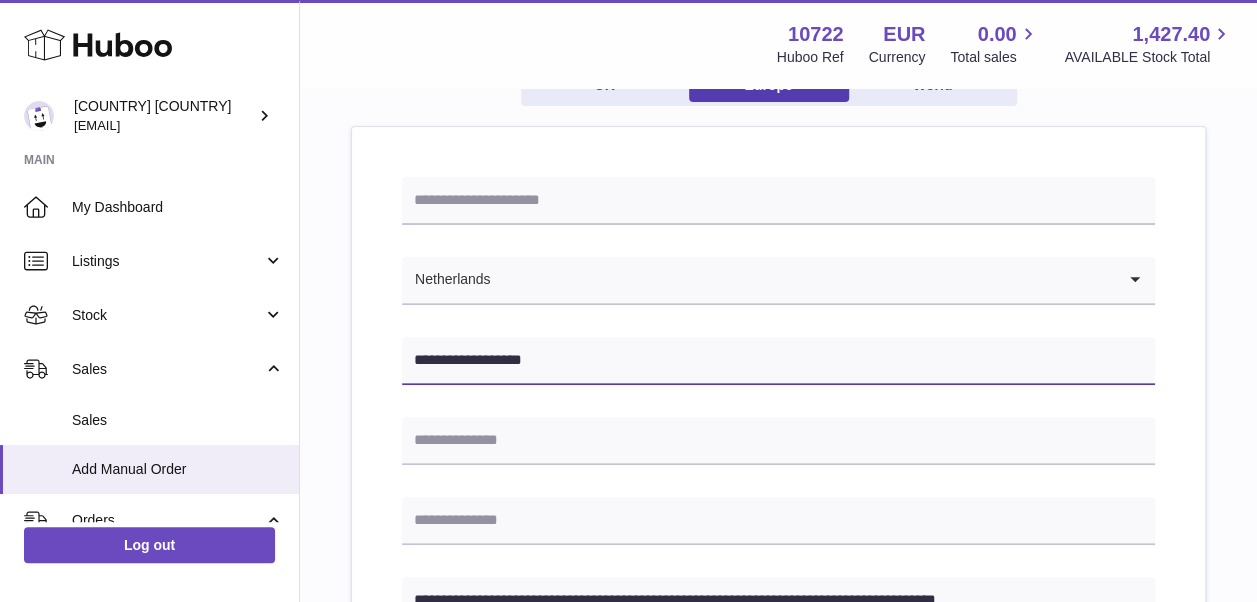 type on "**********" 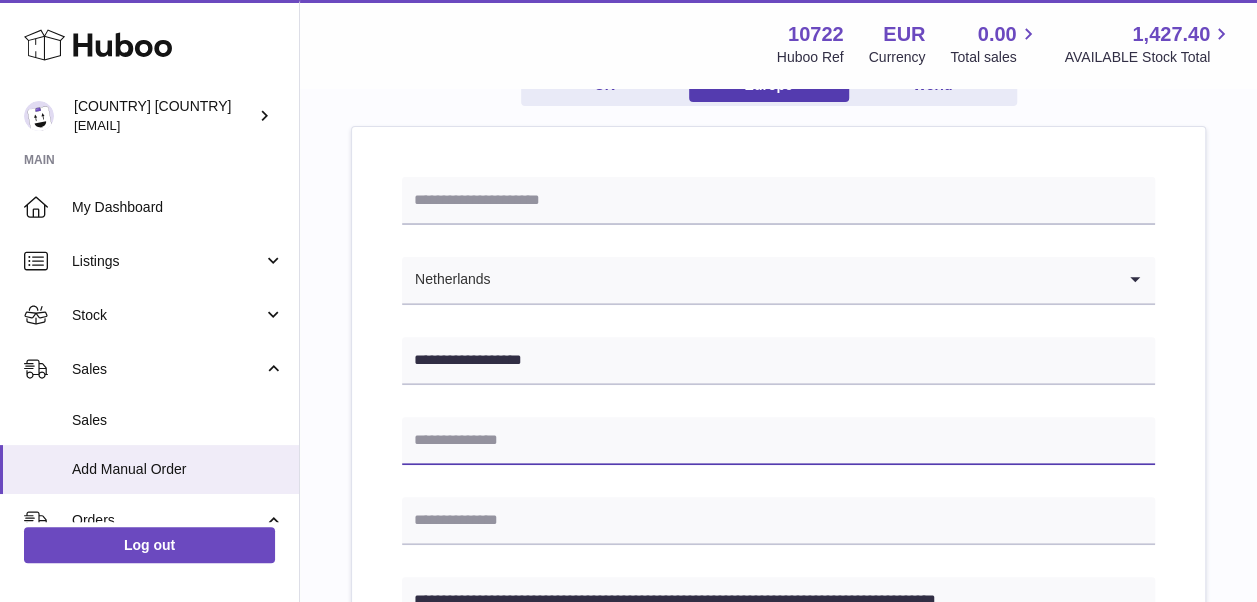 click at bounding box center [778, 441] 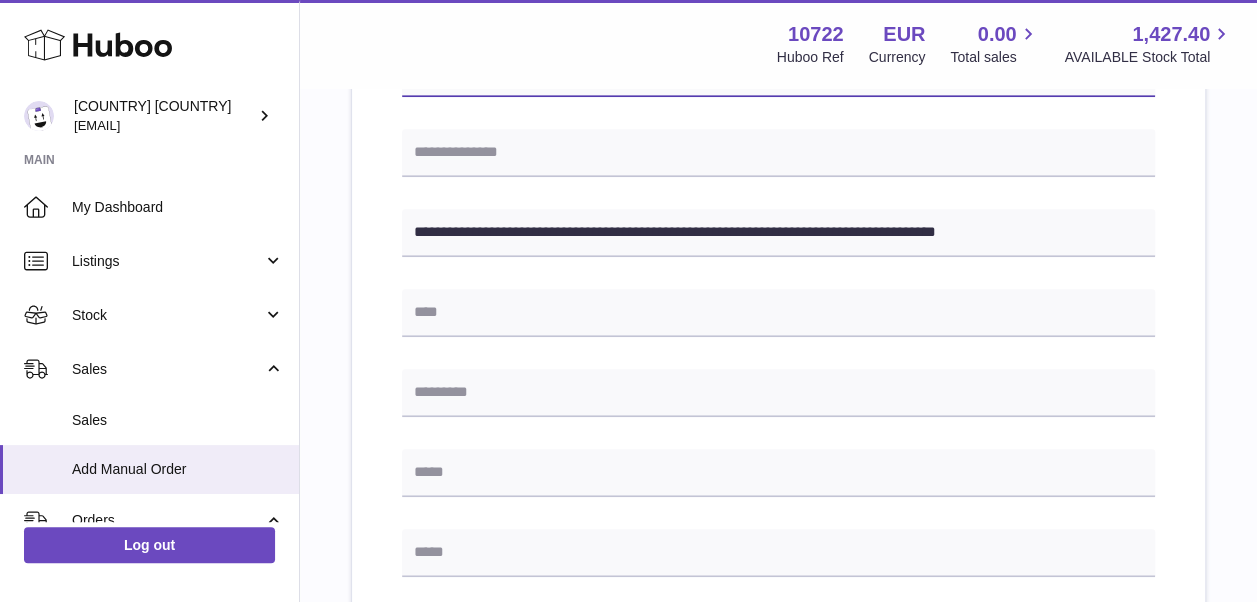 scroll, scrollTop: 600, scrollLeft: 0, axis: vertical 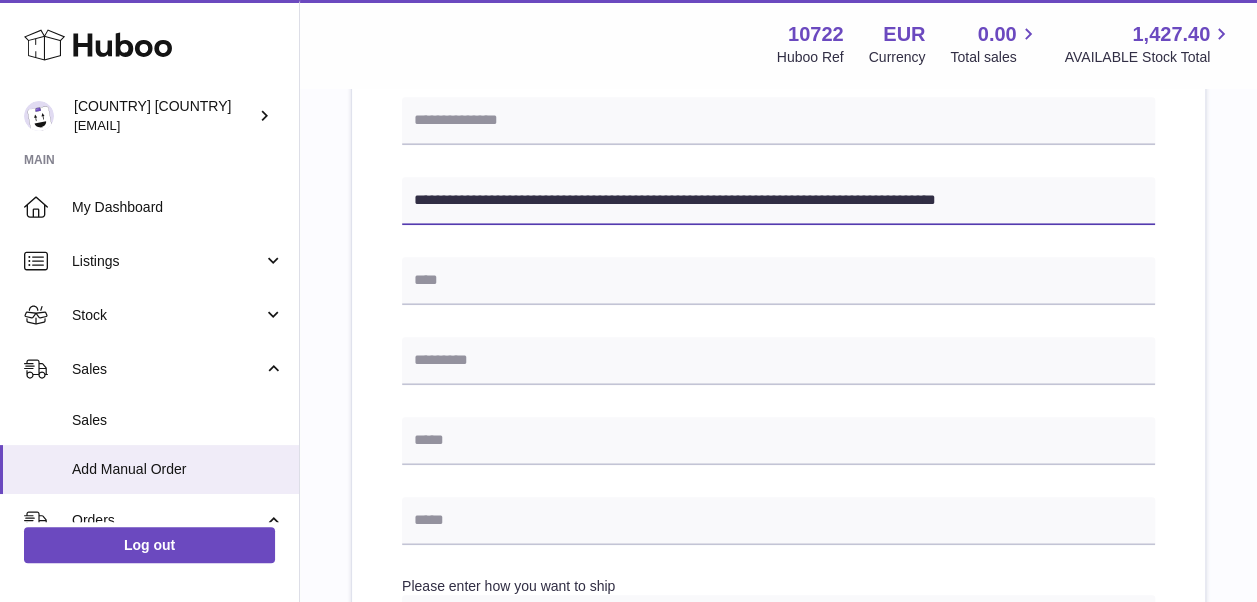 drag, startPoint x: 553, startPoint y: 202, endPoint x: 626, endPoint y: 216, distance: 74.330345 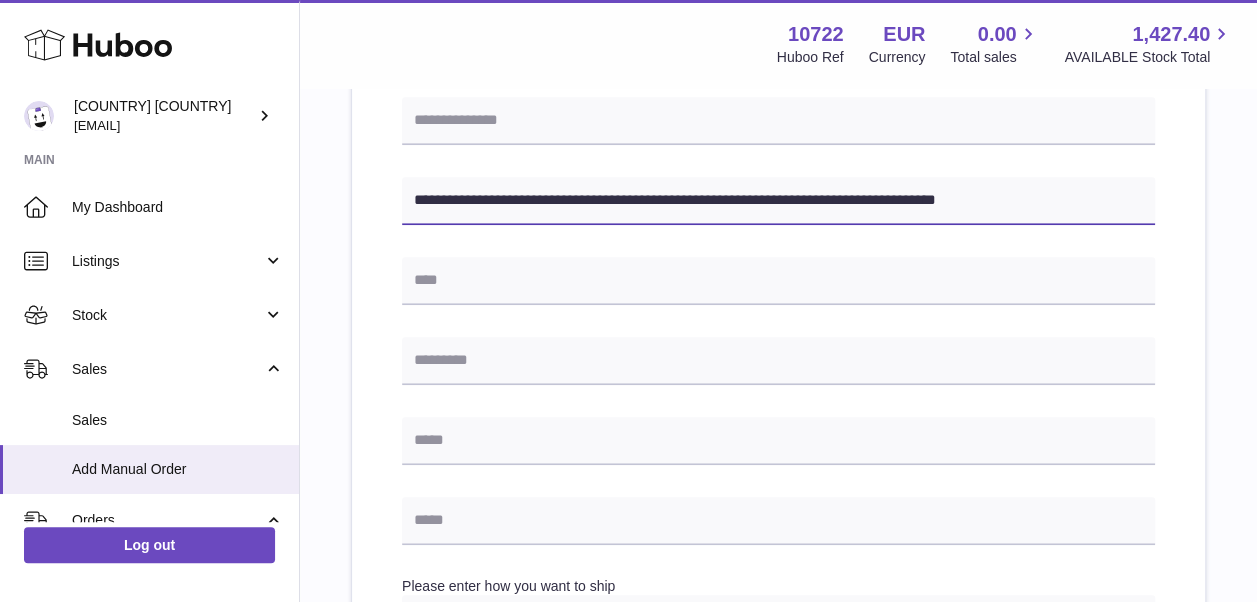click on "**********" at bounding box center [778, 201] 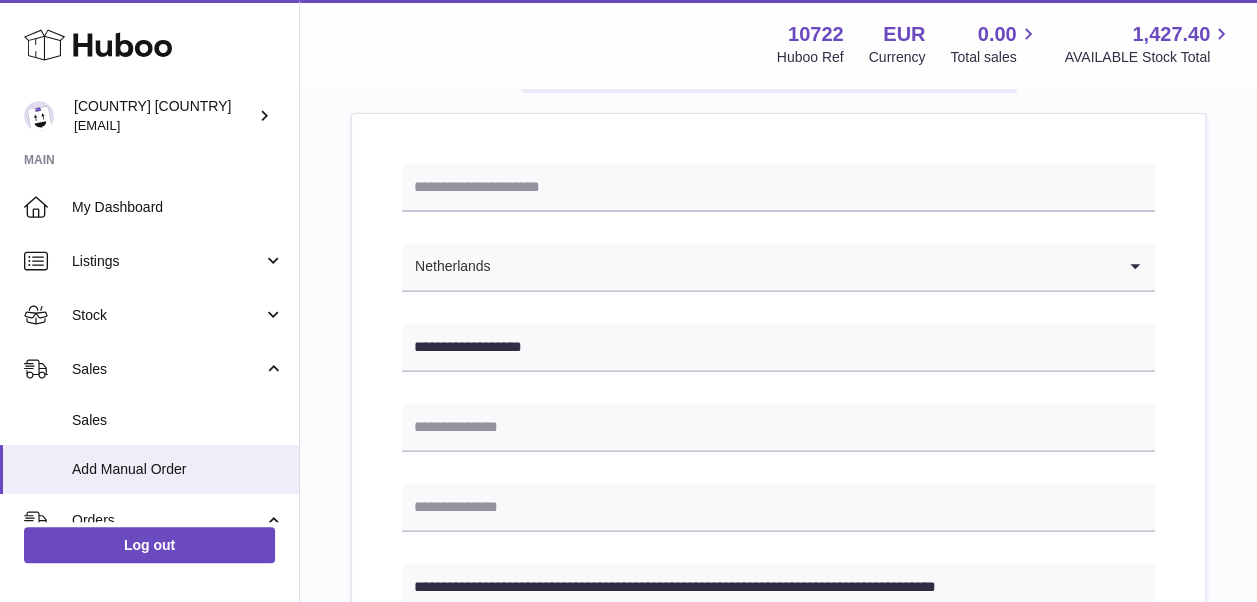 scroll, scrollTop: 200, scrollLeft: 0, axis: vertical 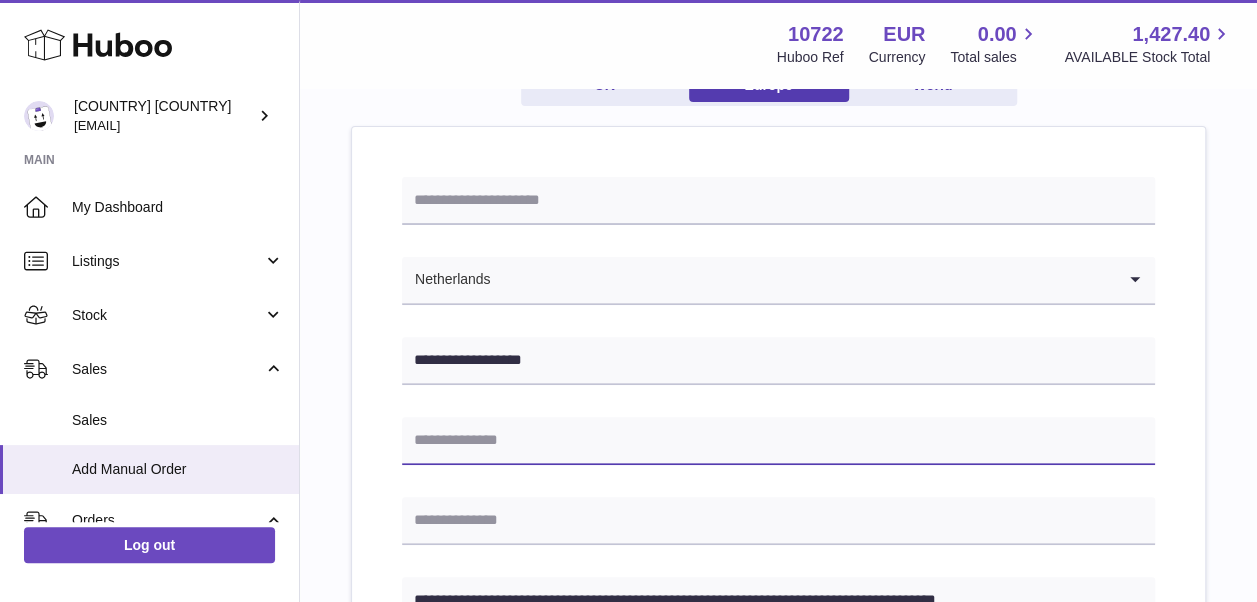 click at bounding box center [778, 441] 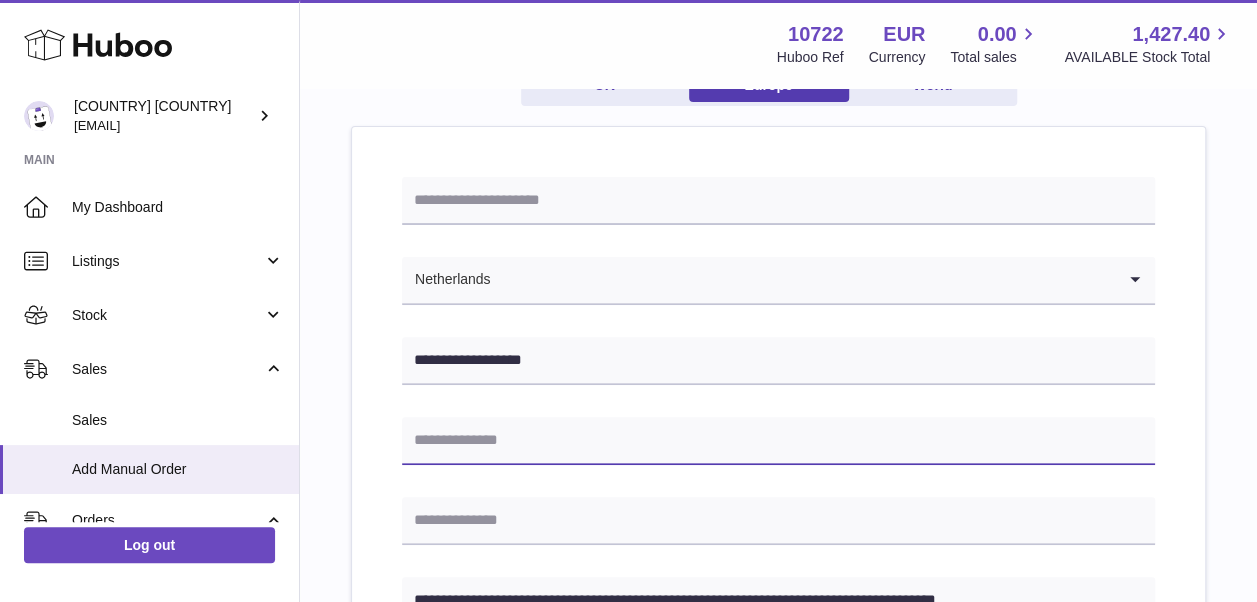 paste on "**********" 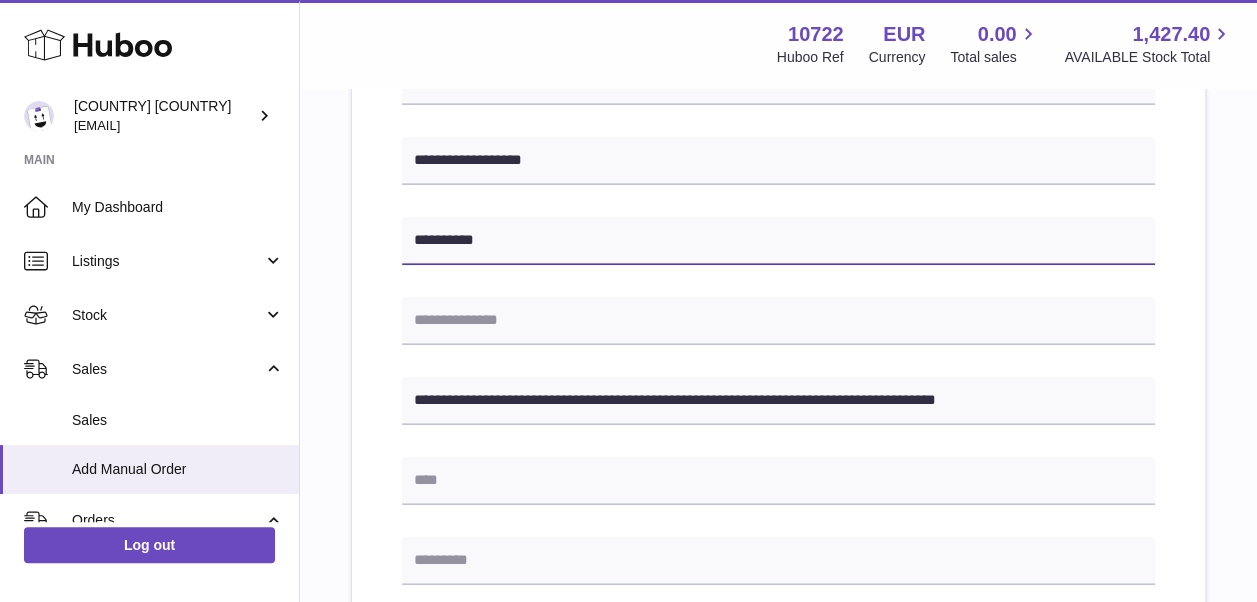 scroll, scrollTop: 500, scrollLeft: 0, axis: vertical 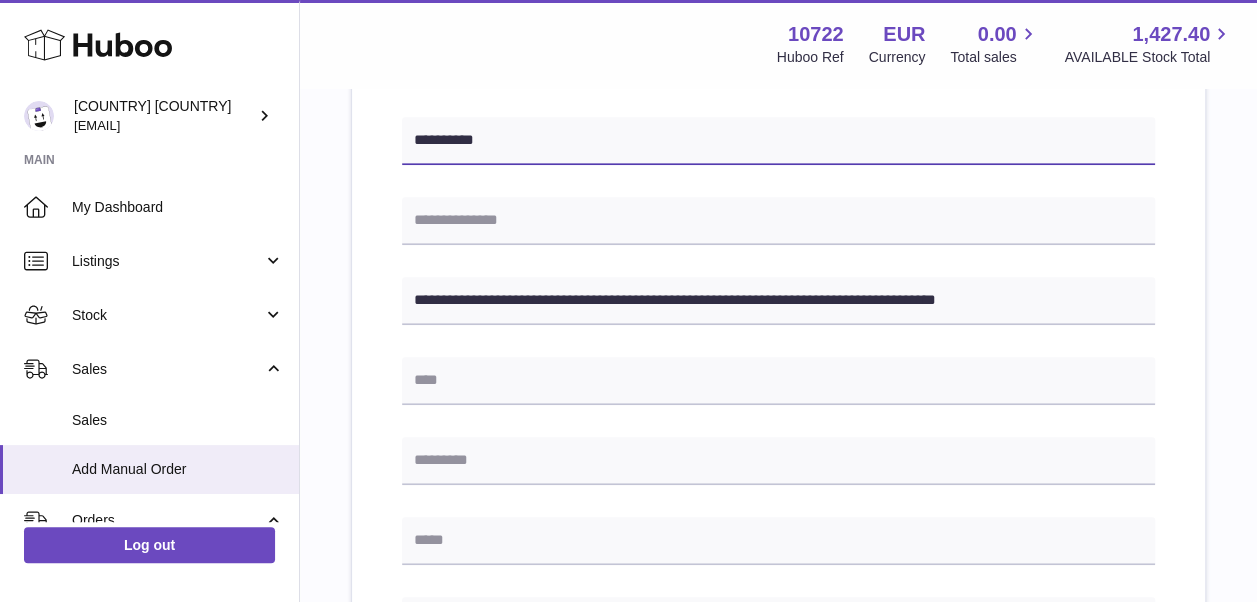 type on "**********" 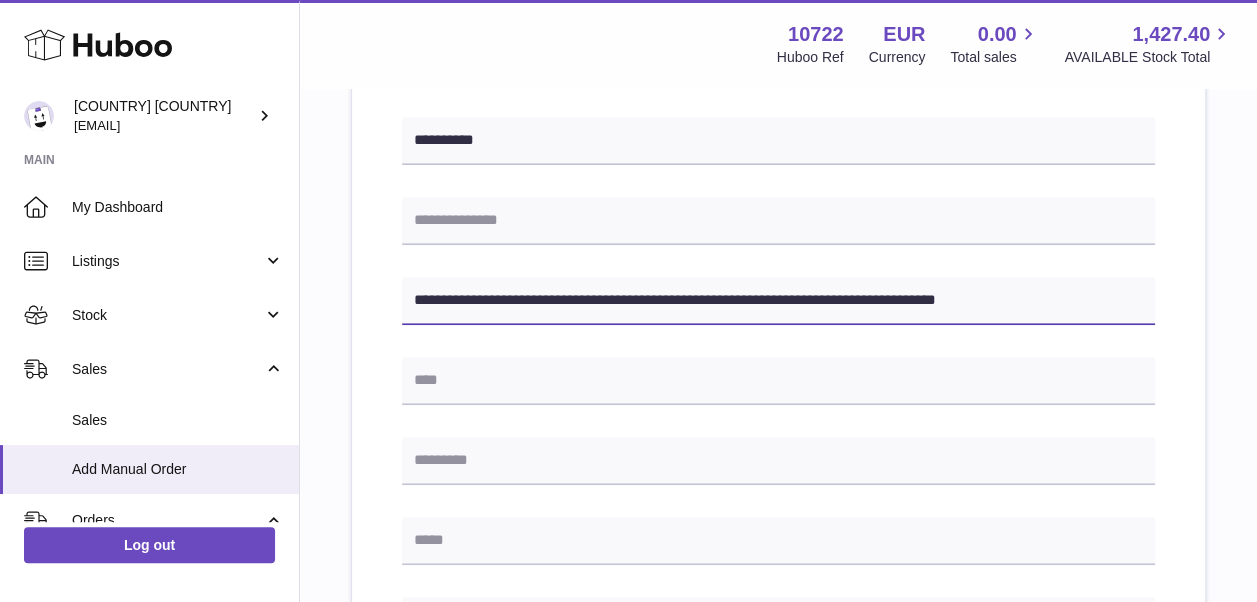 drag, startPoint x: 634, startPoint y: 297, endPoint x: 686, endPoint y: 306, distance: 52.773098 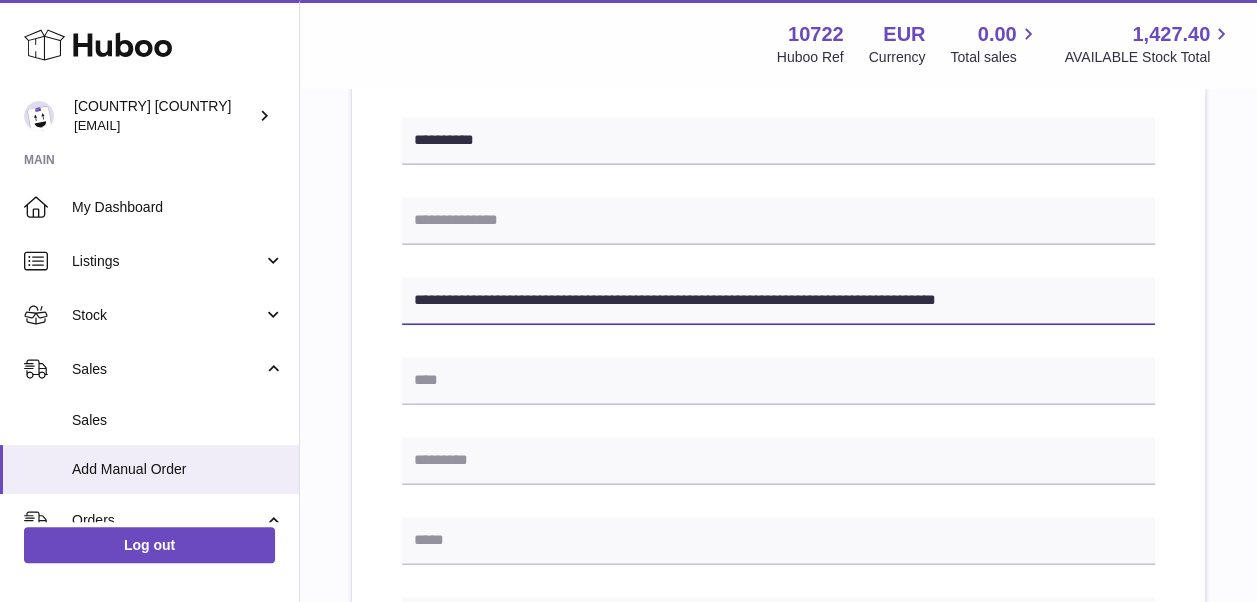 click on "**********" at bounding box center (778, 301) 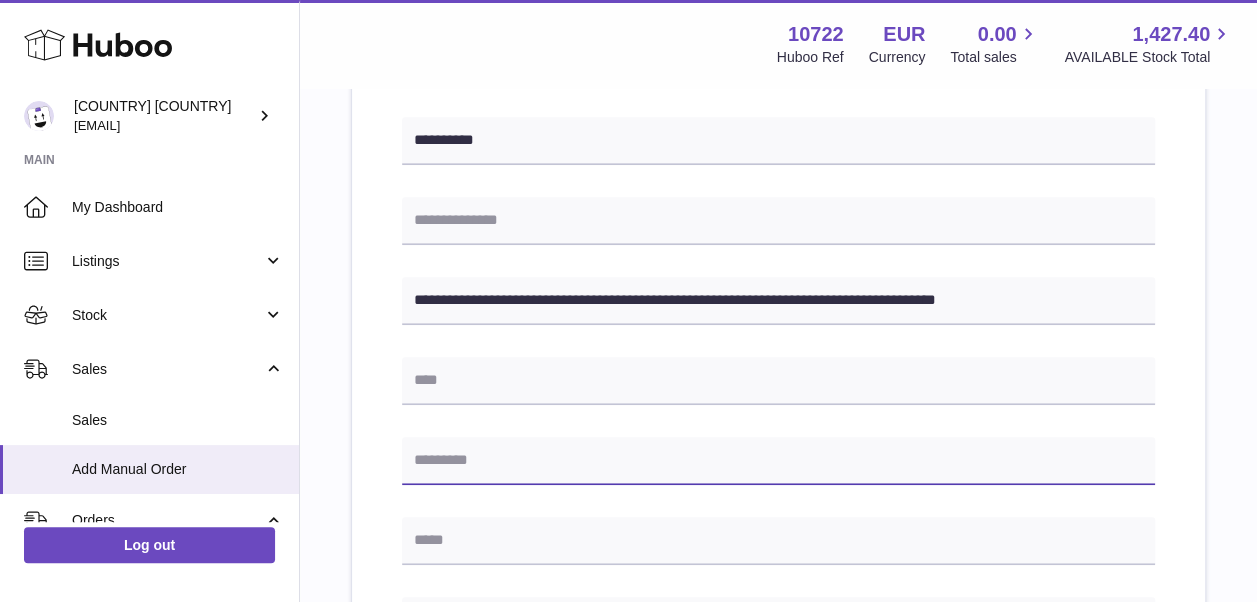 click at bounding box center [778, 461] 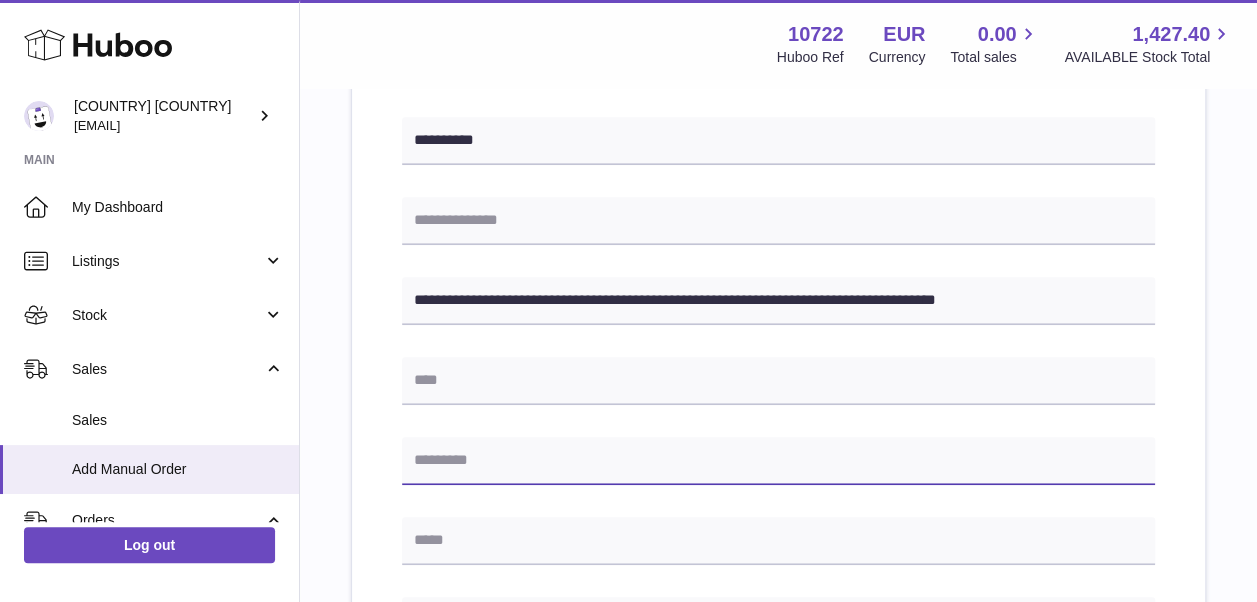 paste on "*******" 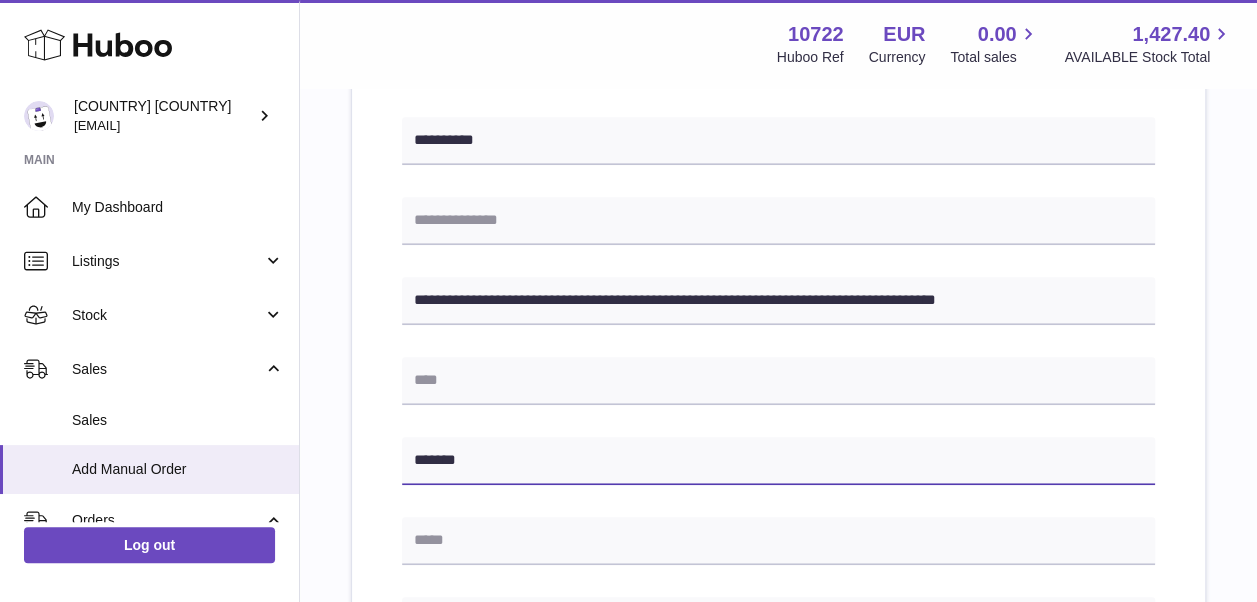 type on "*******" 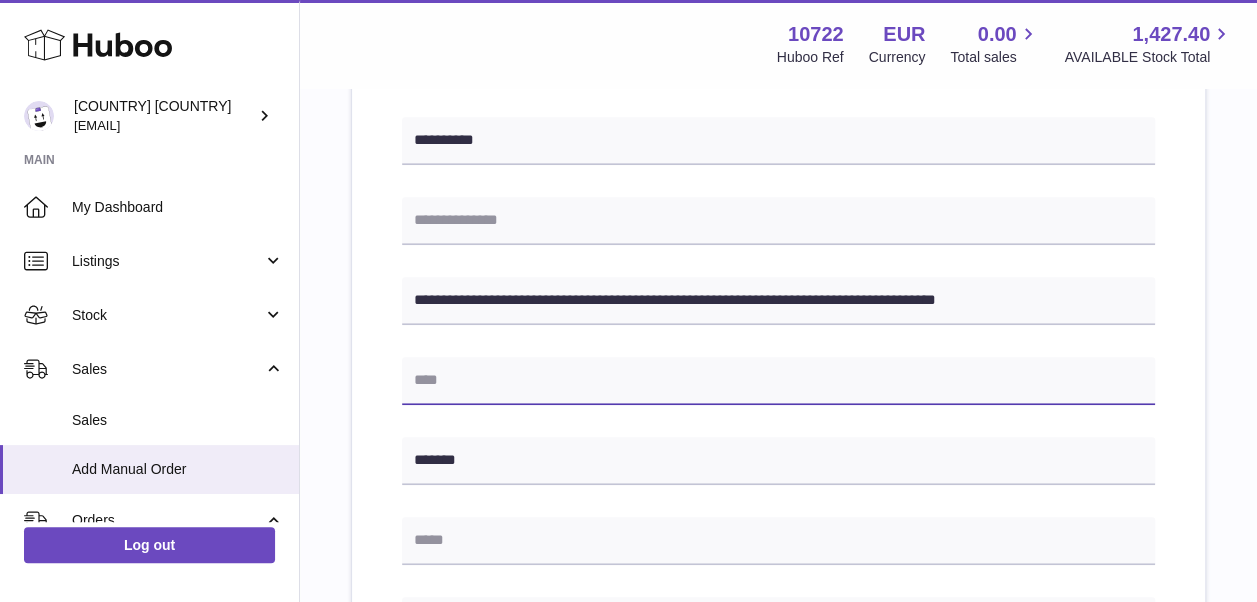 click at bounding box center [778, 381] 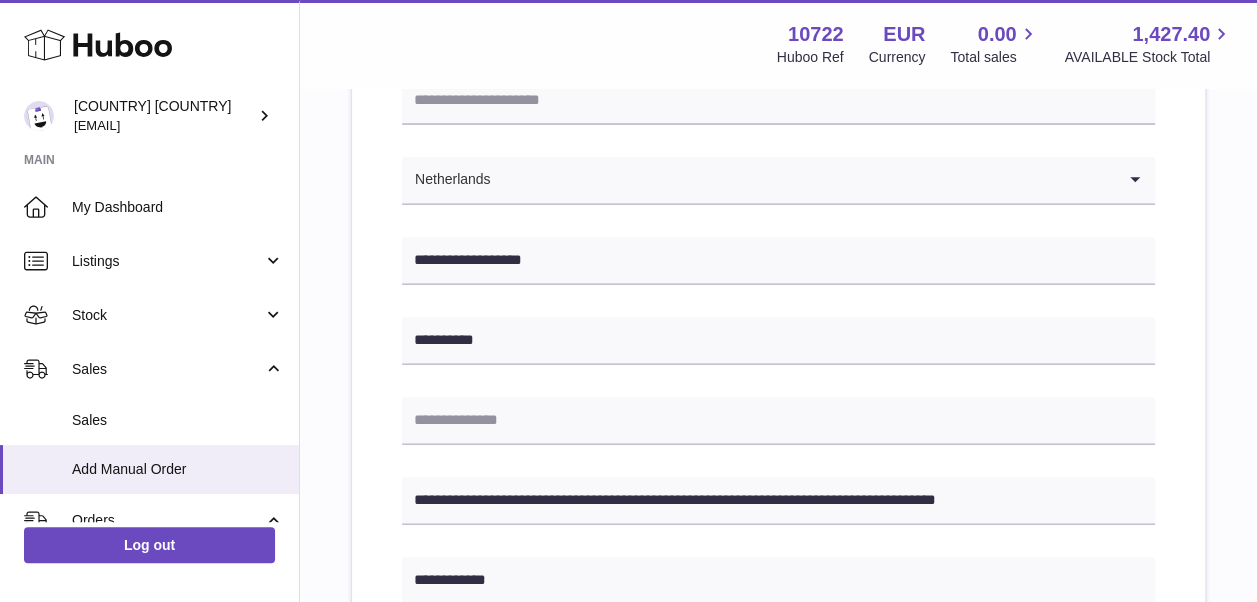 scroll, scrollTop: 400, scrollLeft: 0, axis: vertical 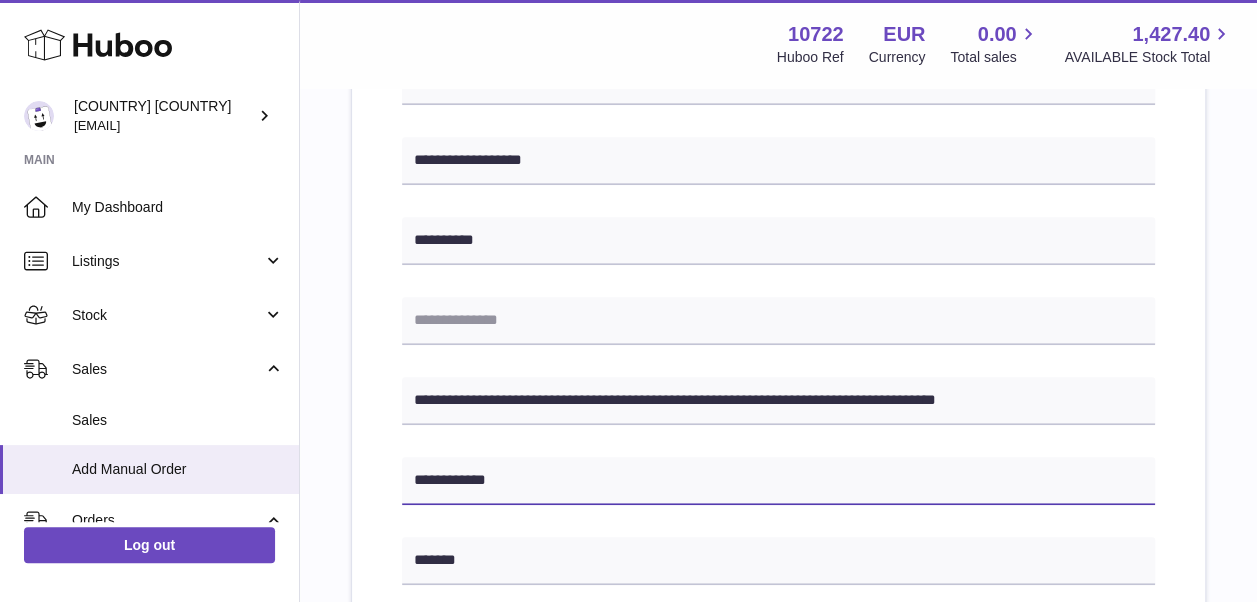 type on "**********" 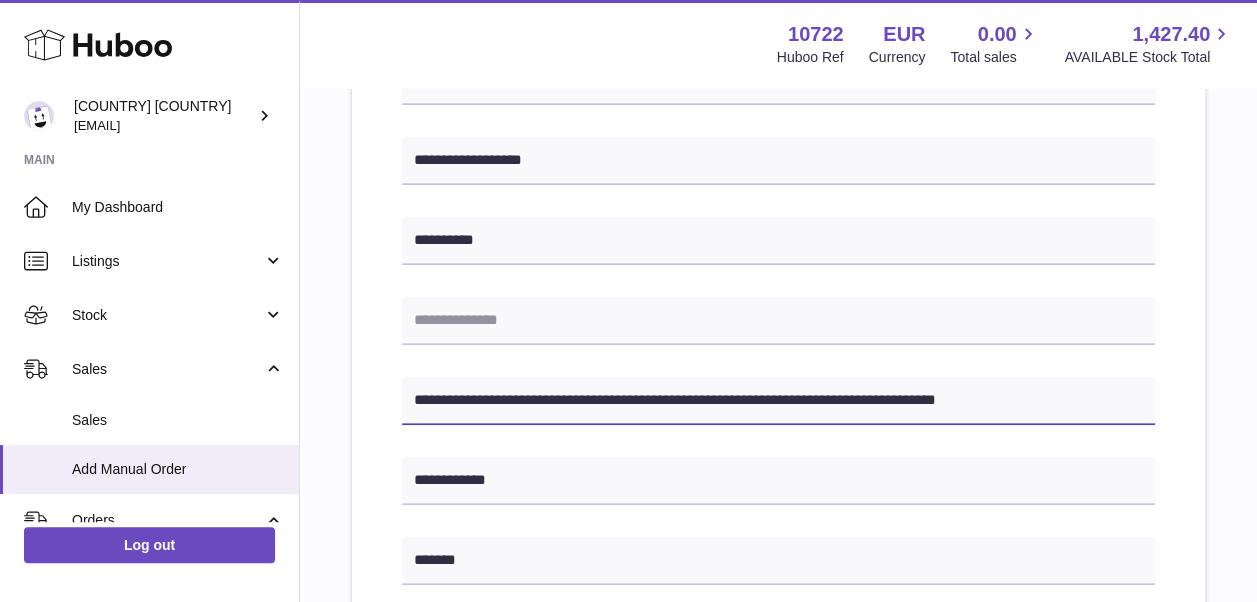 drag, startPoint x: 862, startPoint y: 402, endPoint x: 1052, endPoint y: 404, distance: 190.01053 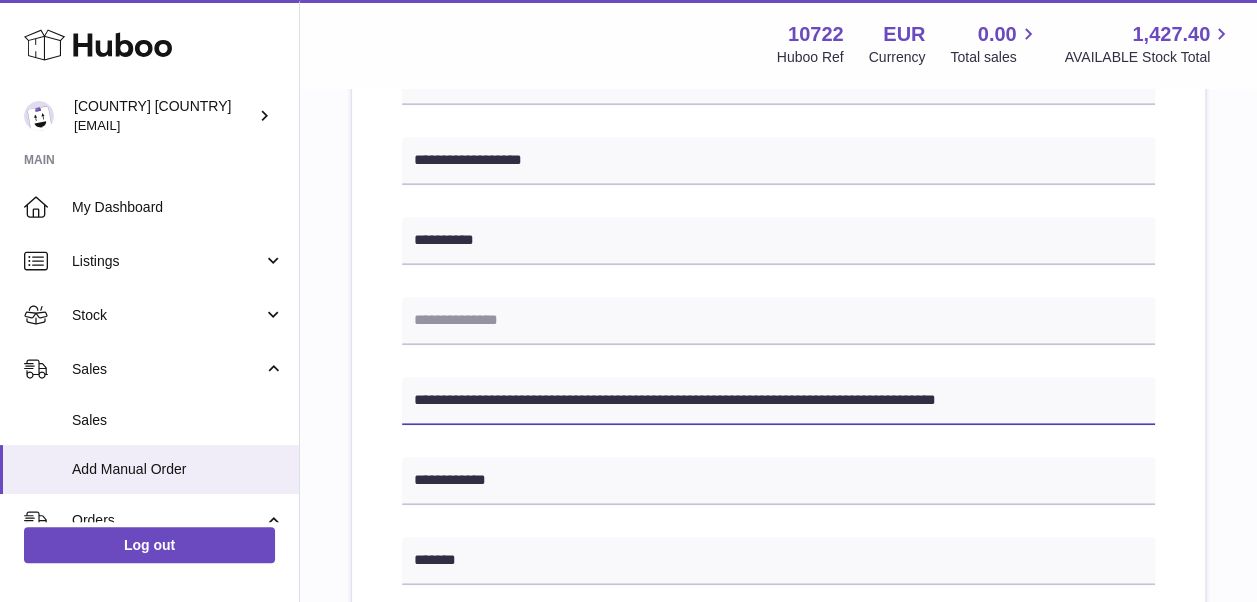 click on "**********" at bounding box center (778, 401) 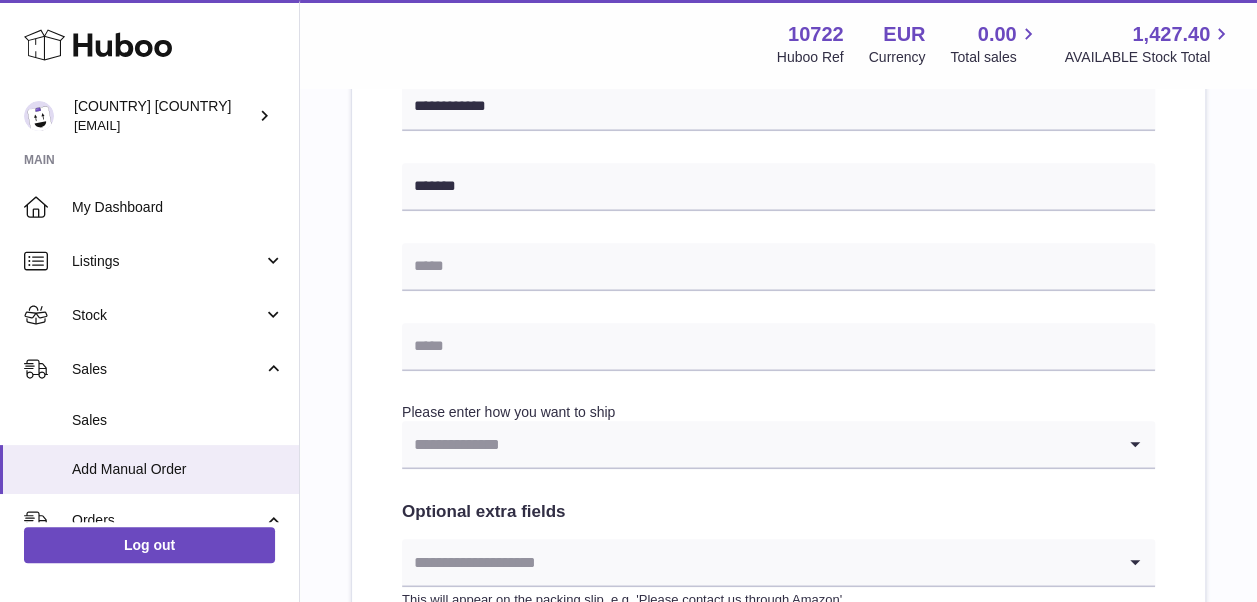 scroll, scrollTop: 800, scrollLeft: 0, axis: vertical 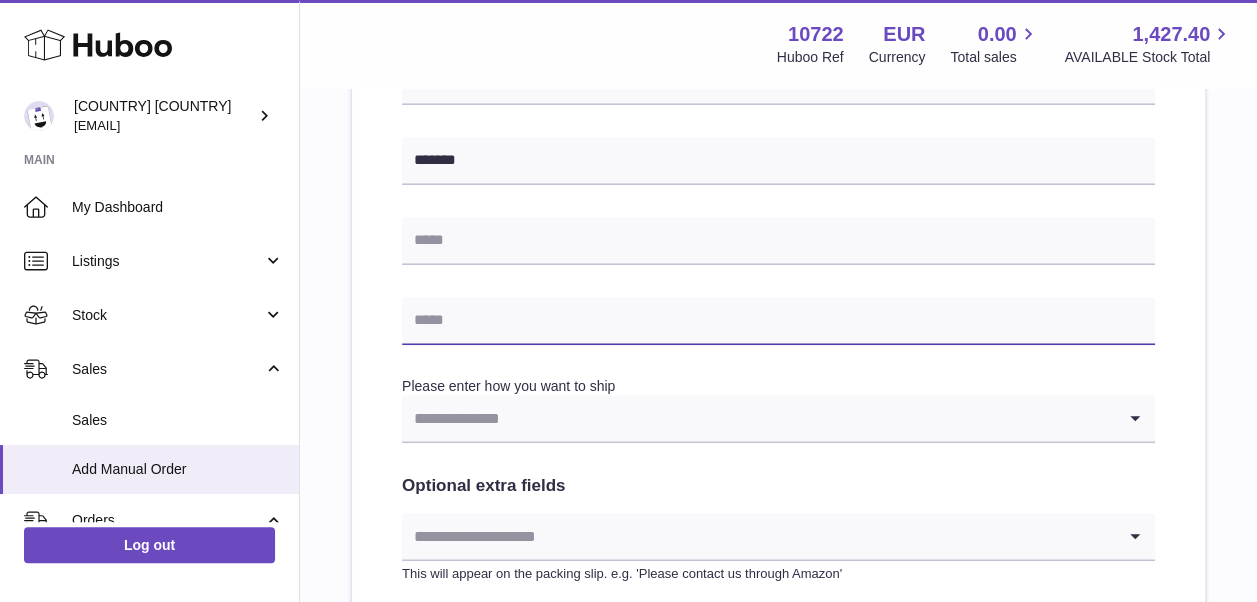 click at bounding box center [778, 321] 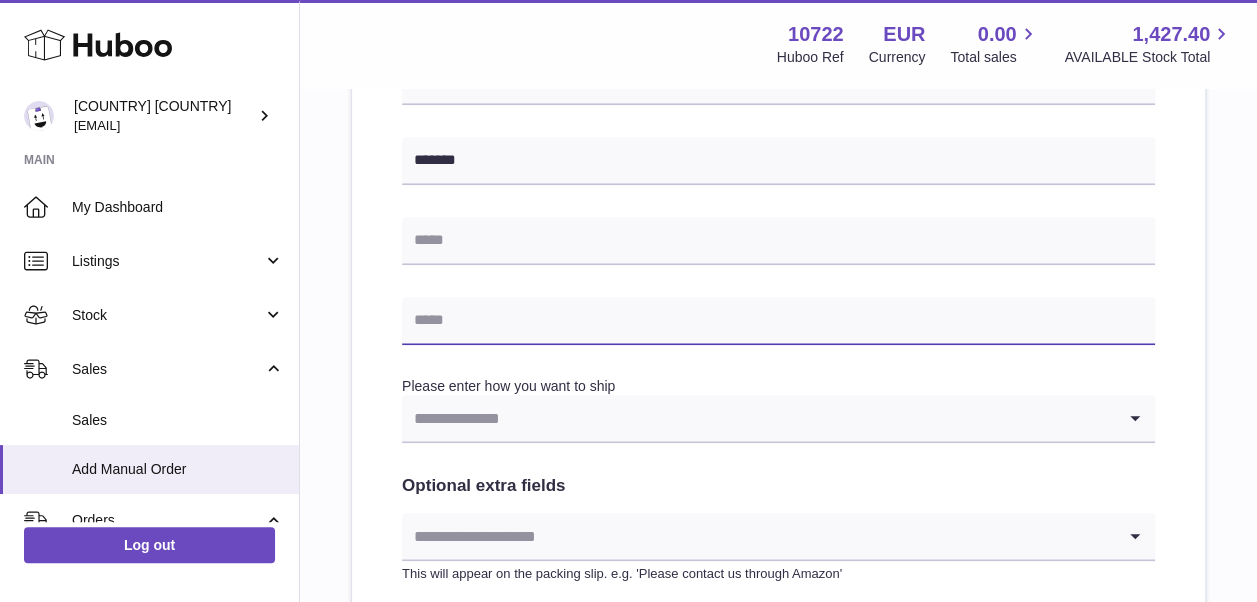 paste on "**********" 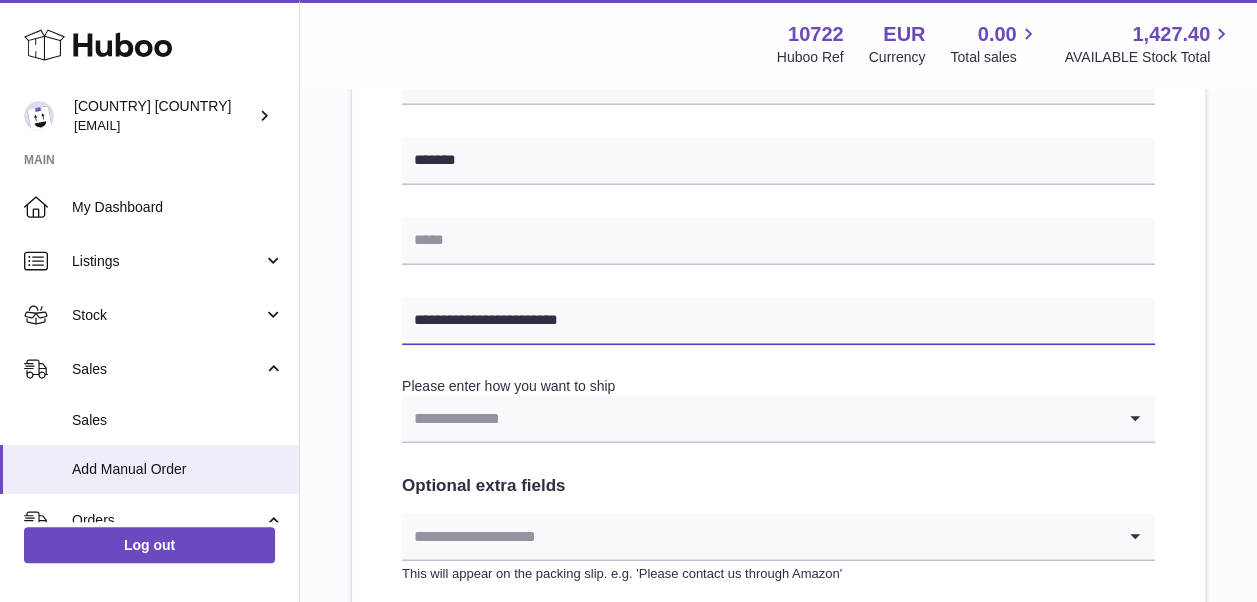 type on "**********" 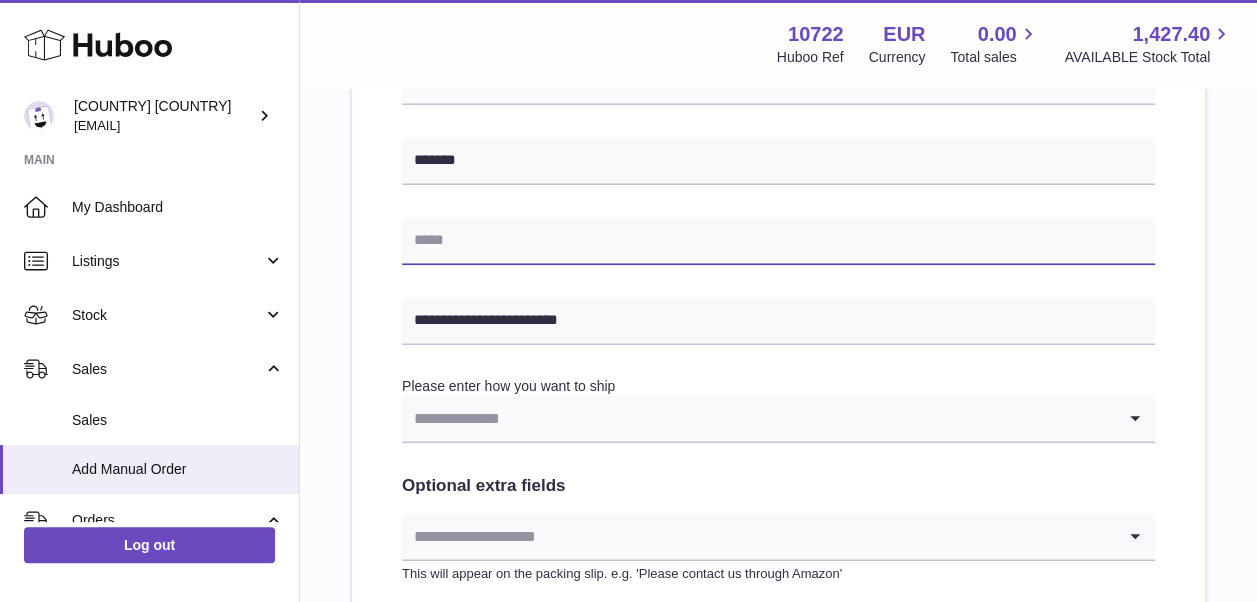 click at bounding box center [778, 241] 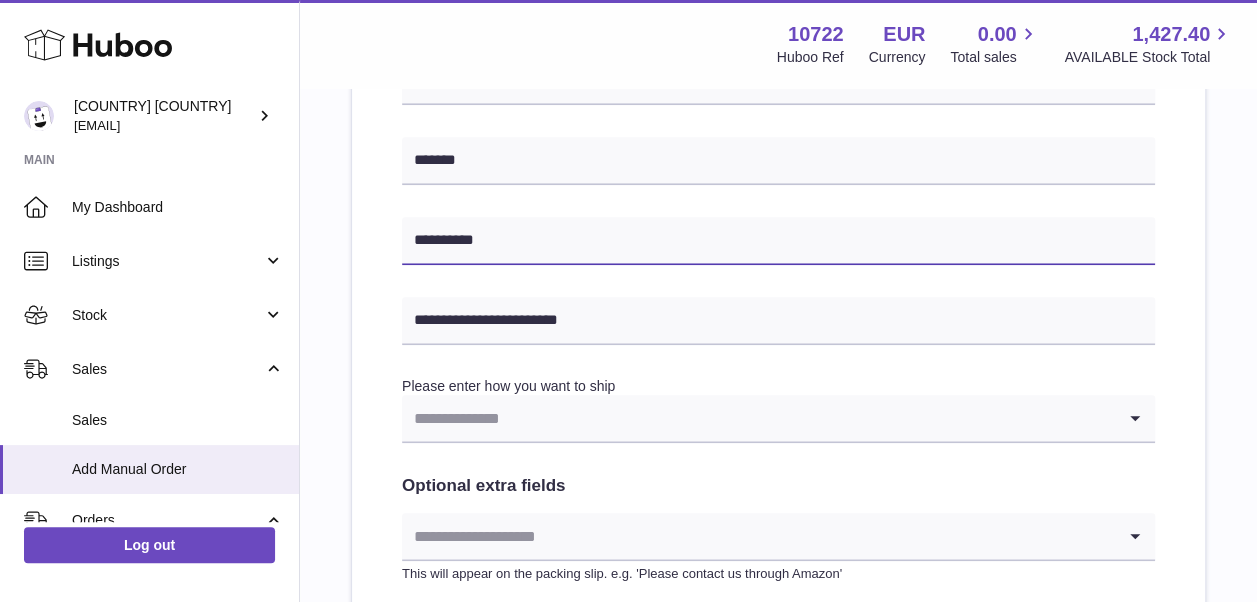 type on "**********" 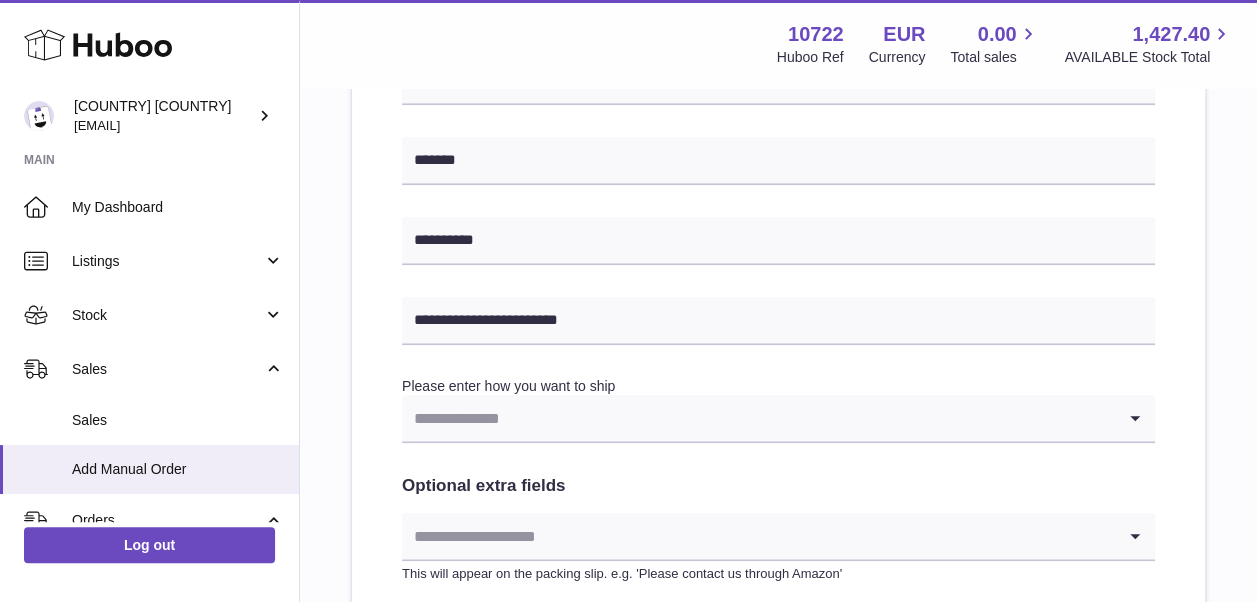 click on "**********" at bounding box center (778, 145) 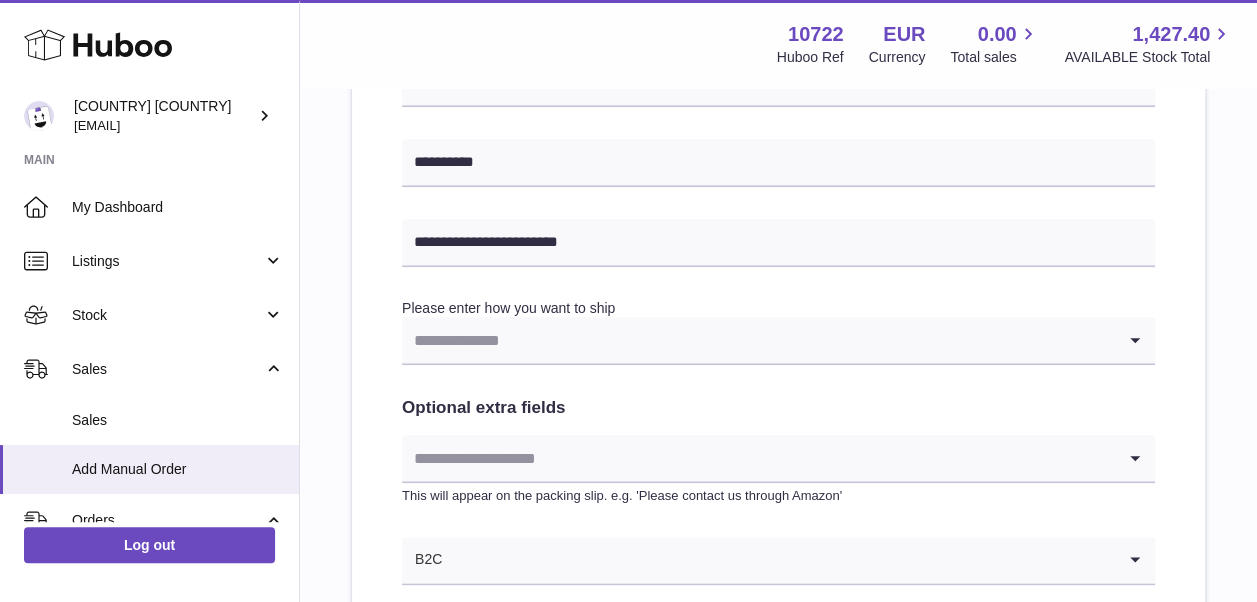 scroll, scrollTop: 1000, scrollLeft: 0, axis: vertical 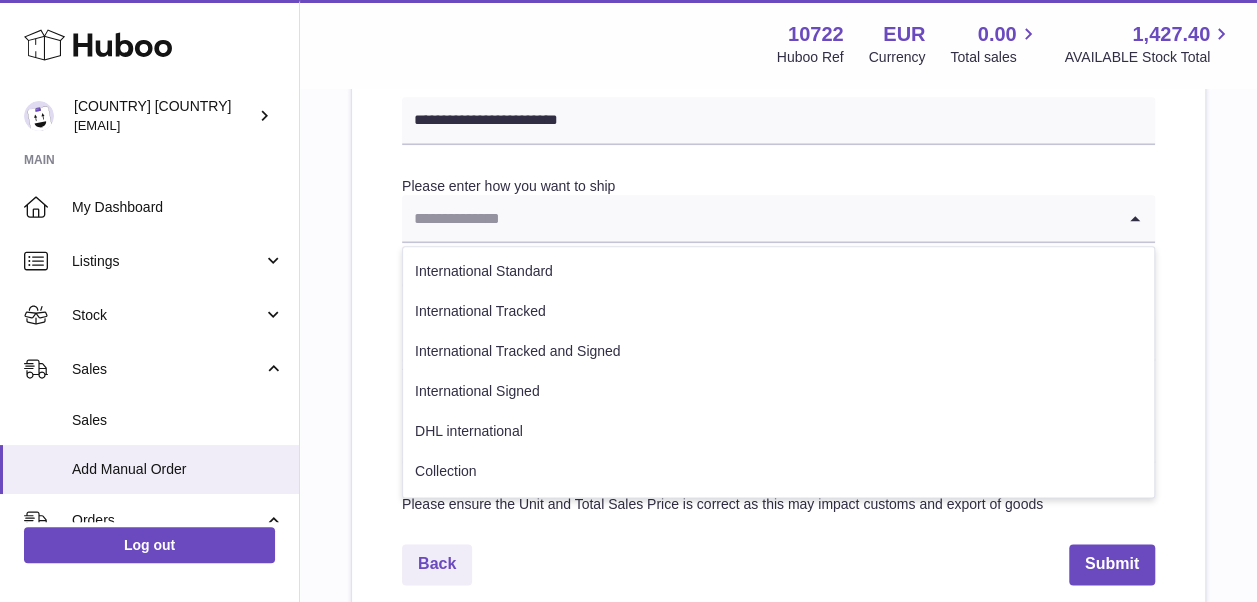 click 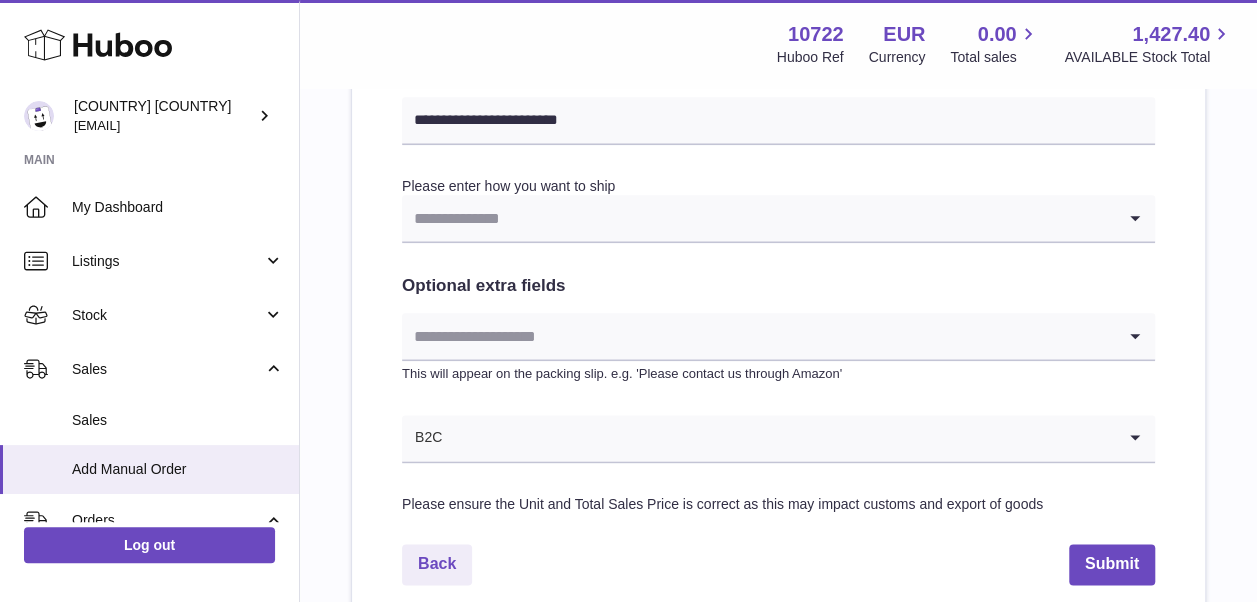 click 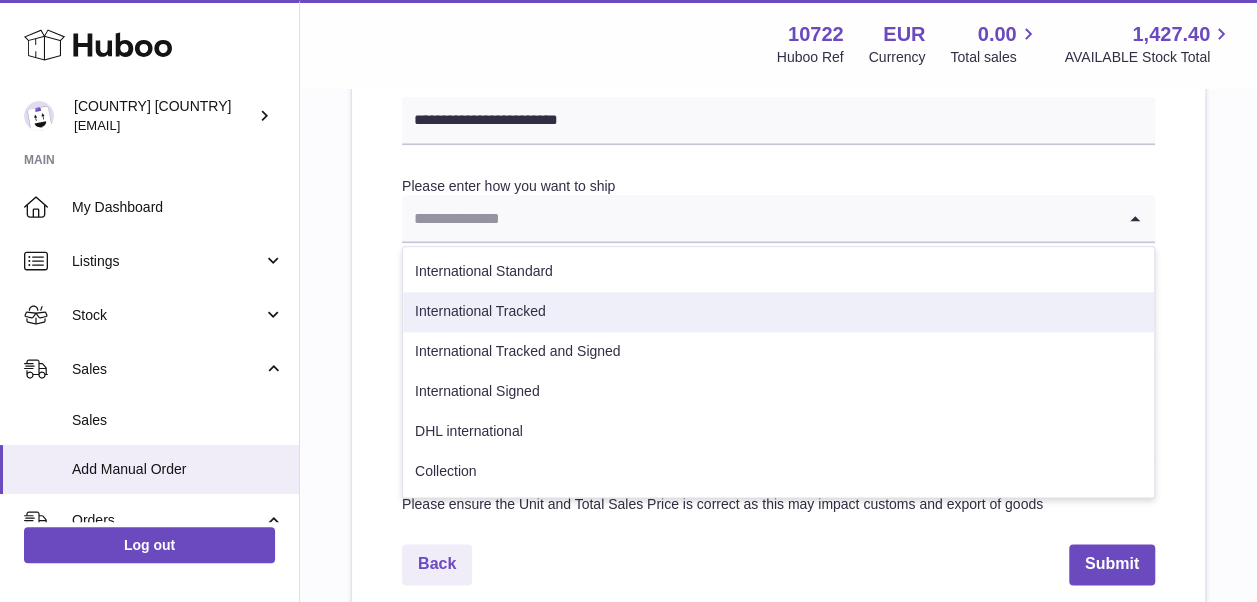 click on "International Tracked" at bounding box center [778, 312] 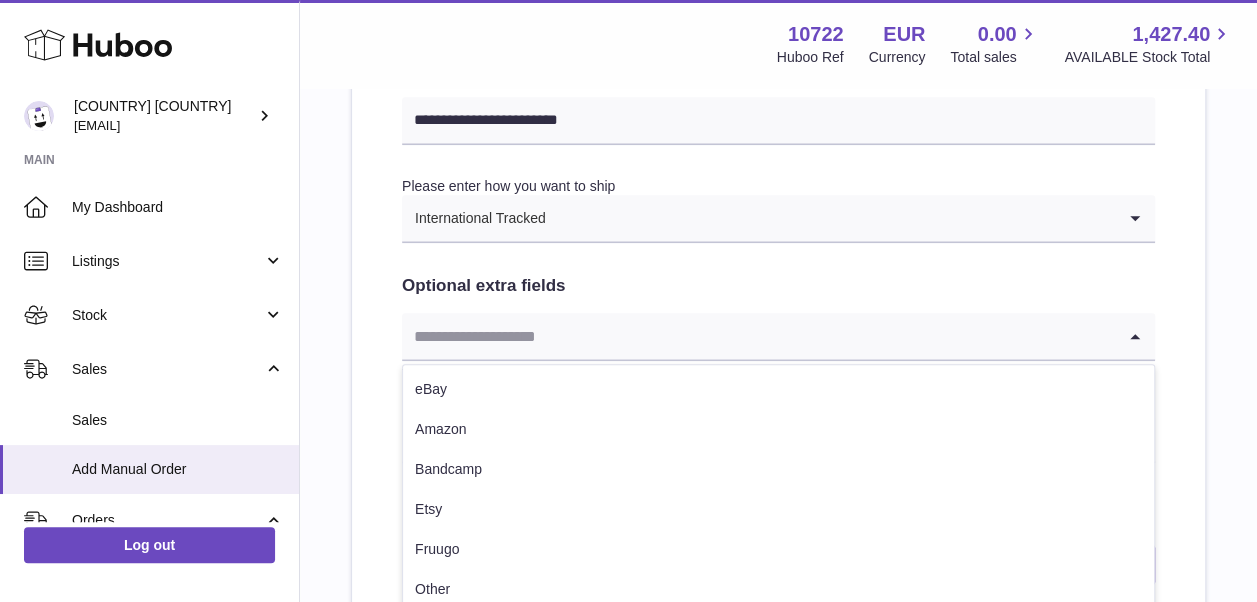 click at bounding box center [758, 336] 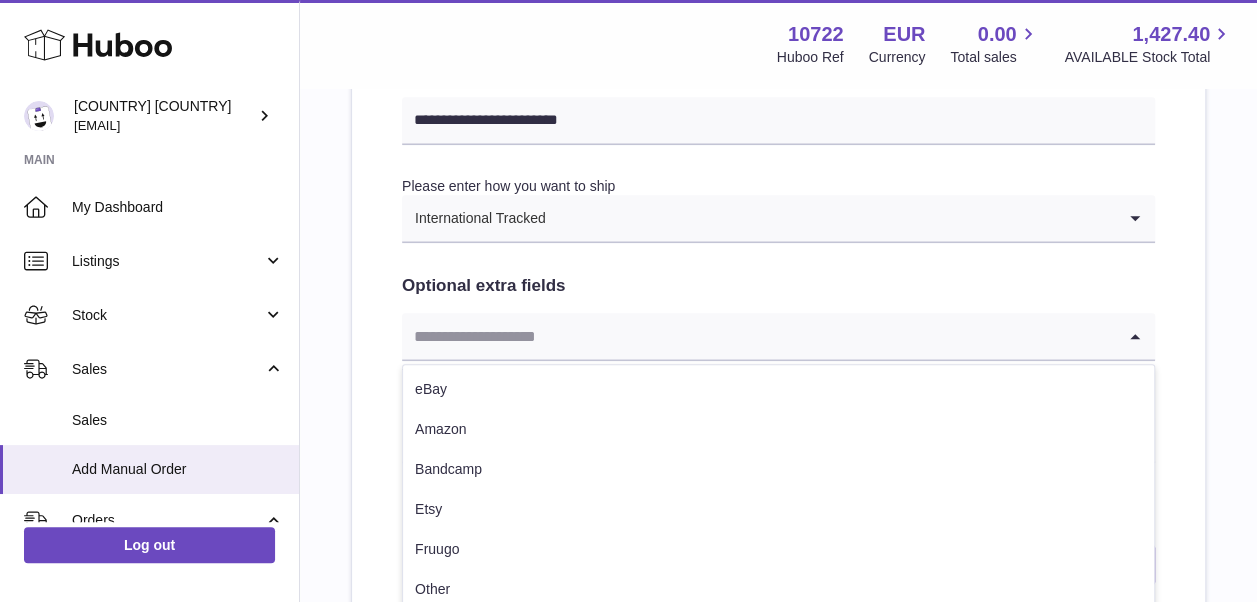 scroll, scrollTop: 0, scrollLeft: 0, axis: both 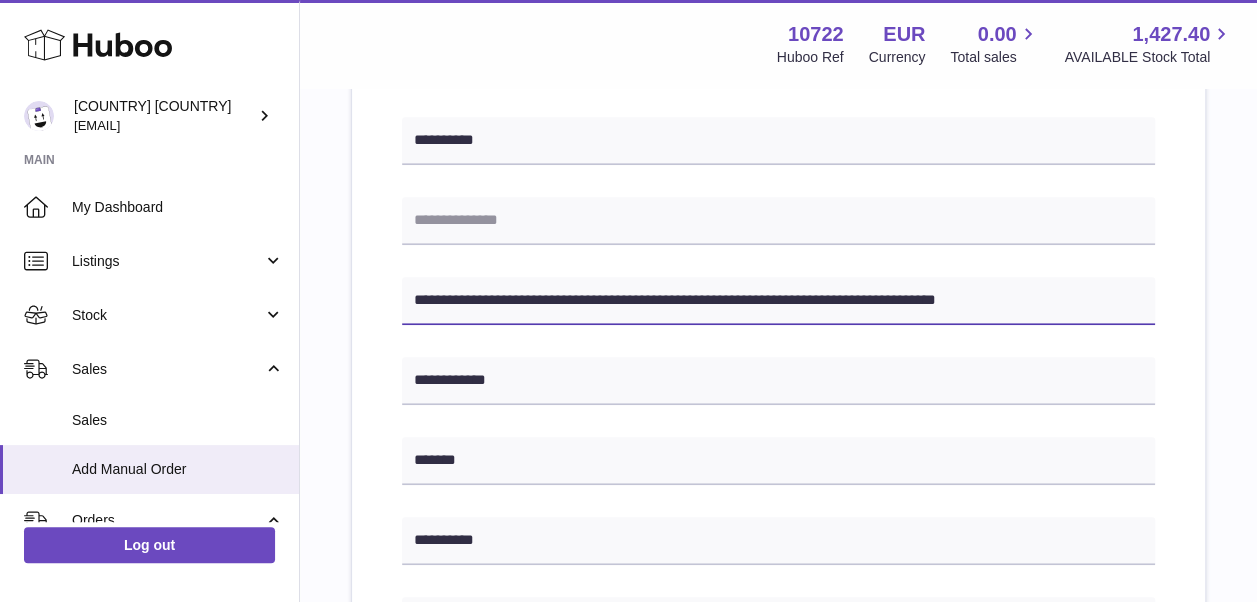 drag, startPoint x: 1055, startPoint y: 297, endPoint x: 310, endPoint y: 334, distance: 745.9182 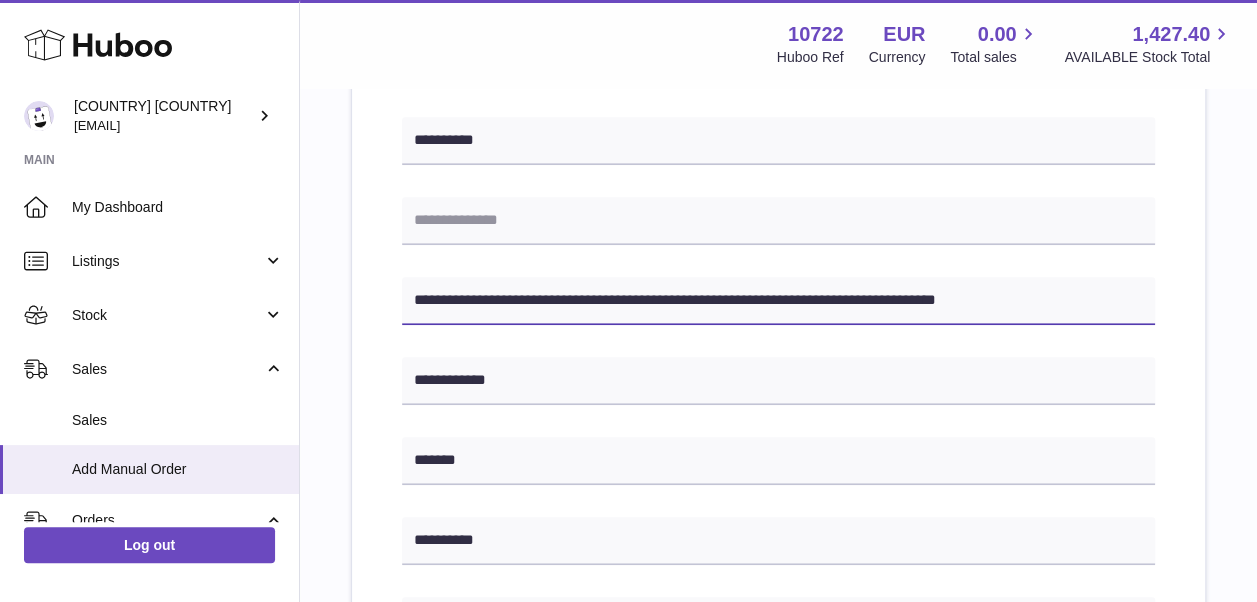 click on "**********" at bounding box center (778, 383) 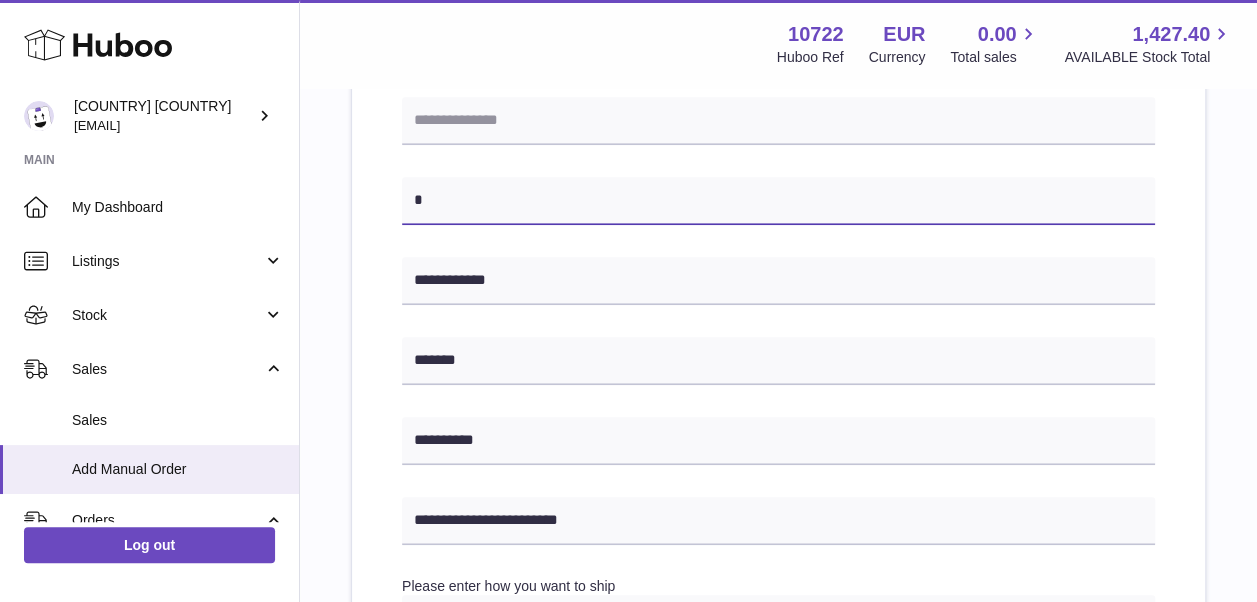scroll, scrollTop: 700, scrollLeft: 0, axis: vertical 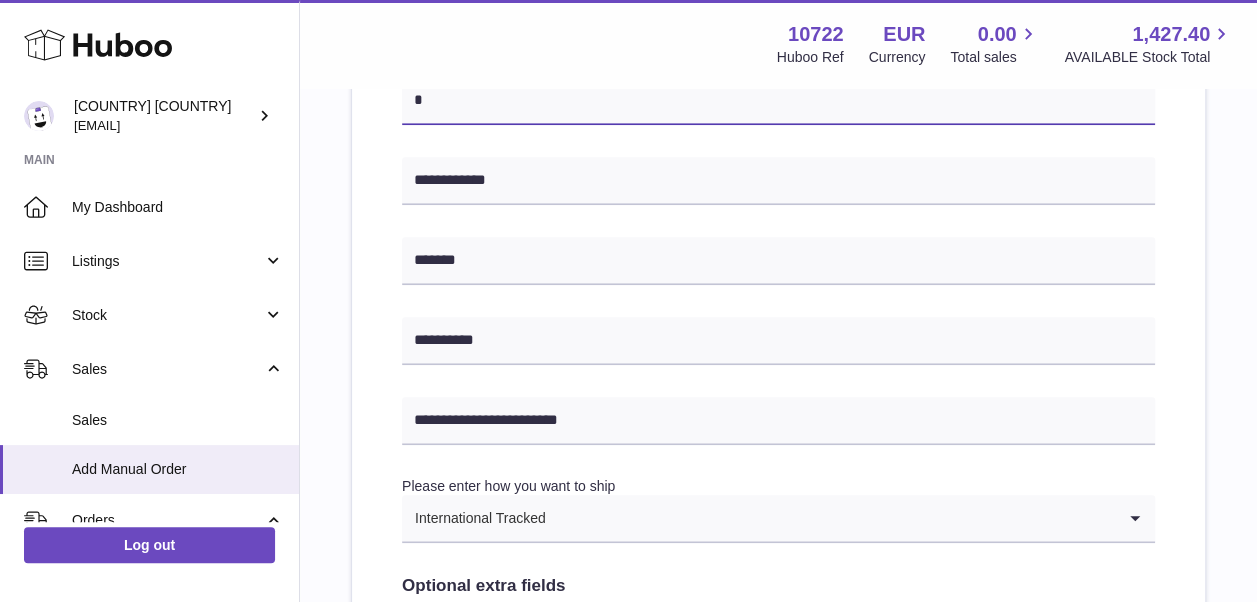 type 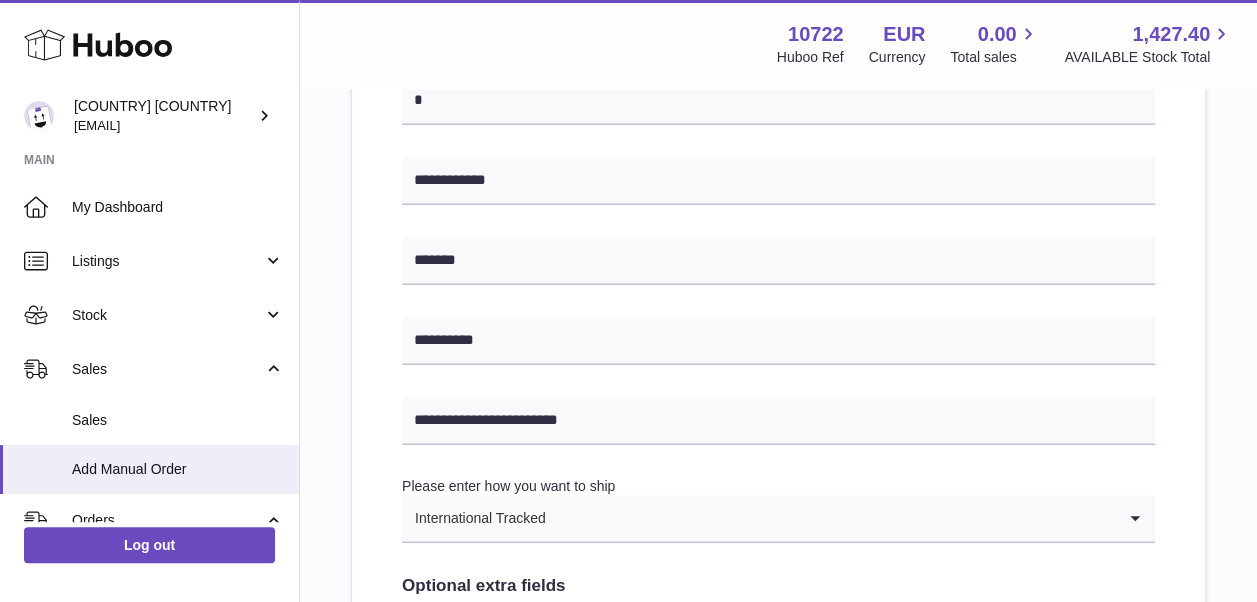 drag, startPoint x: 711, startPoint y: 438, endPoint x: 664, endPoint y: 376, distance: 77.801025 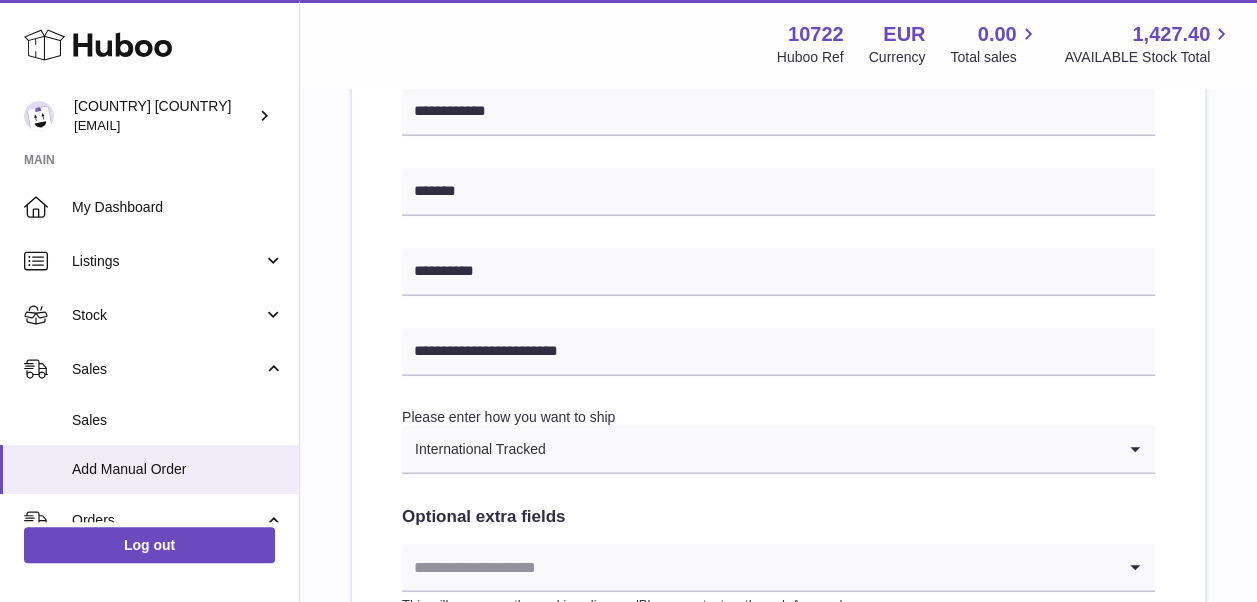 scroll, scrollTop: 800, scrollLeft: 0, axis: vertical 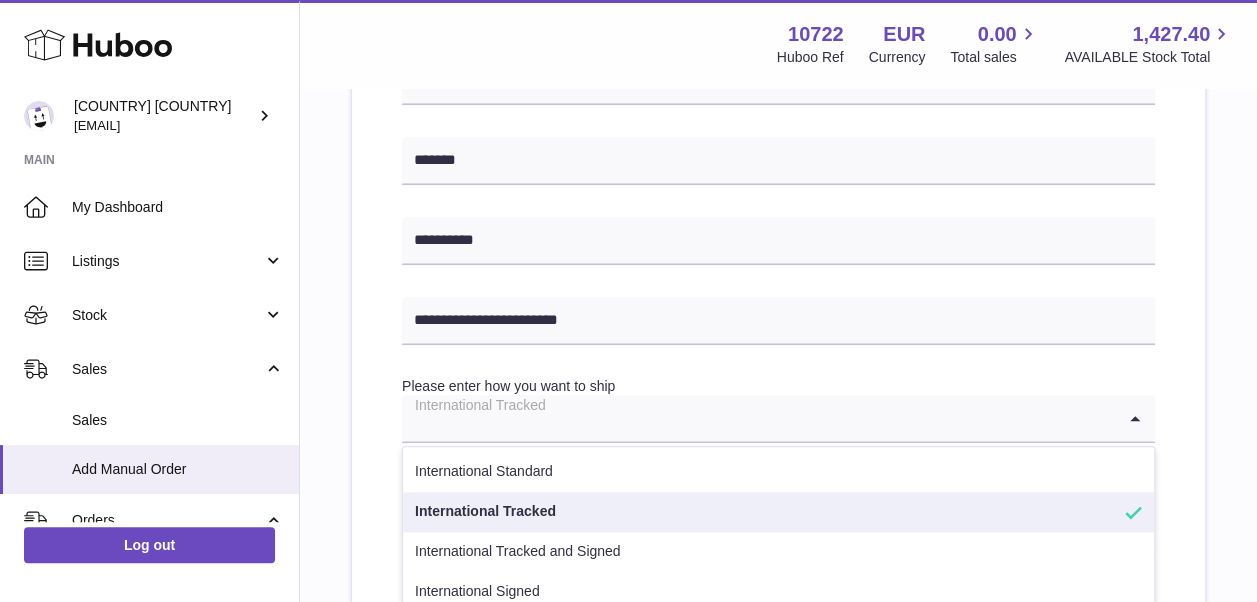 click 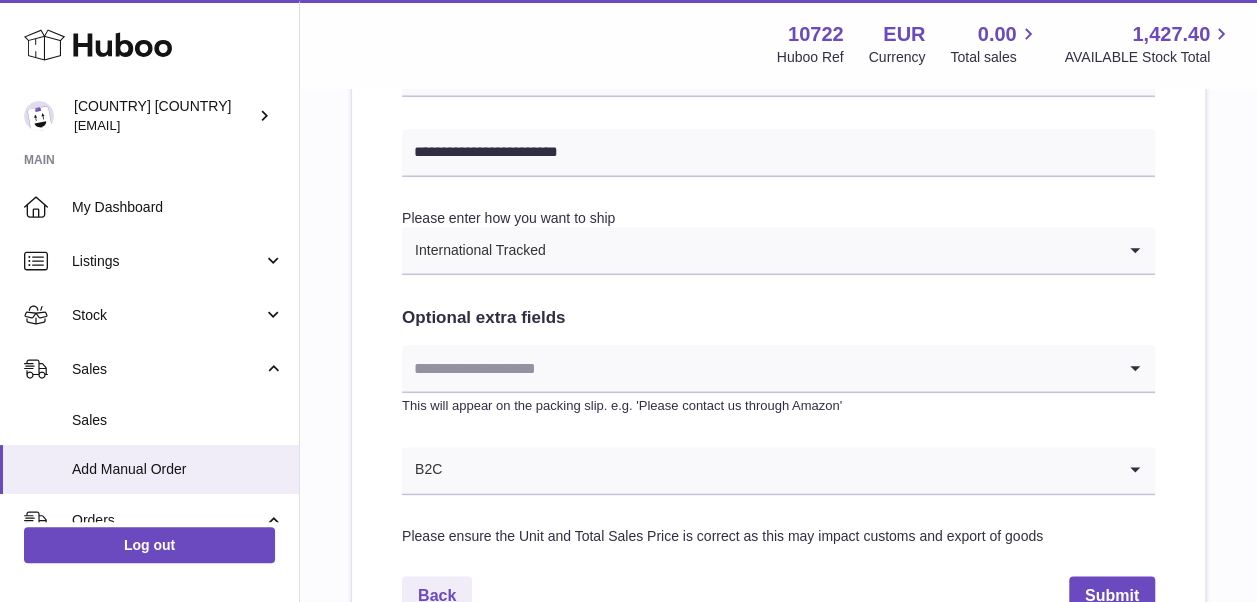 scroll, scrollTop: 1000, scrollLeft: 0, axis: vertical 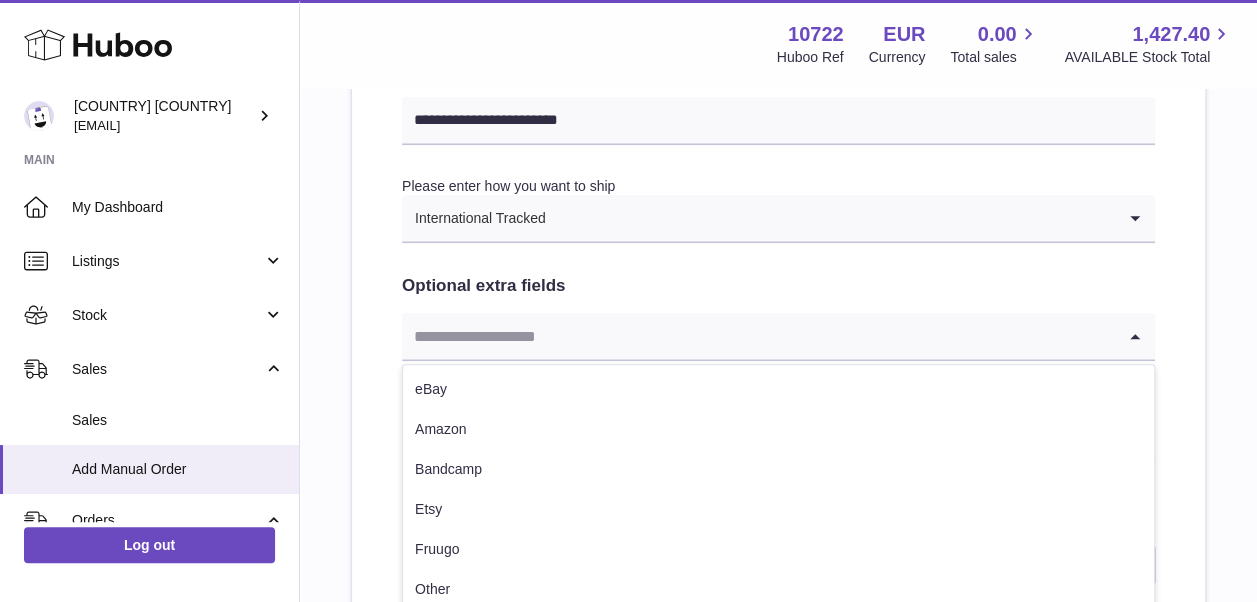 click 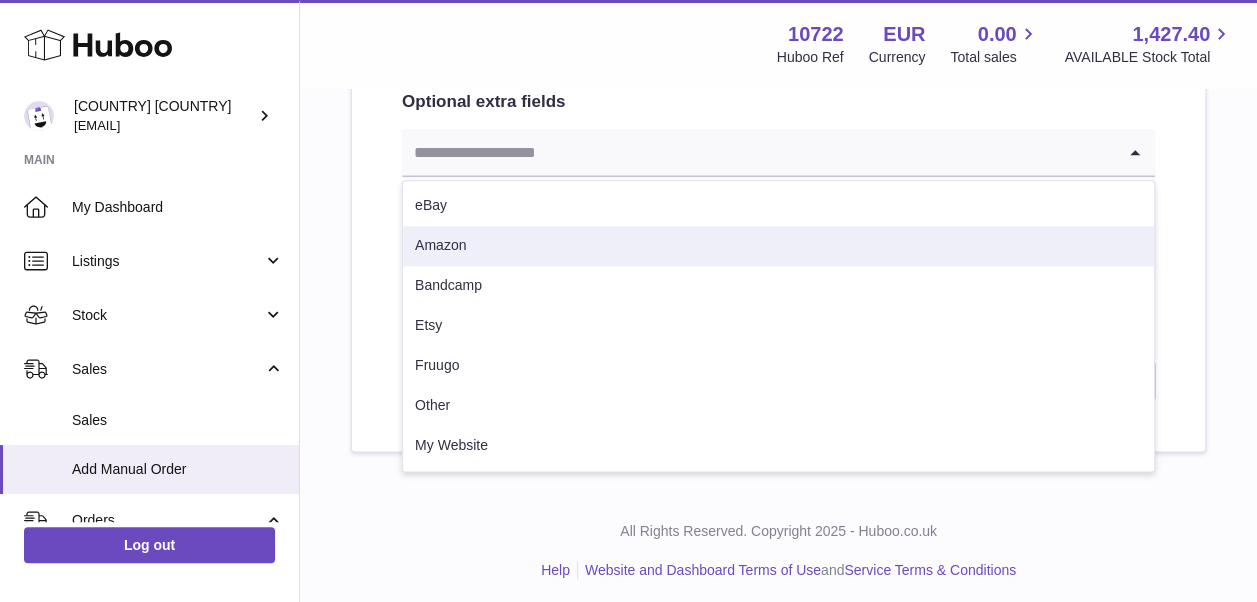 scroll, scrollTop: 1190, scrollLeft: 0, axis: vertical 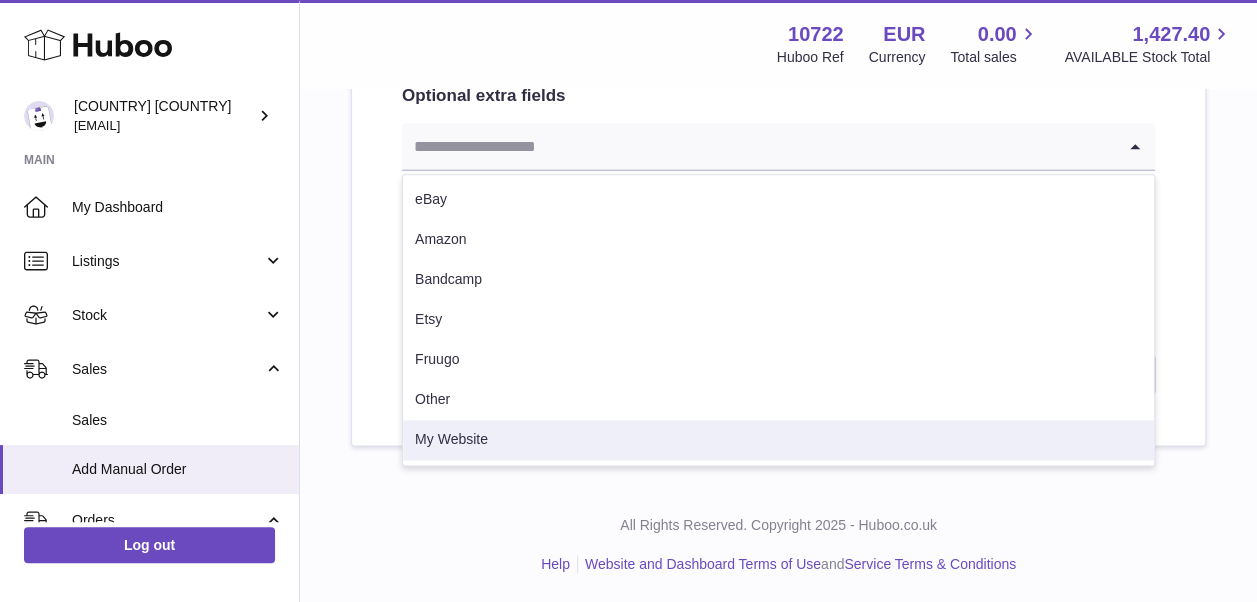 click on "My Website" at bounding box center (778, 440) 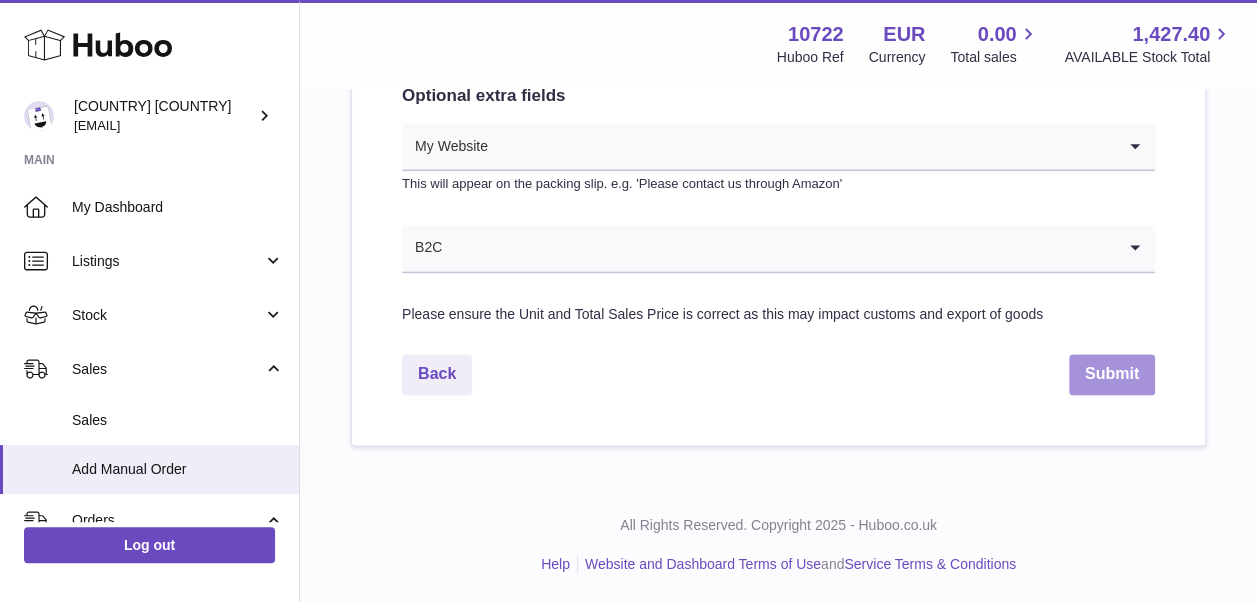 click on "Submit" at bounding box center [1112, 374] 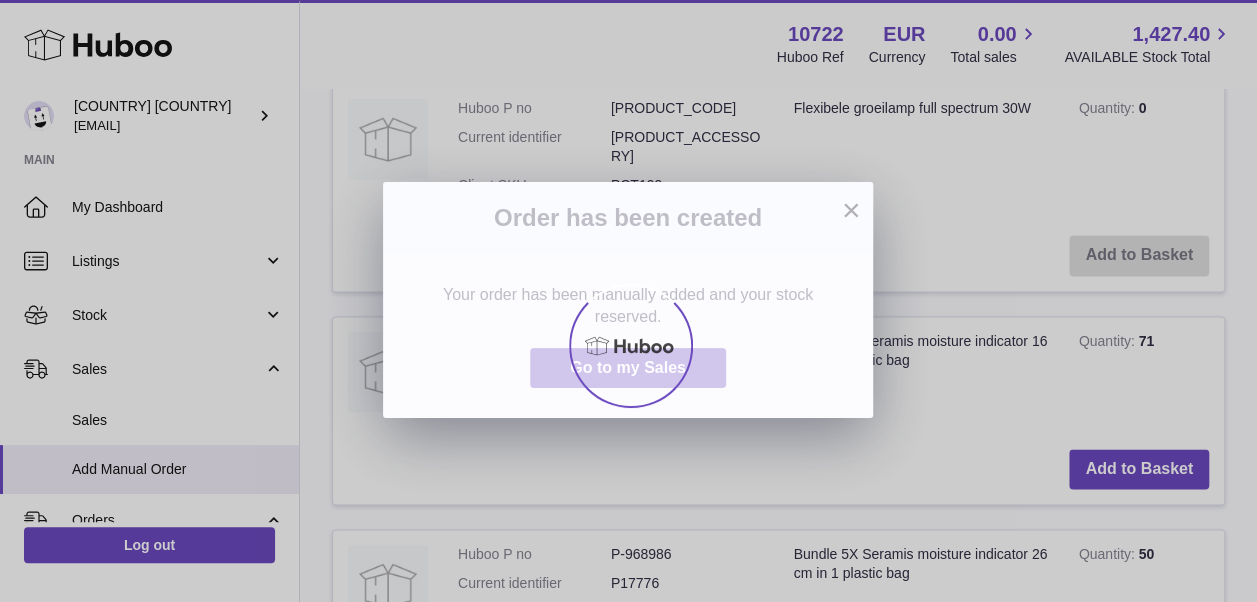 scroll, scrollTop: 0, scrollLeft: 0, axis: both 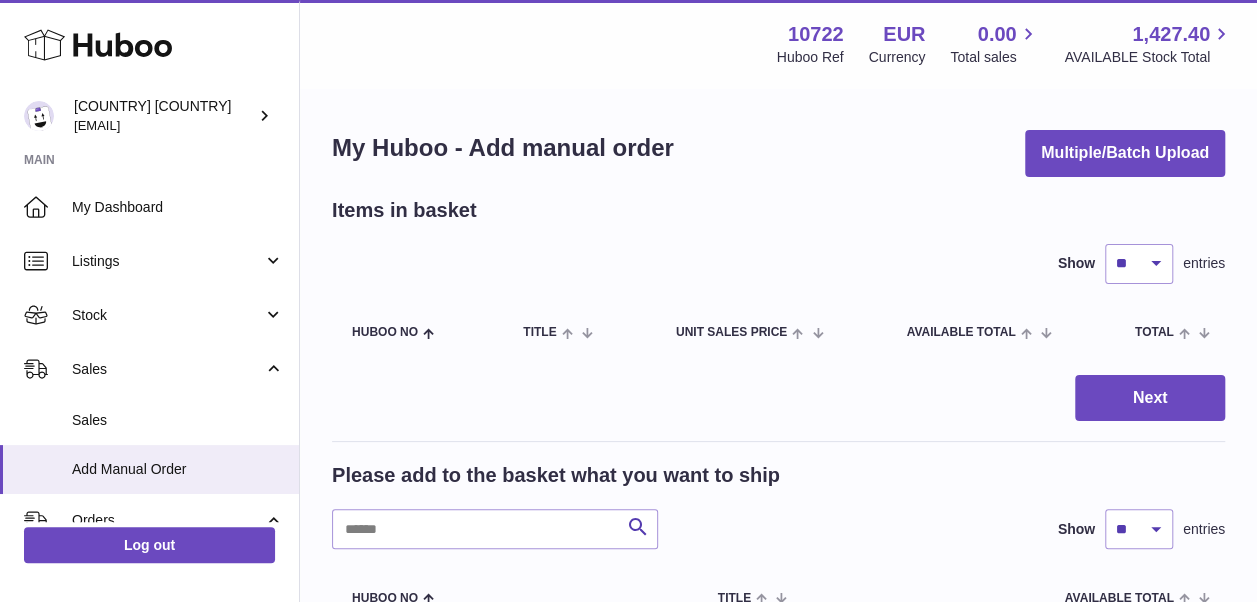 drag, startPoint x: 1092, startPoint y: 378, endPoint x: 733, endPoint y: 402, distance: 359.80133 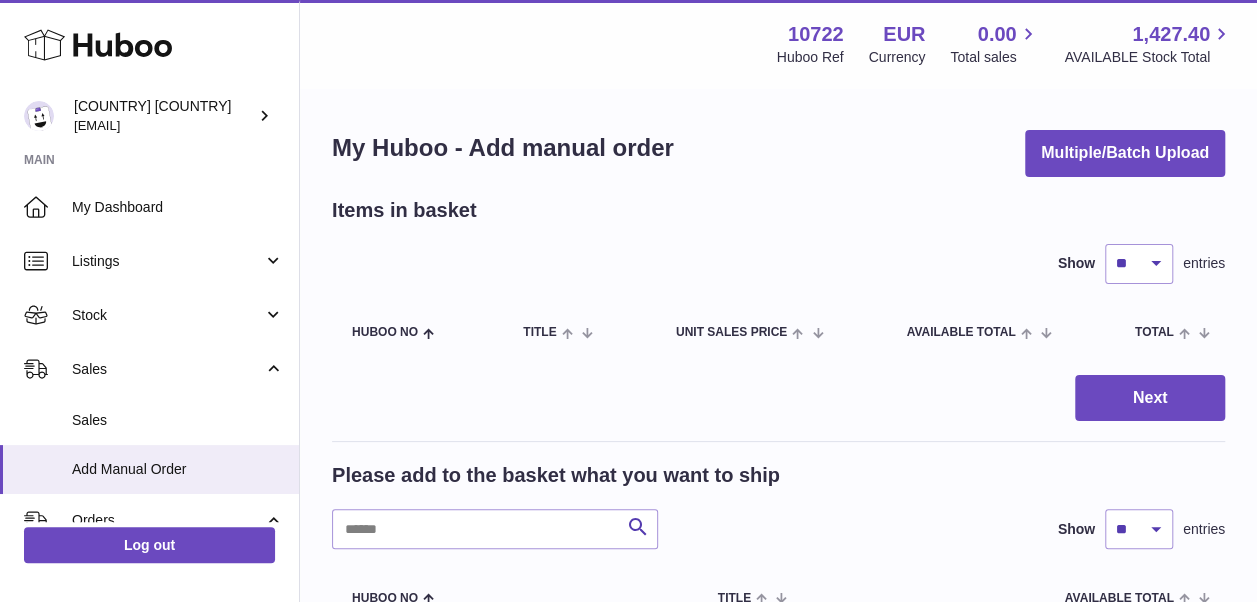 drag, startPoint x: 733, startPoint y: 402, endPoint x: 749, endPoint y: 396, distance: 17.088007 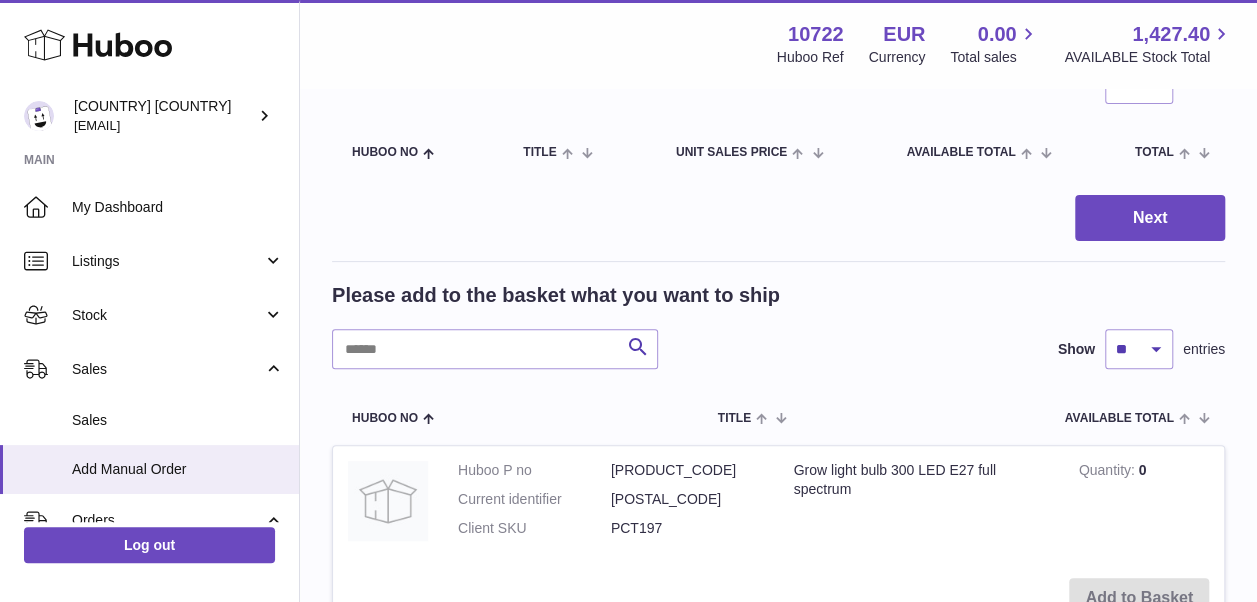 scroll, scrollTop: 200, scrollLeft: 0, axis: vertical 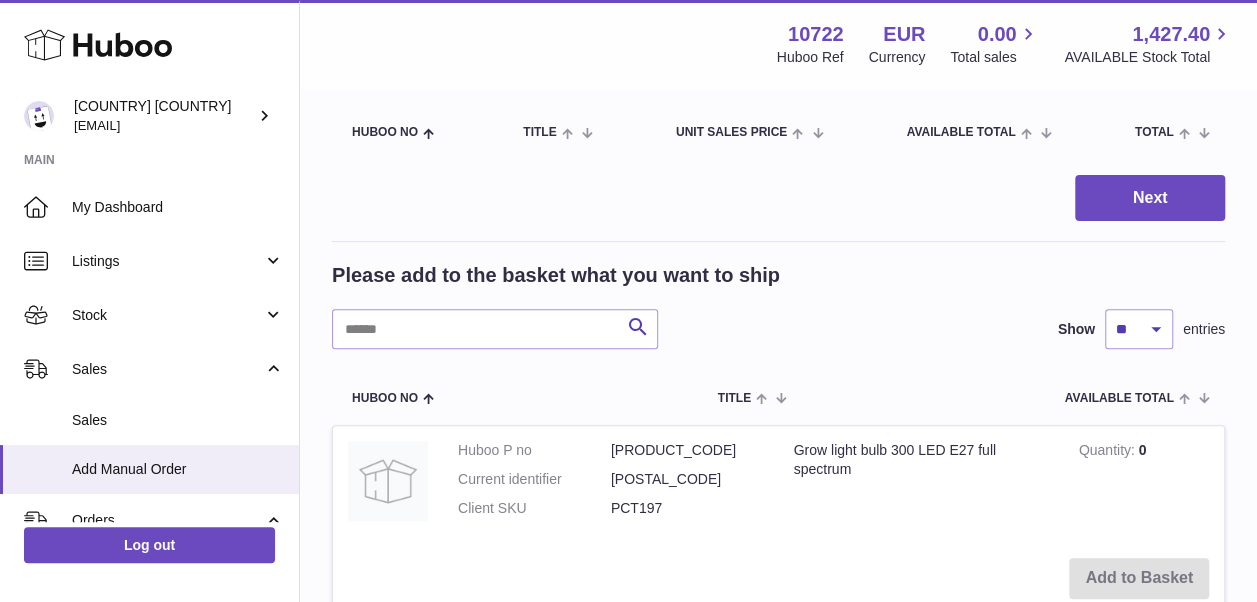 click on "Grow light bulb 300 LED E27 full spectrum" at bounding box center [921, 484] 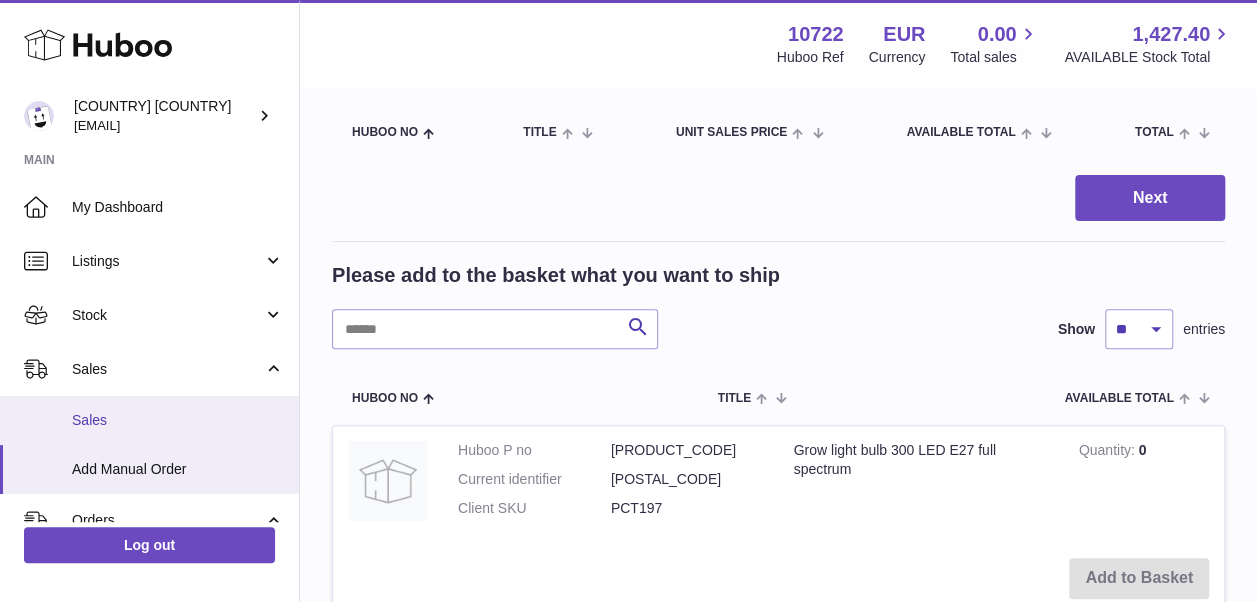 click on "Sales" at bounding box center [178, 420] 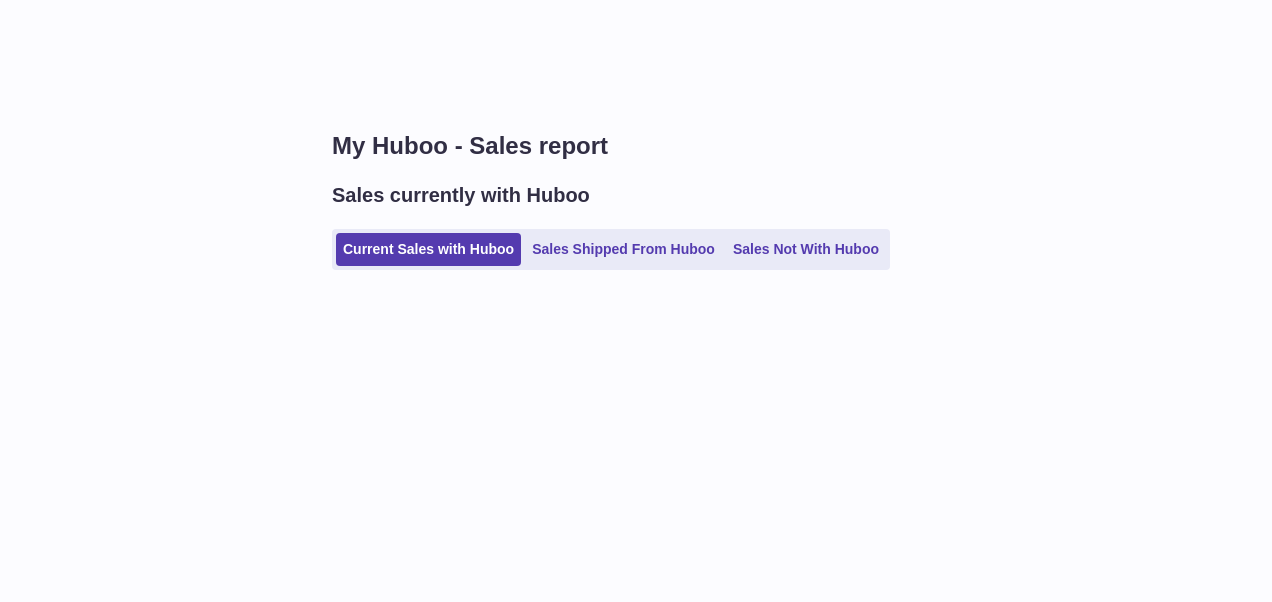 scroll, scrollTop: 0, scrollLeft: 0, axis: both 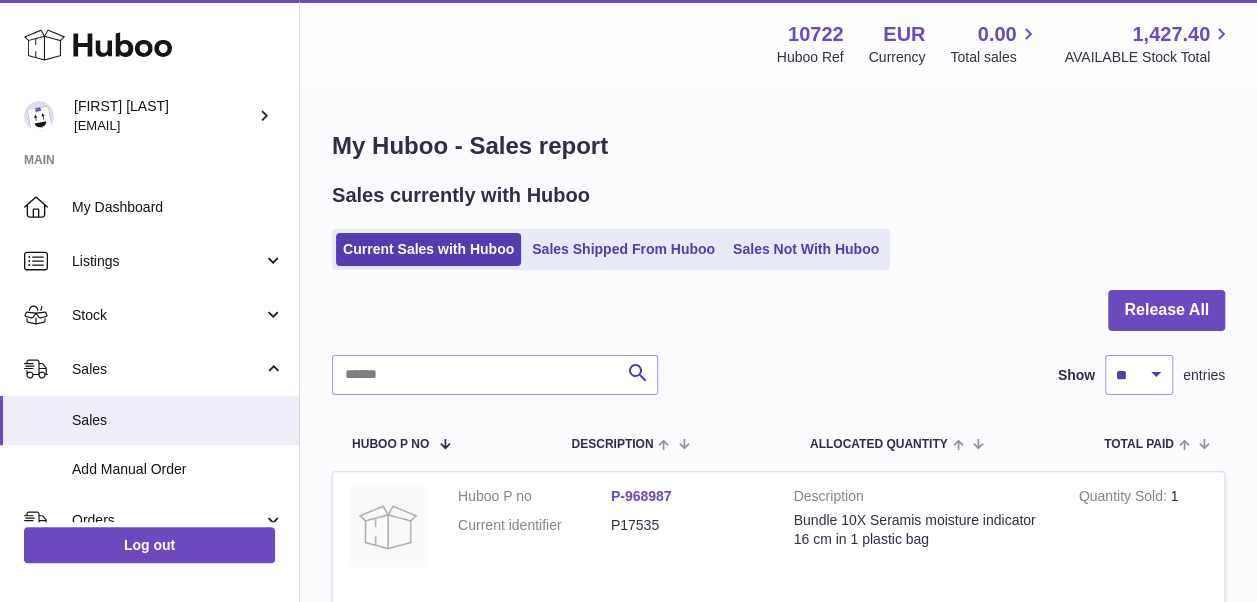 click on "Sales" at bounding box center [178, 420] 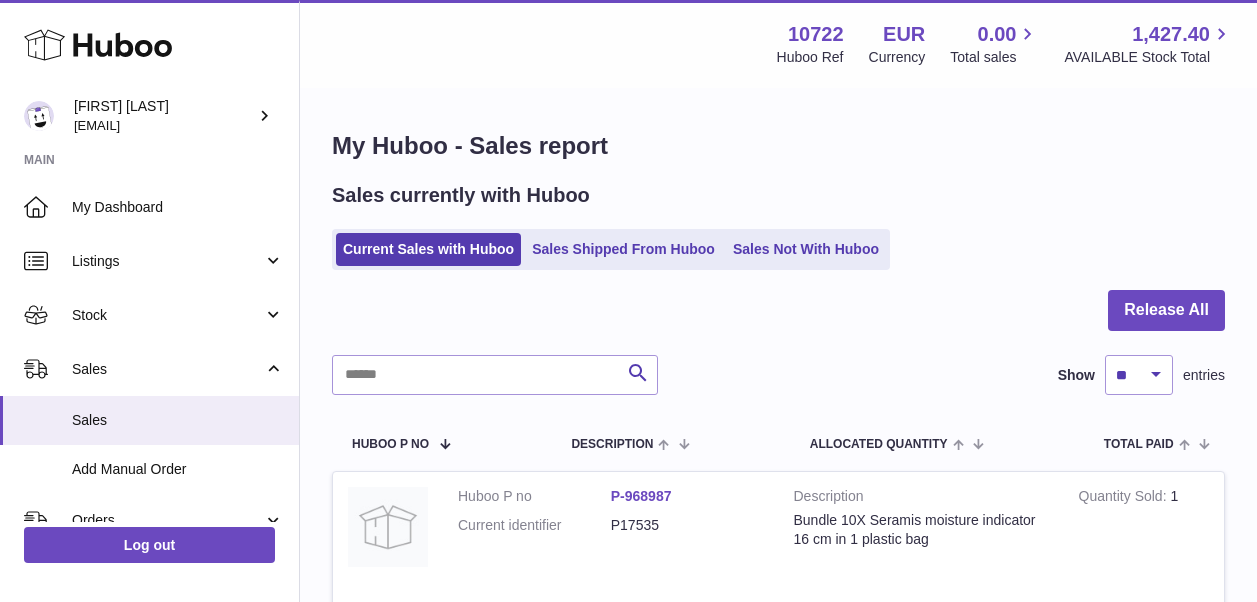 scroll, scrollTop: 0, scrollLeft: 0, axis: both 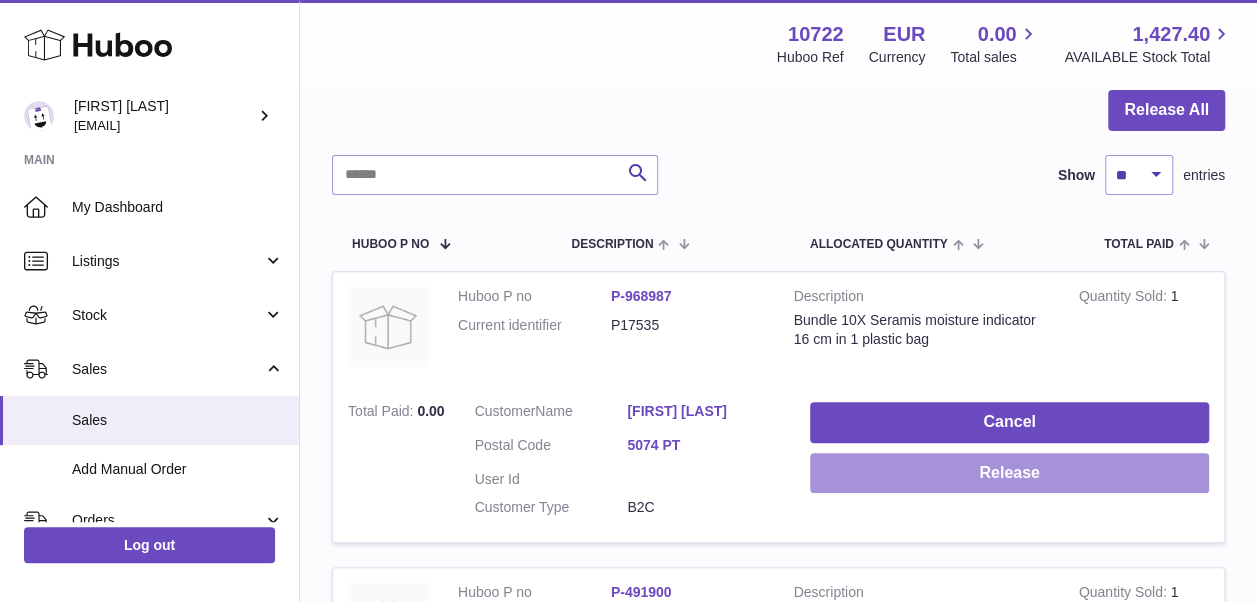 click on "Release" at bounding box center [1009, 473] 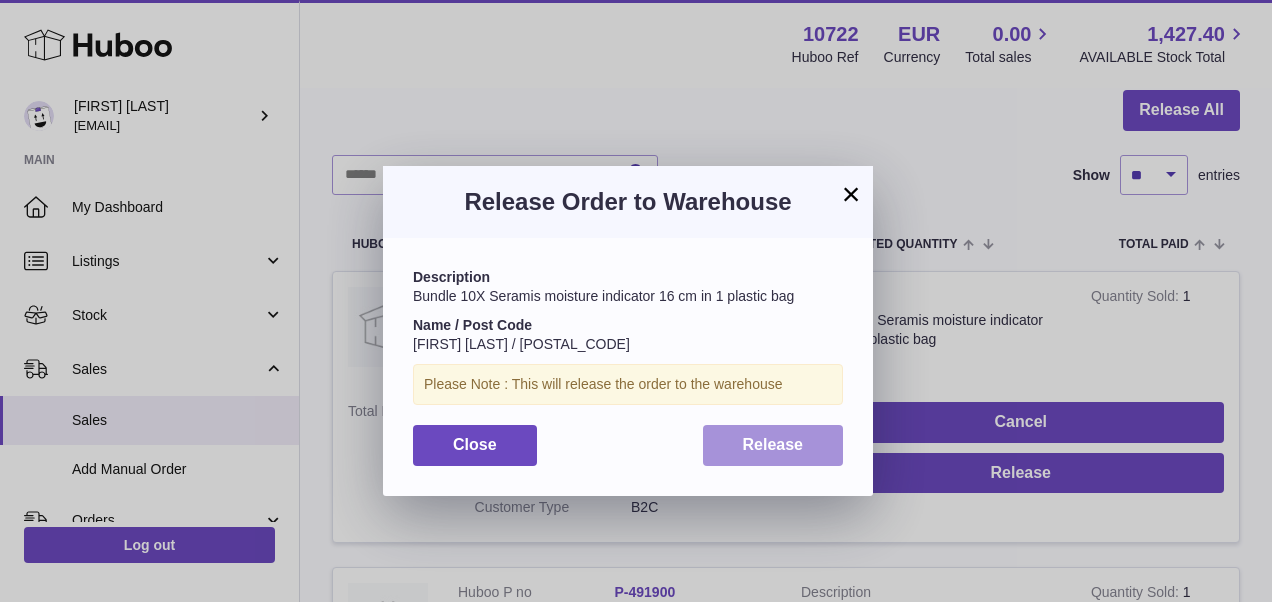 click on "Release" at bounding box center (773, 445) 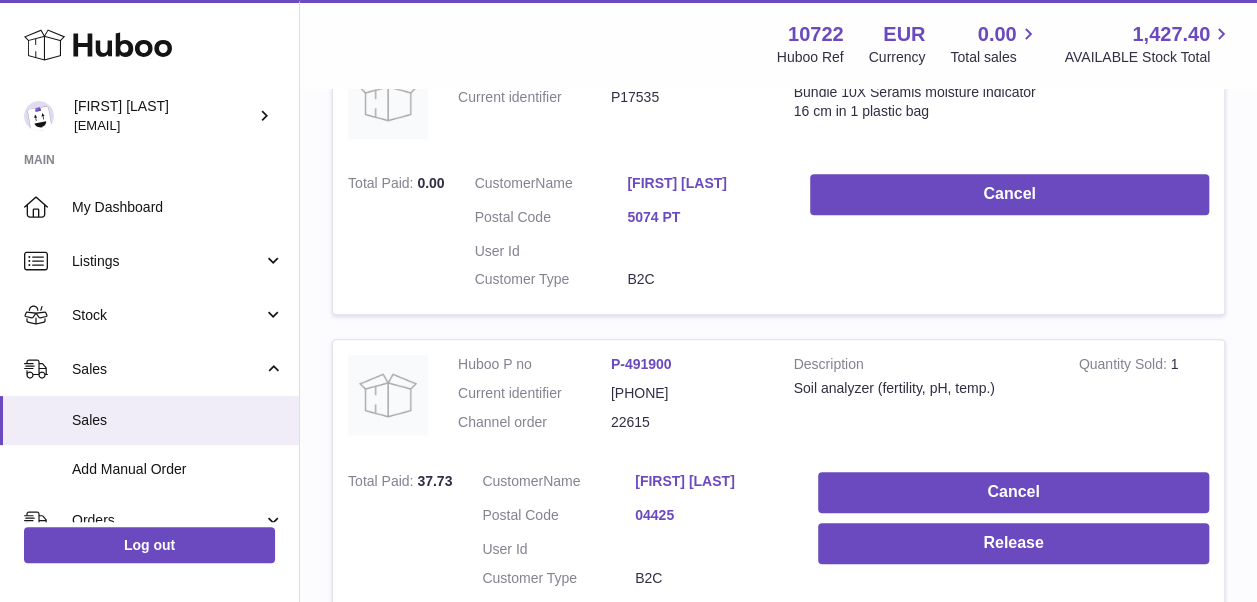 scroll, scrollTop: 420, scrollLeft: 0, axis: vertical 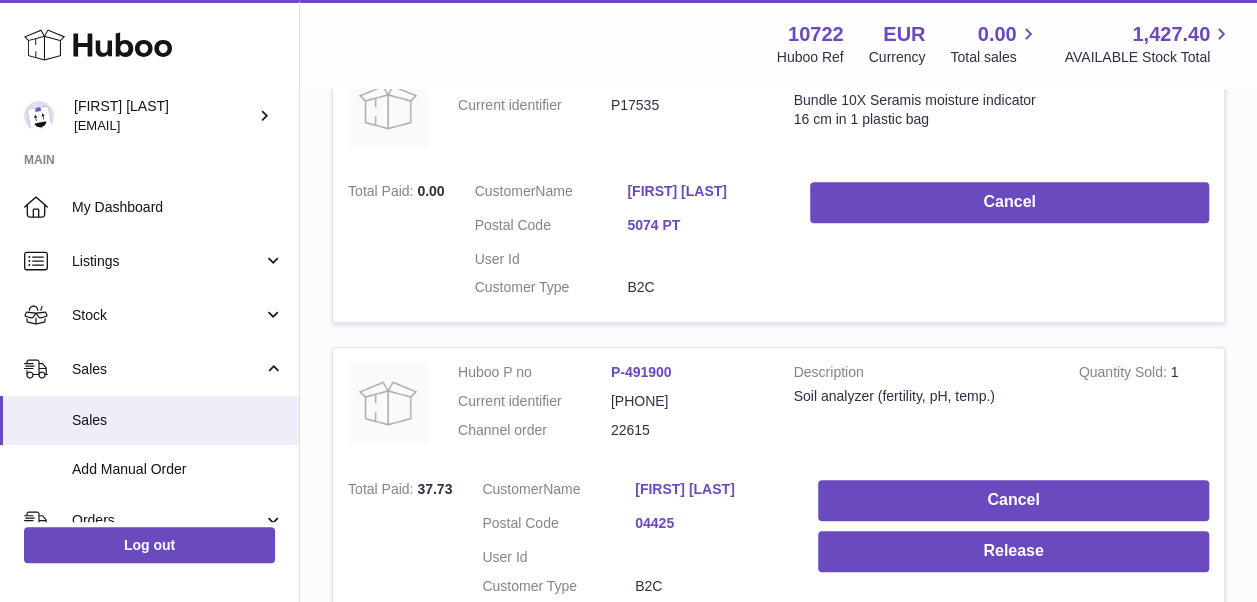 click on "Soil analyzer (fertility, pH, temp.)" at bounding box center [921, 396] 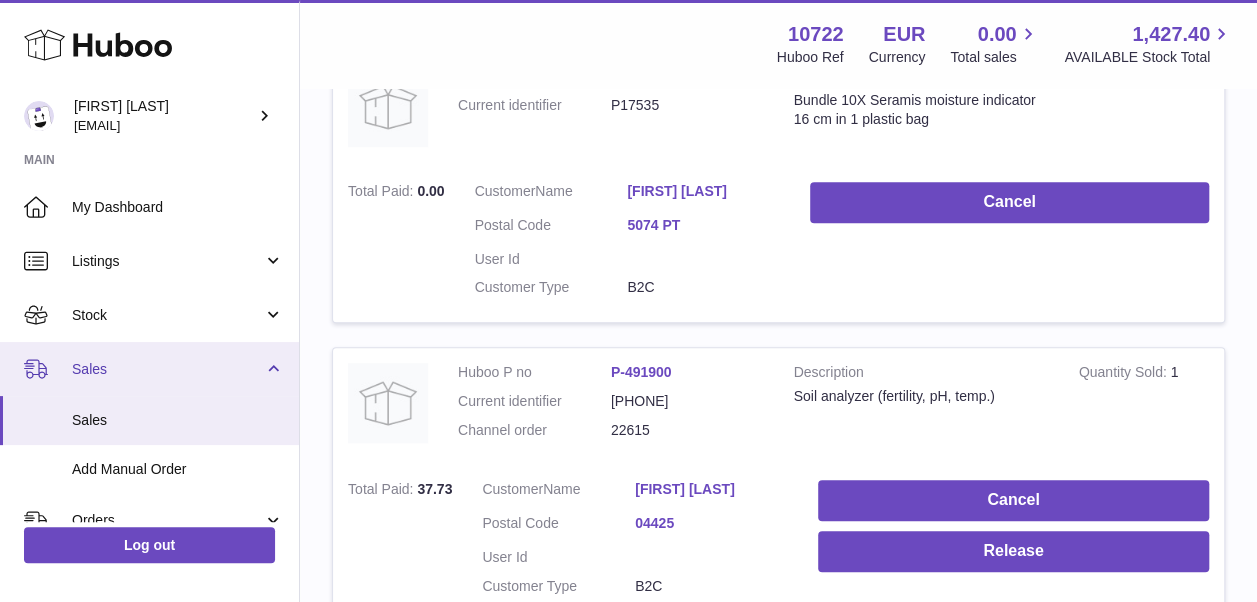 click on "Sales" at bounding box center (167, 369) 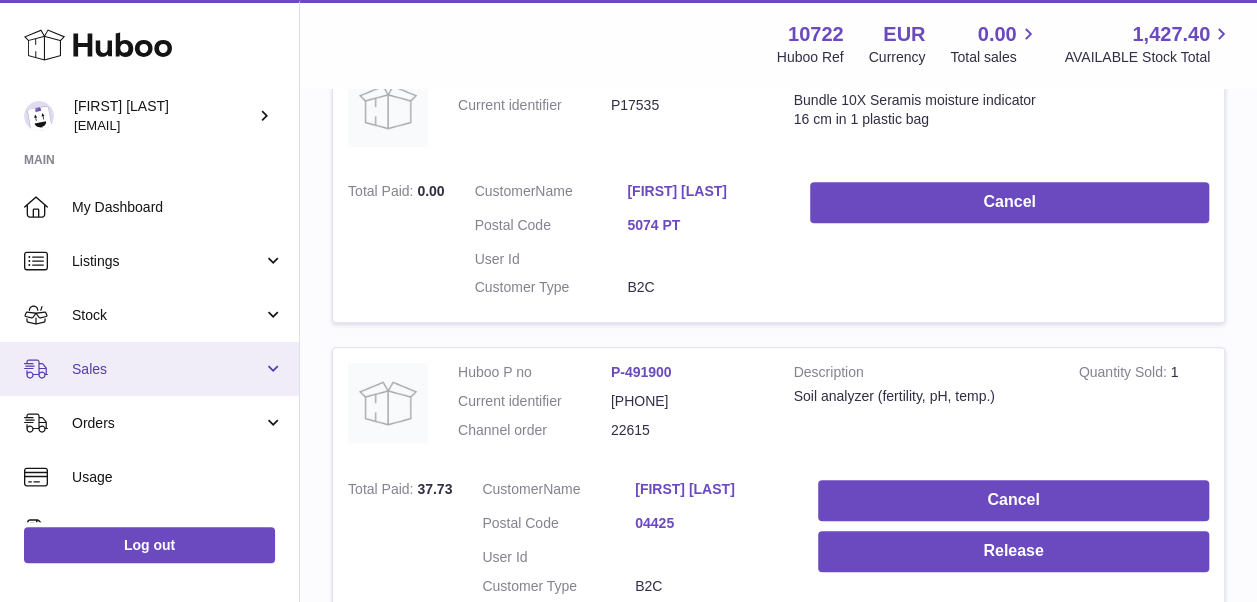 click on "Sales" at bounding box center [167, 369] 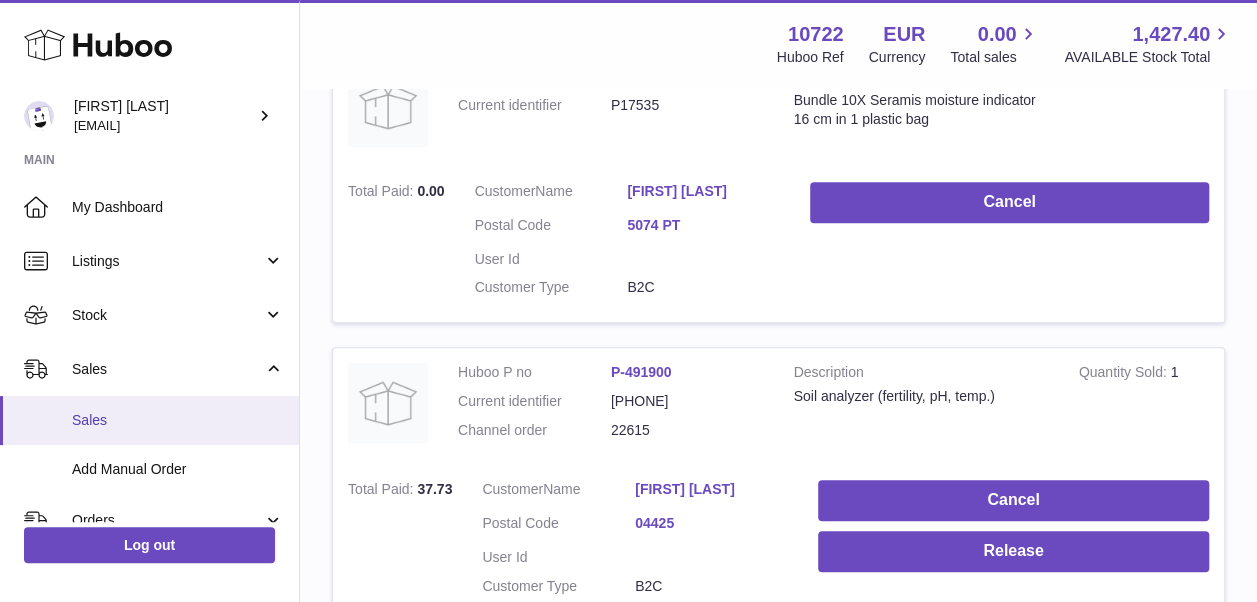 click on "Sales" at bounding box center (178, 420) 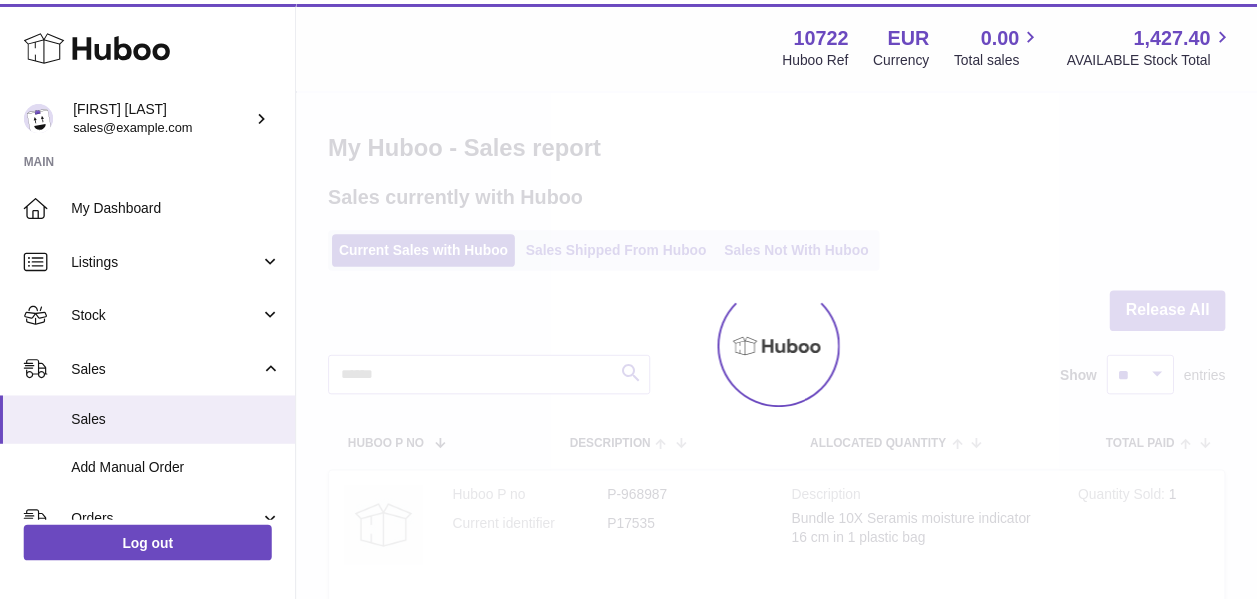 scroll, scrollTop: 0, scrollLeft: 0, axis: both 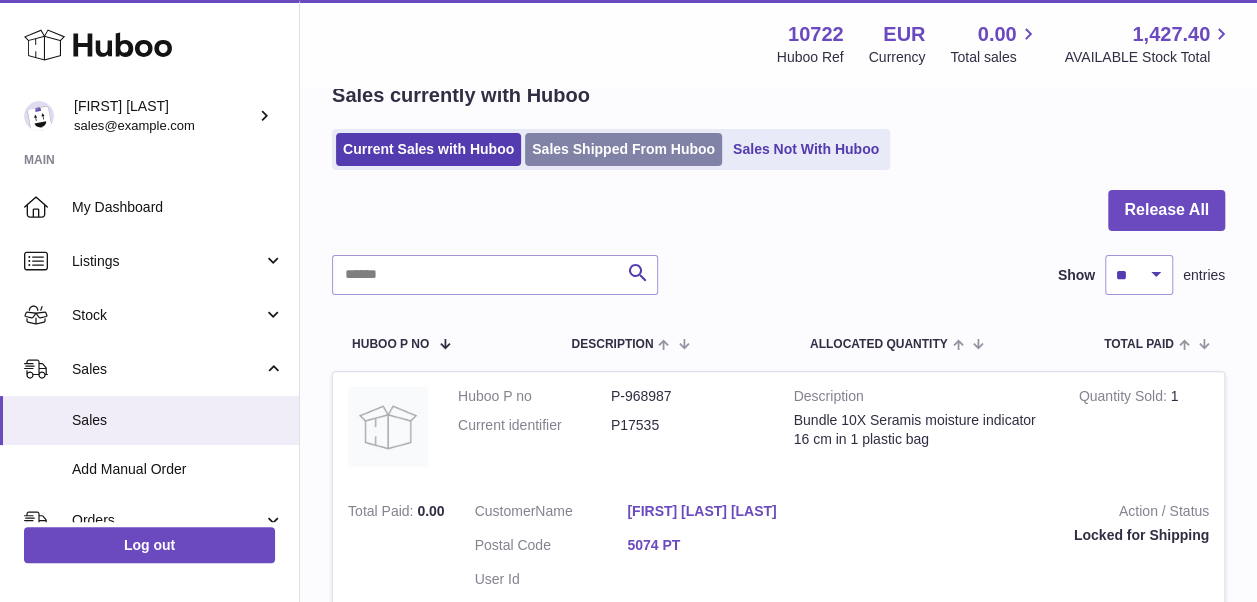 click on "Sales Shipped From Huboo" at bounding box center [623, 149] 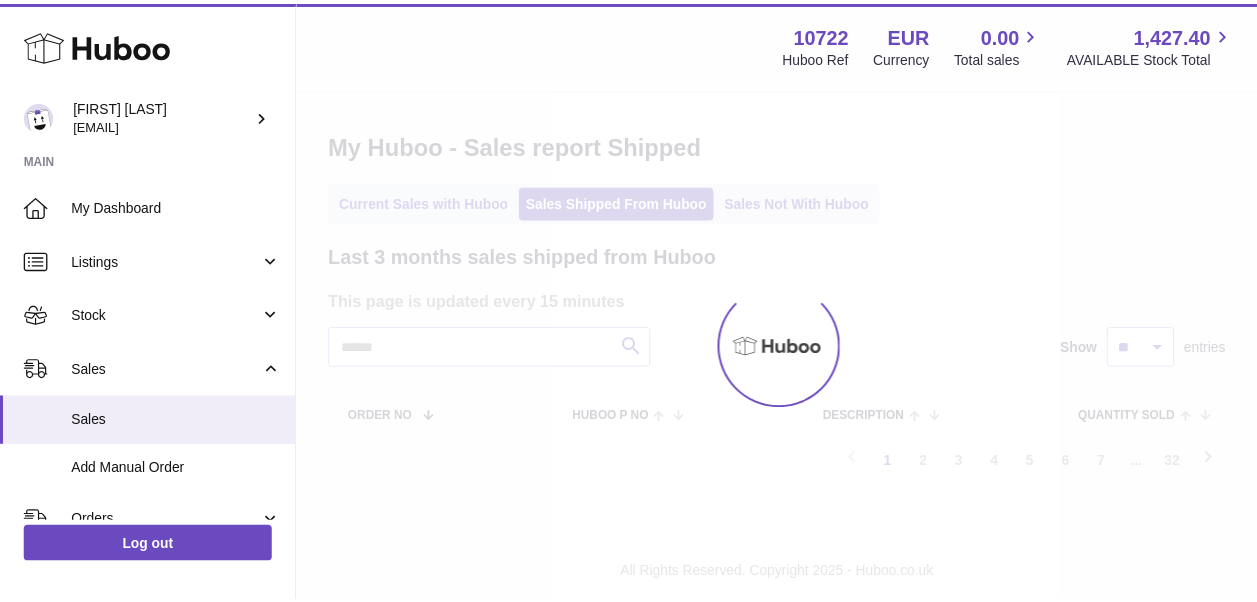 scroll, scrollTop: 0, scrollLeft: 0, axis: both 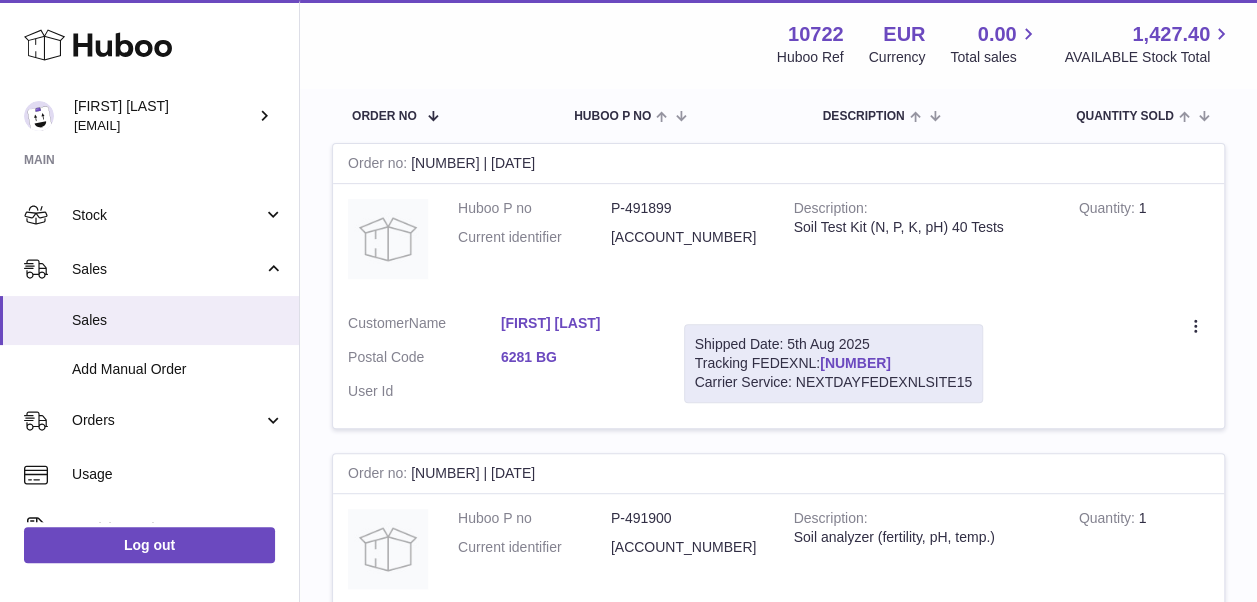 click on "[NUMBER]" at bounding box center [855, 363] 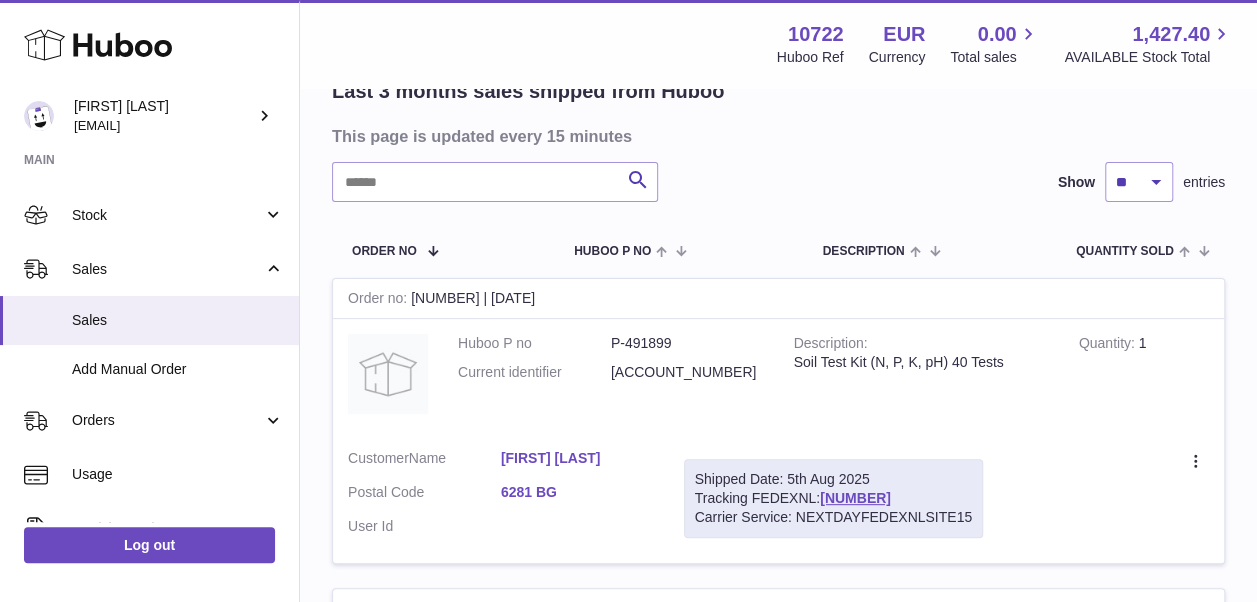 scroll, scrollTop: 0, scrollLeft: 0, axis: both 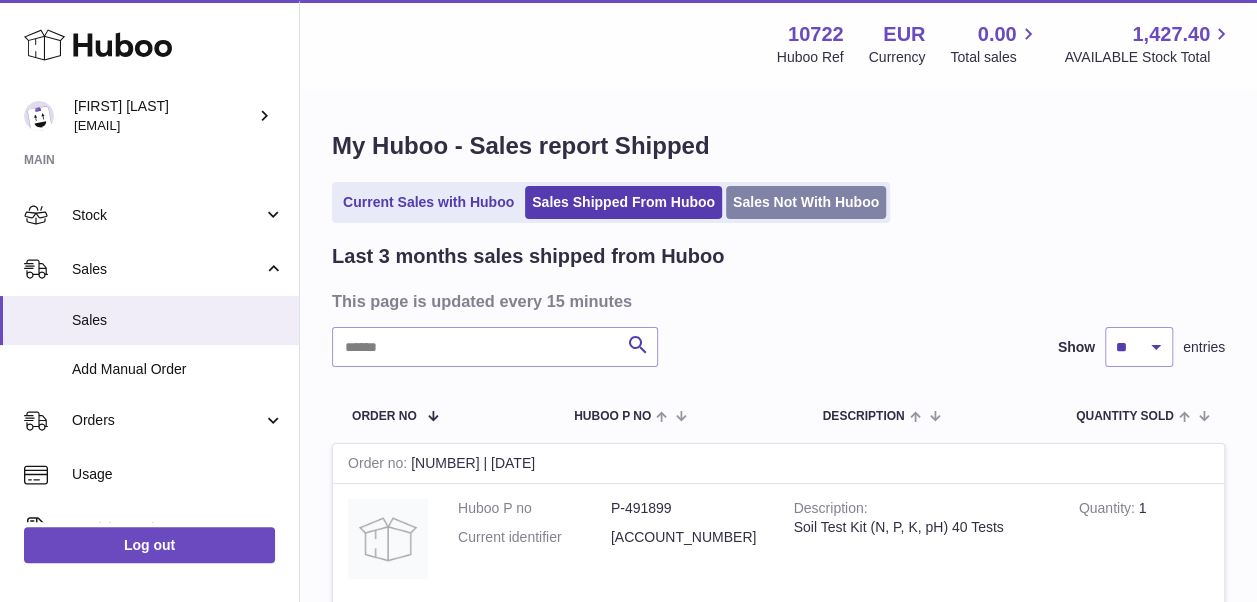 click on "Sales Not With Huboo" at bounding box center [806, 202] 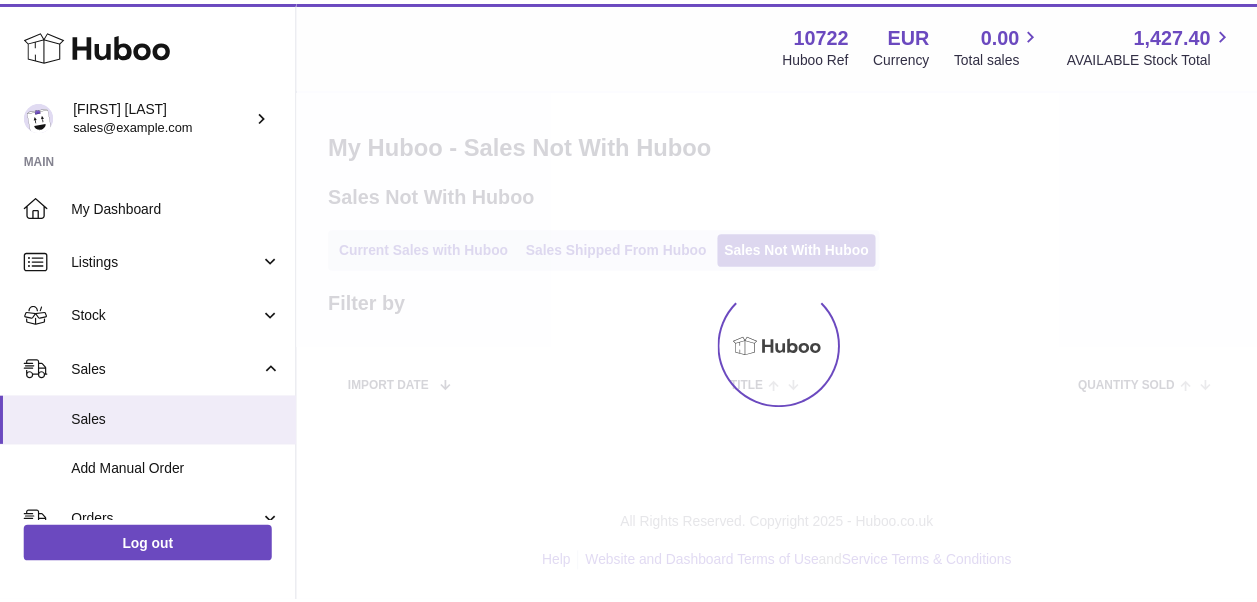 scroll, scrollTop: 0, scrollLeft: 0, axis: both 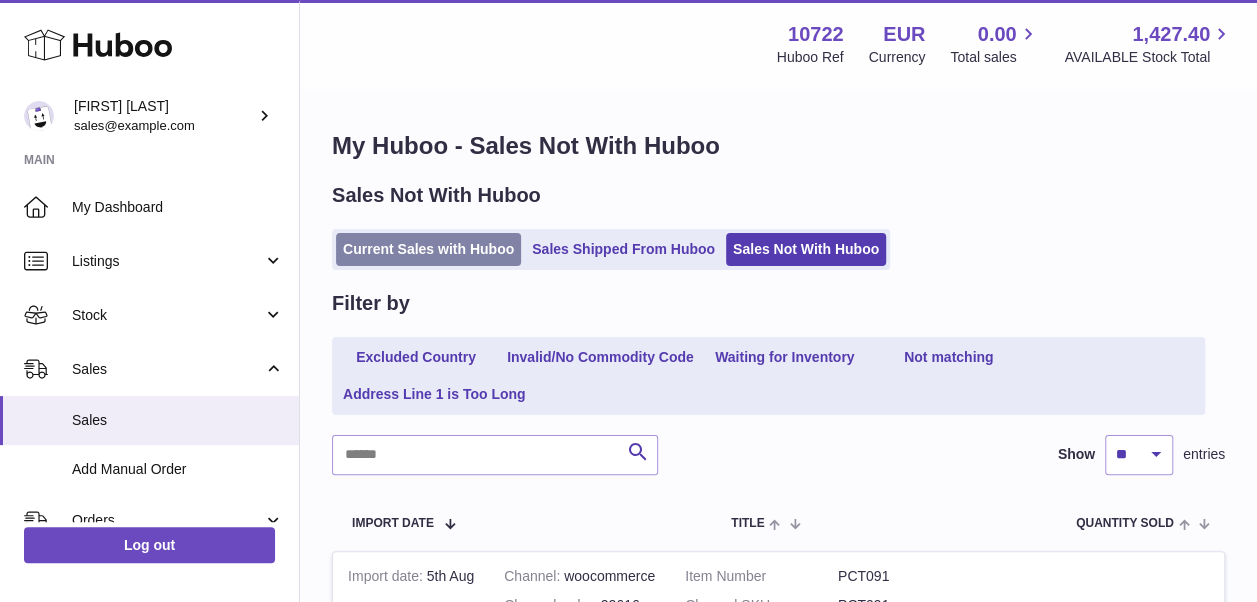 click on "Current Sales with Huboo" at bounding box center (428, 249) 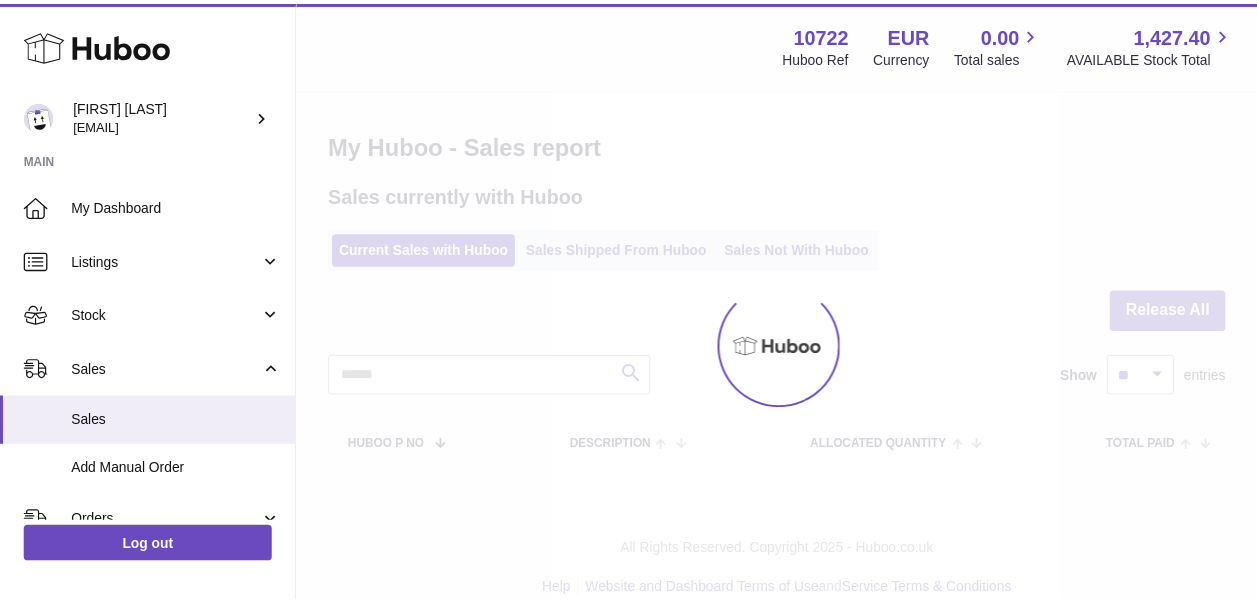 scroll, scrollTop: 0, scrollLeft: 0, axis: both 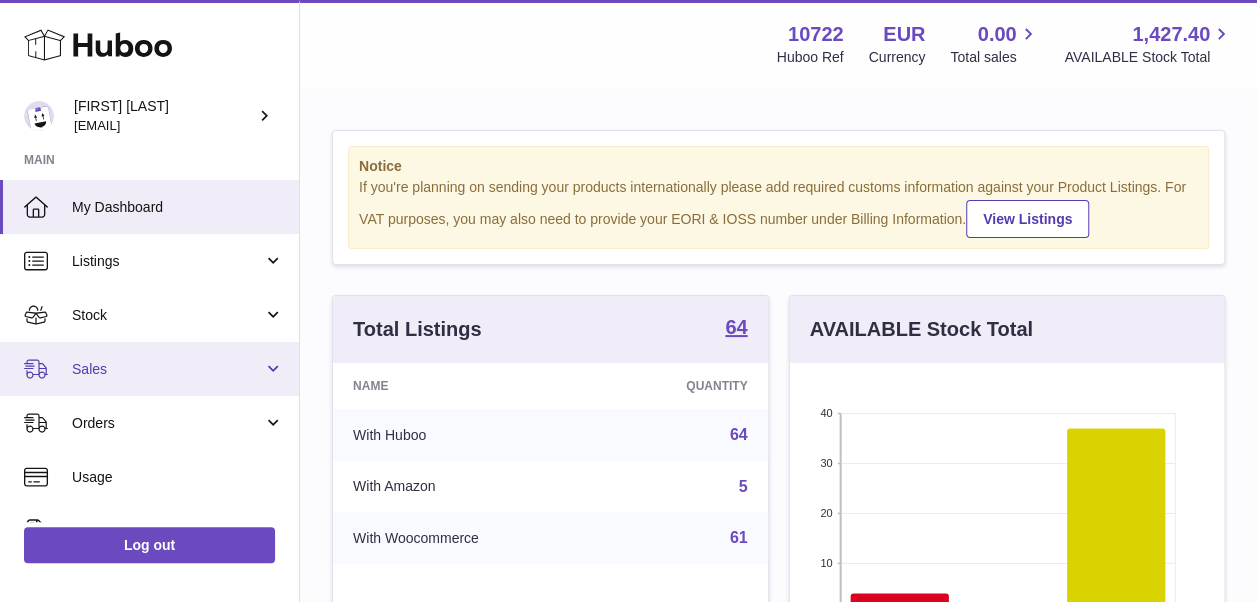 click on "Sales" at bounding box center (167, 369) 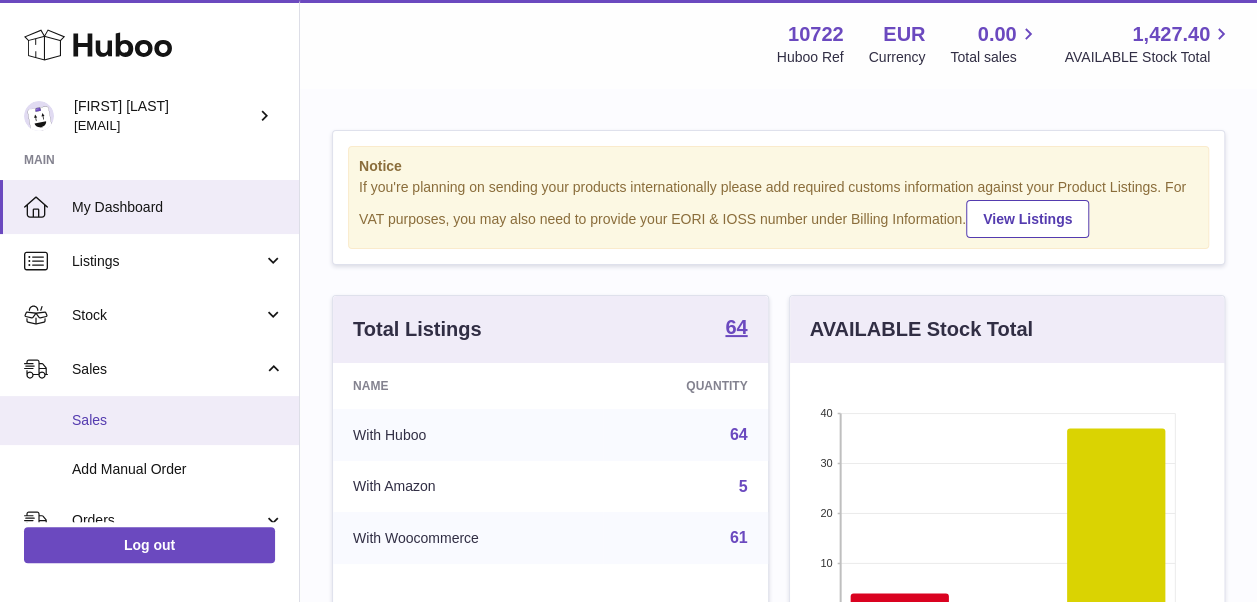 click on "Sales" at bounding box center [178, 420] 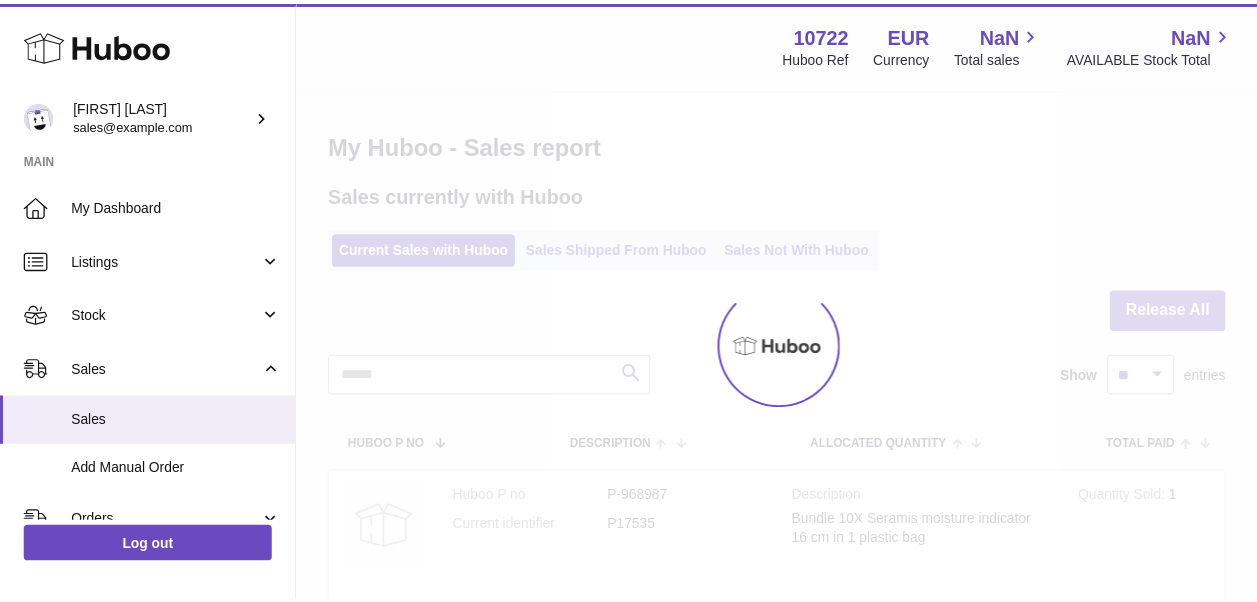 scroll, scrollTop: 0, scrollLeft: 0, axis: both 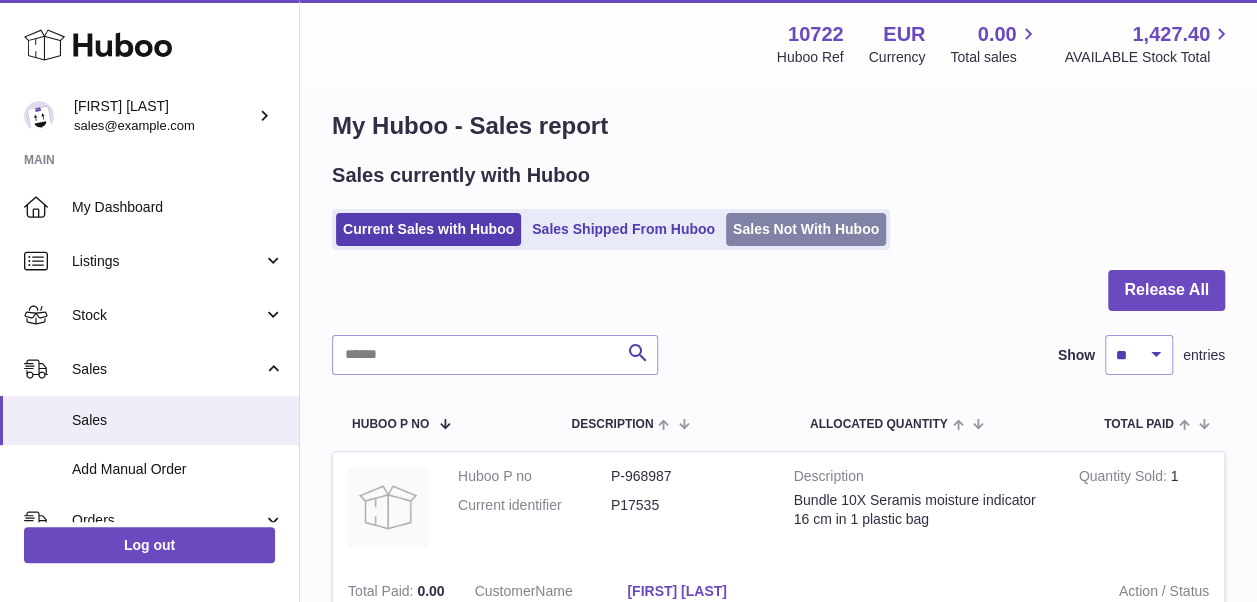 click on "Sales Not With Huboo" at bounding box center [806, 229] 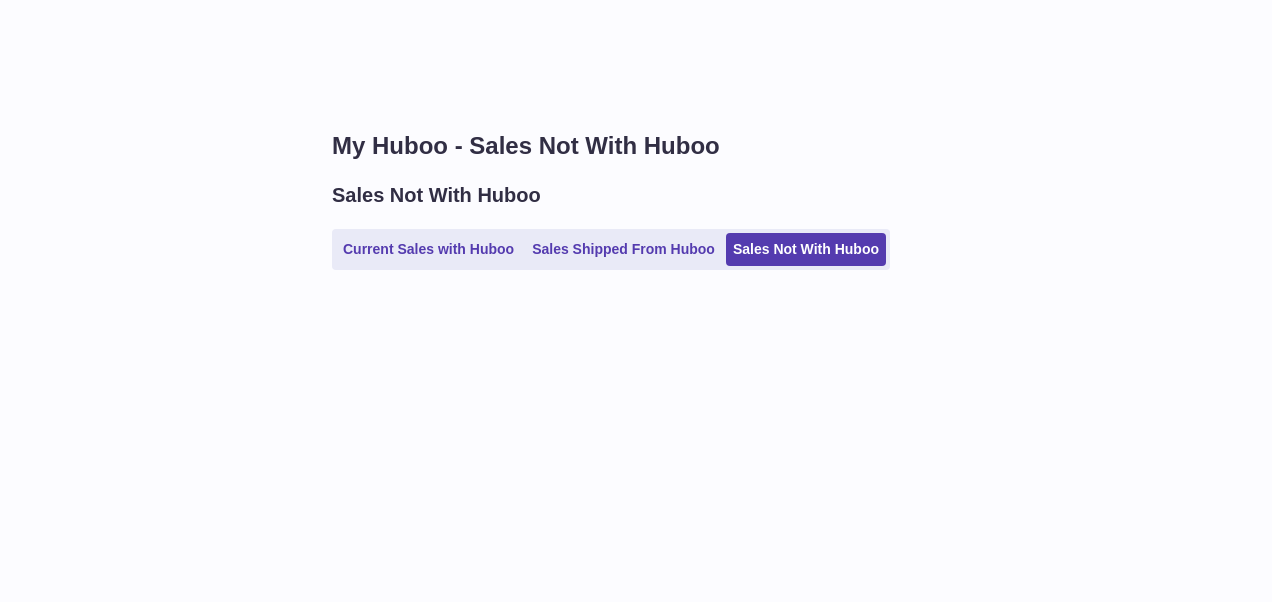scroll, scrollTop: 0, scrollLeft: 0, axis: both 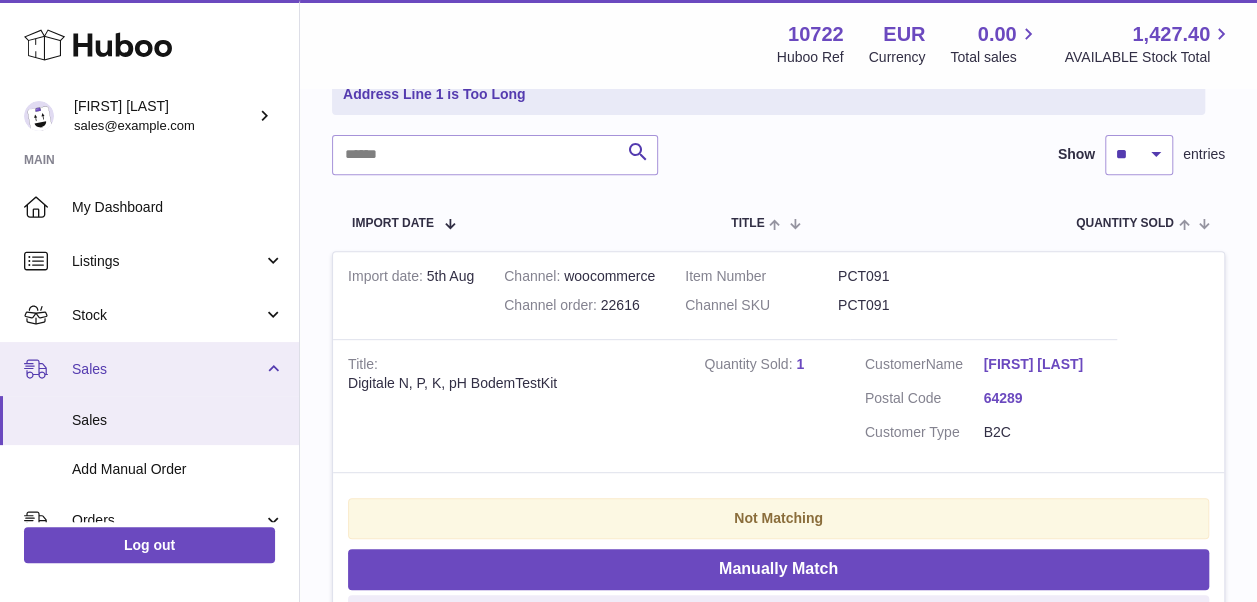 click on "Sales" at bounding box center (167, 369) 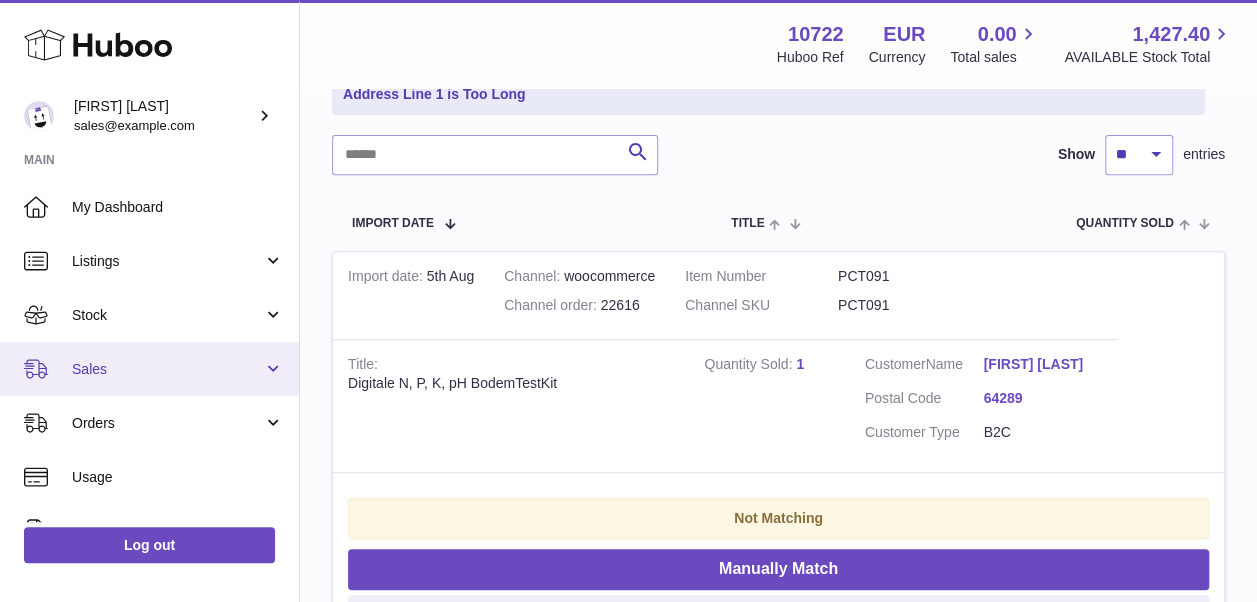 click on "Sales" at bounding box center [167, 369] 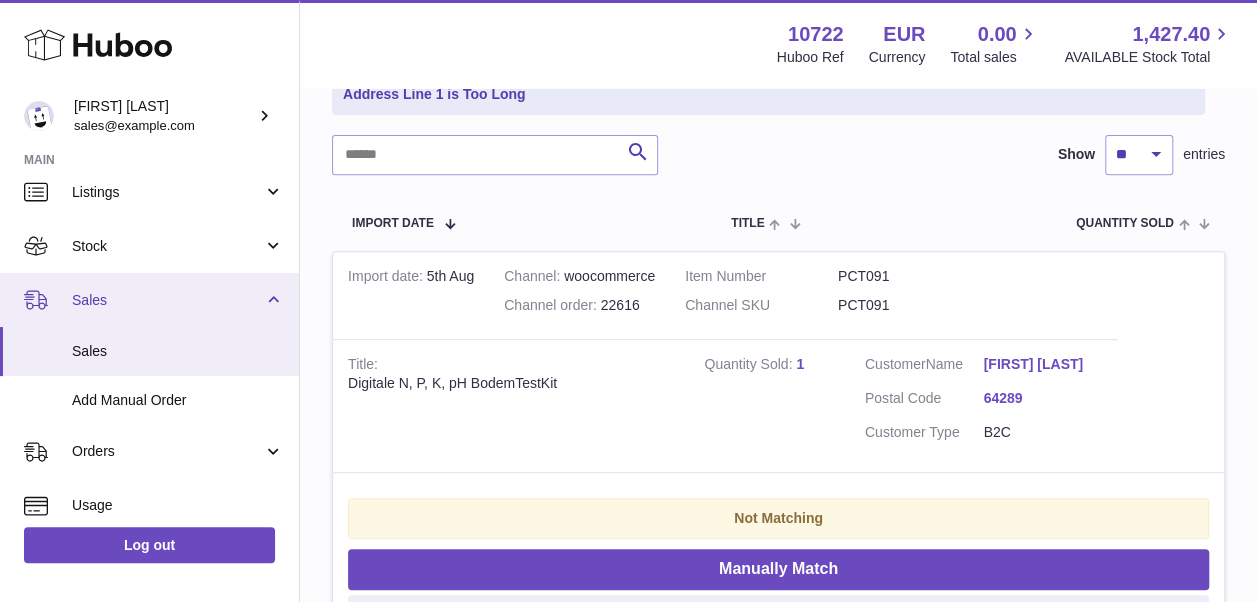 scroll, scrollTop: 100, scrollLeft: 0, axis: vertical 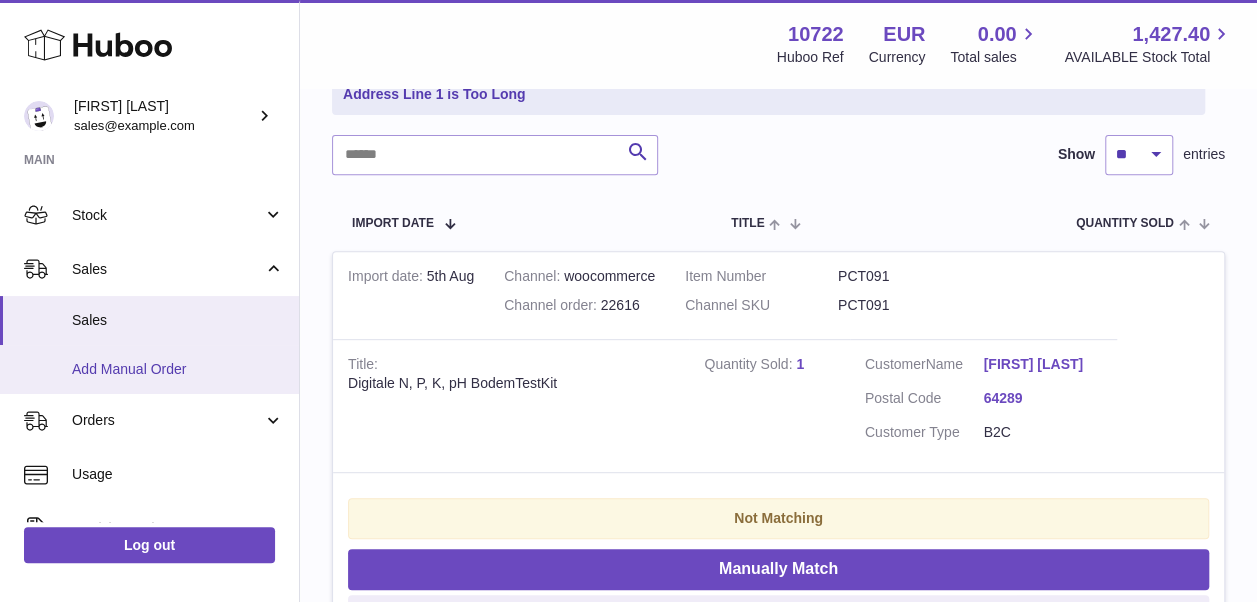 click on "Add Manual Order" at bounding box center [178, 369] 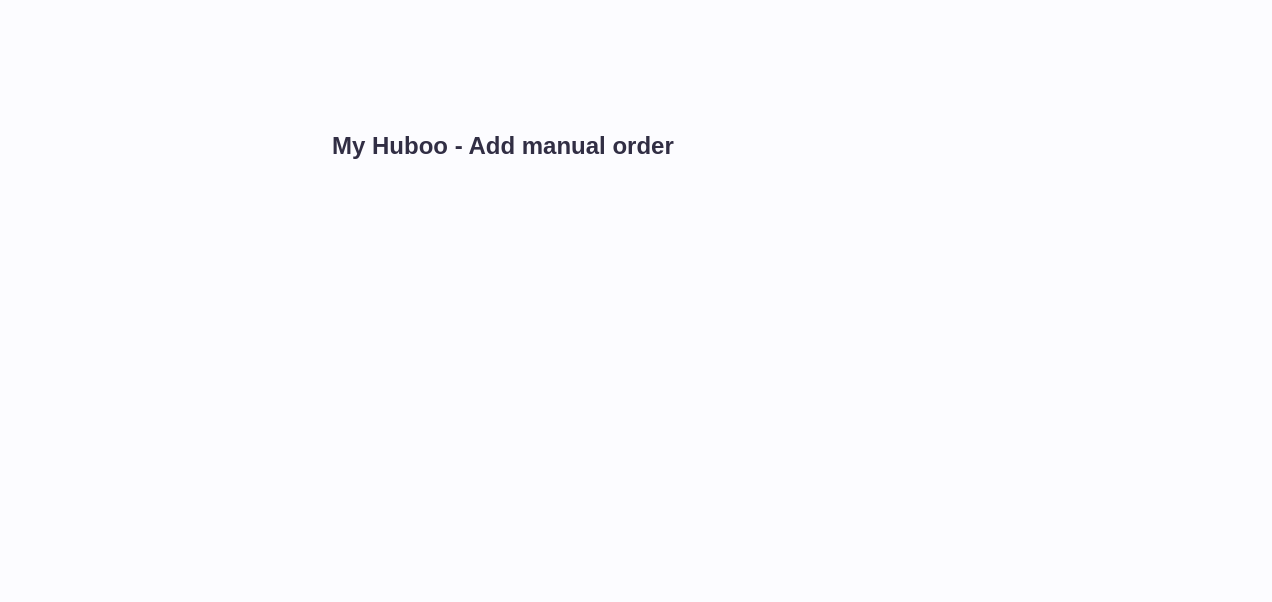 scroll, scrollTop: 0, scrollLeft: 0, axis: both 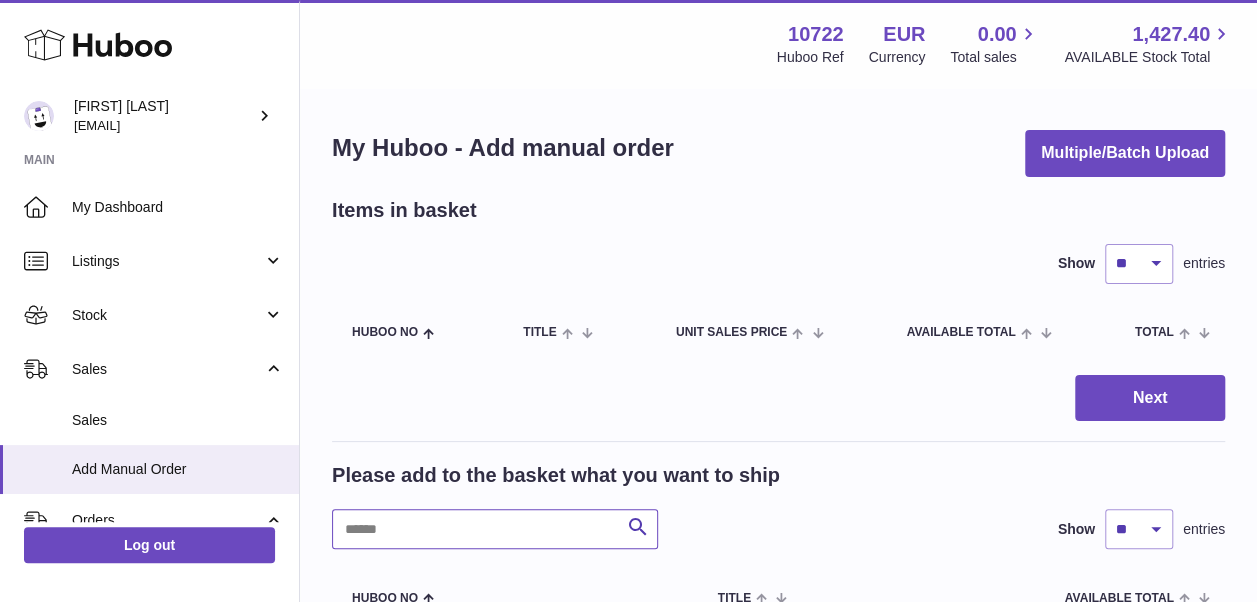 click at bounding box center (495, 529) 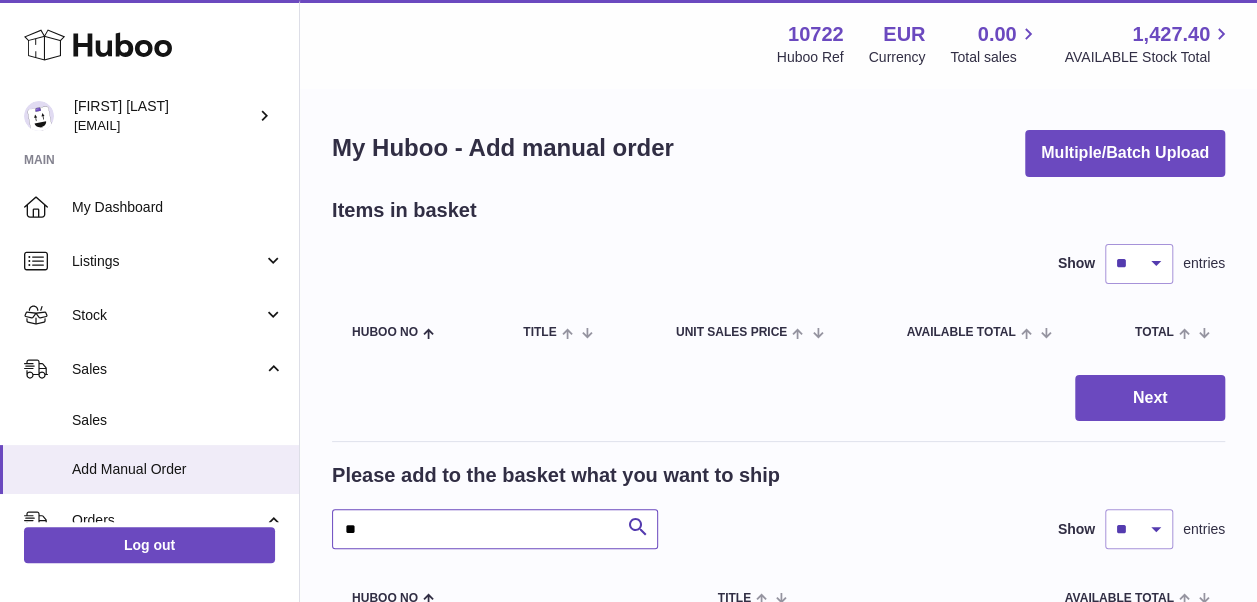 type on "*" 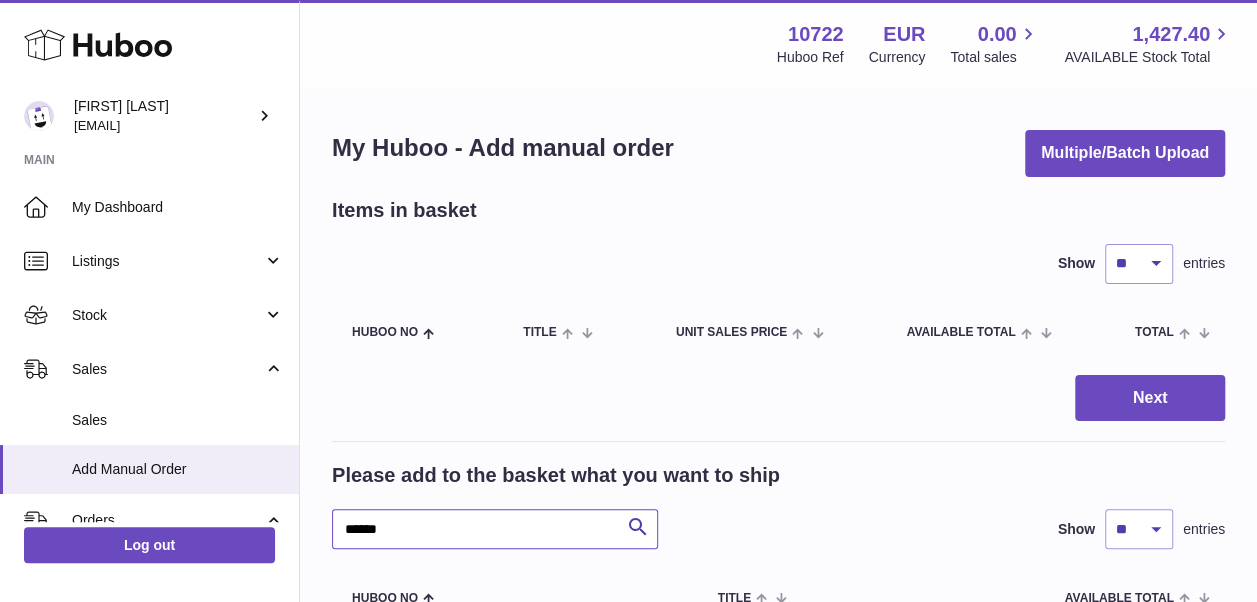 type on "******" 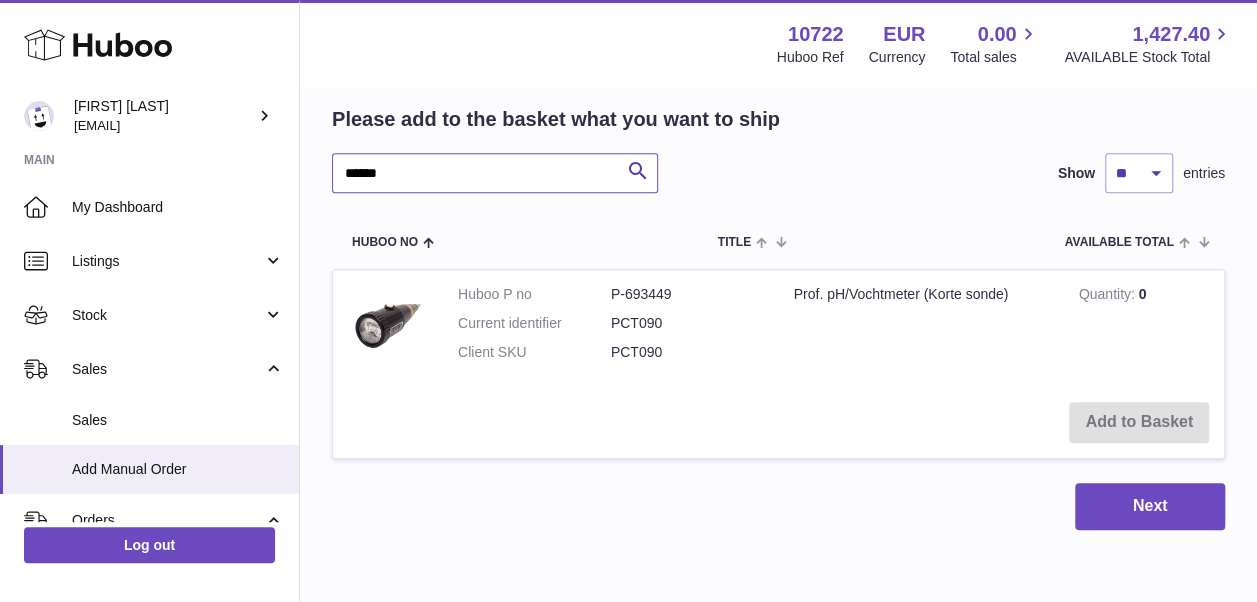 scroll, scrollTop: 240, scrollLeft: 0, axis: vertical 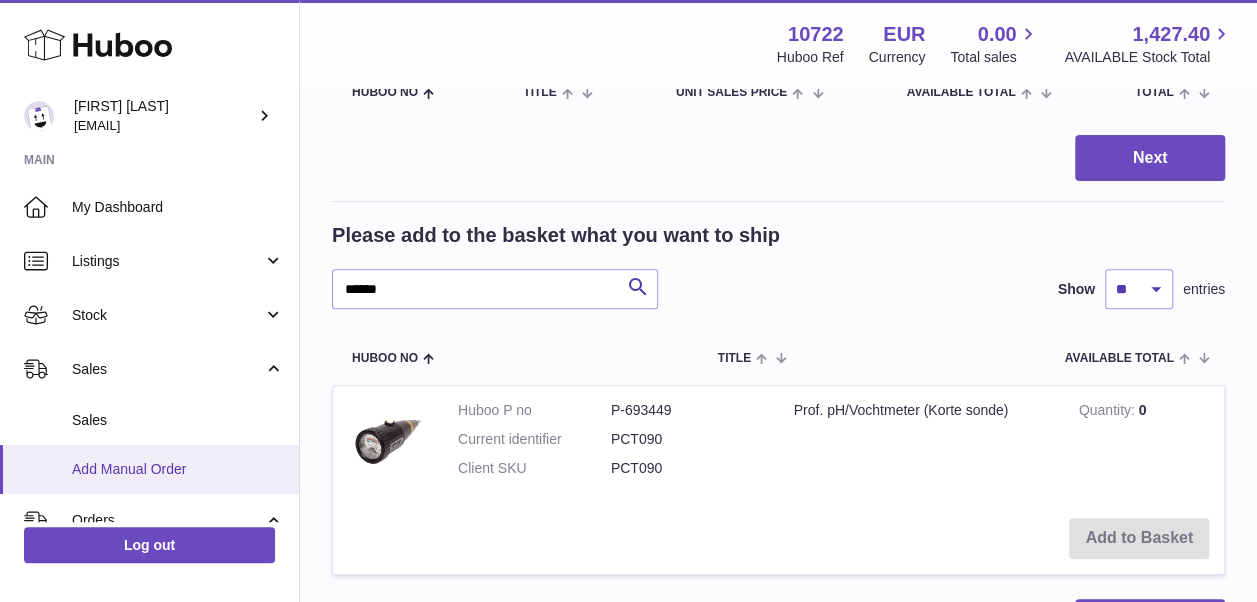 click on "Add Manual Order" at bounding box center (178, 469) 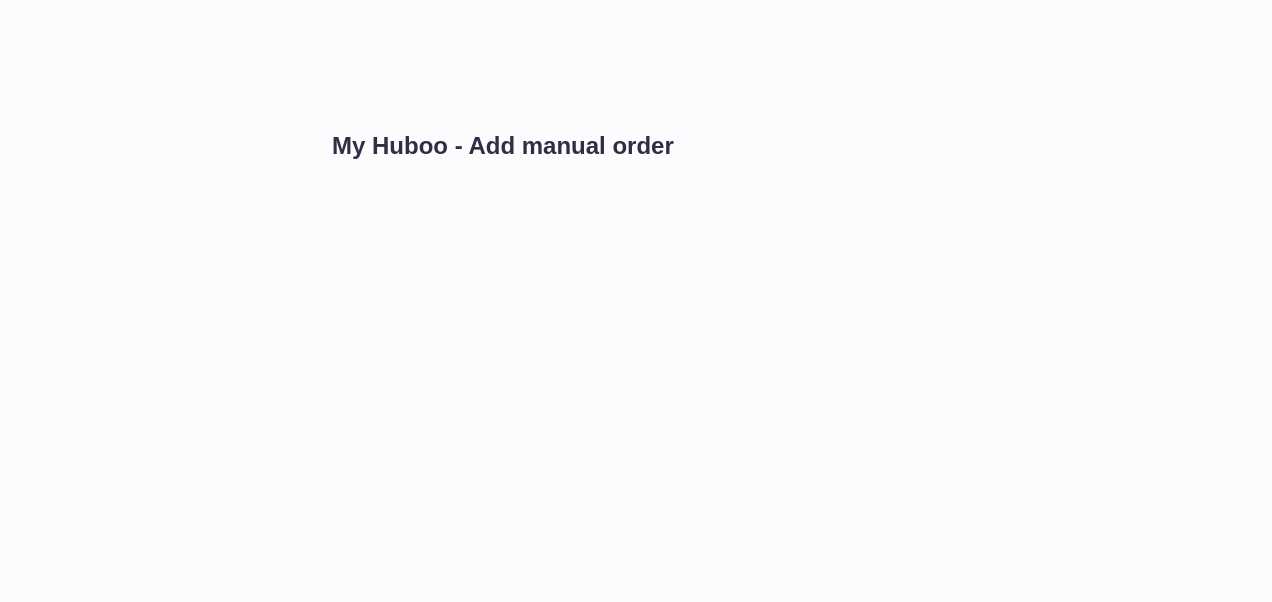 scroll, scrollTop: 0, scrollLeft: 0, axis: both 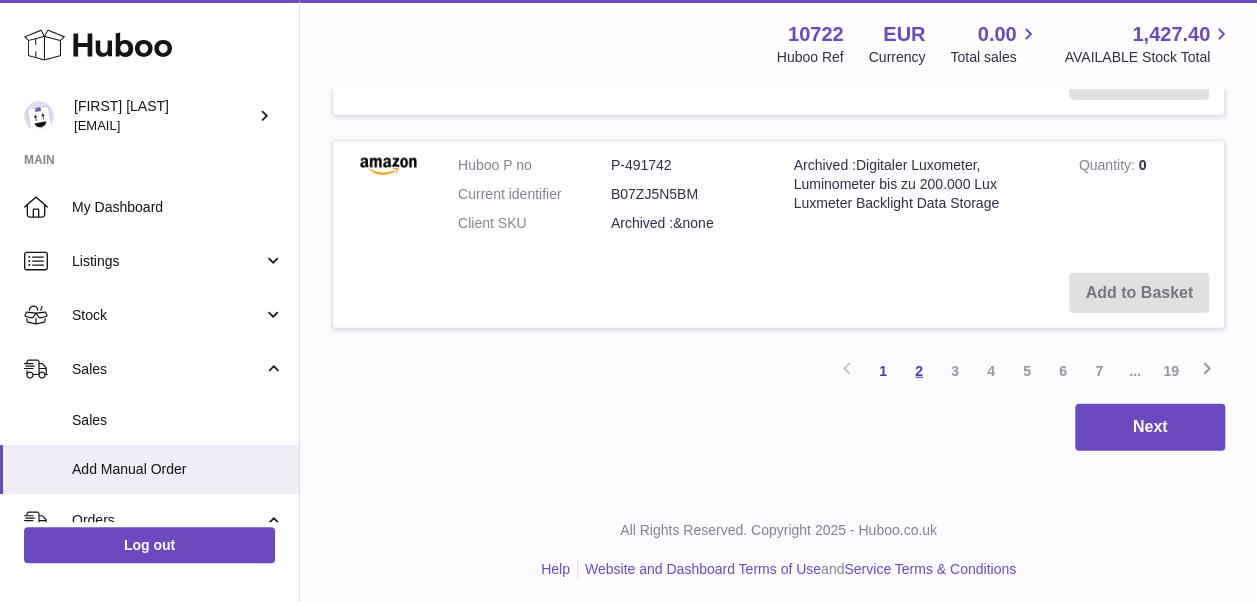 click on "2" at bounding box center (919, 371) 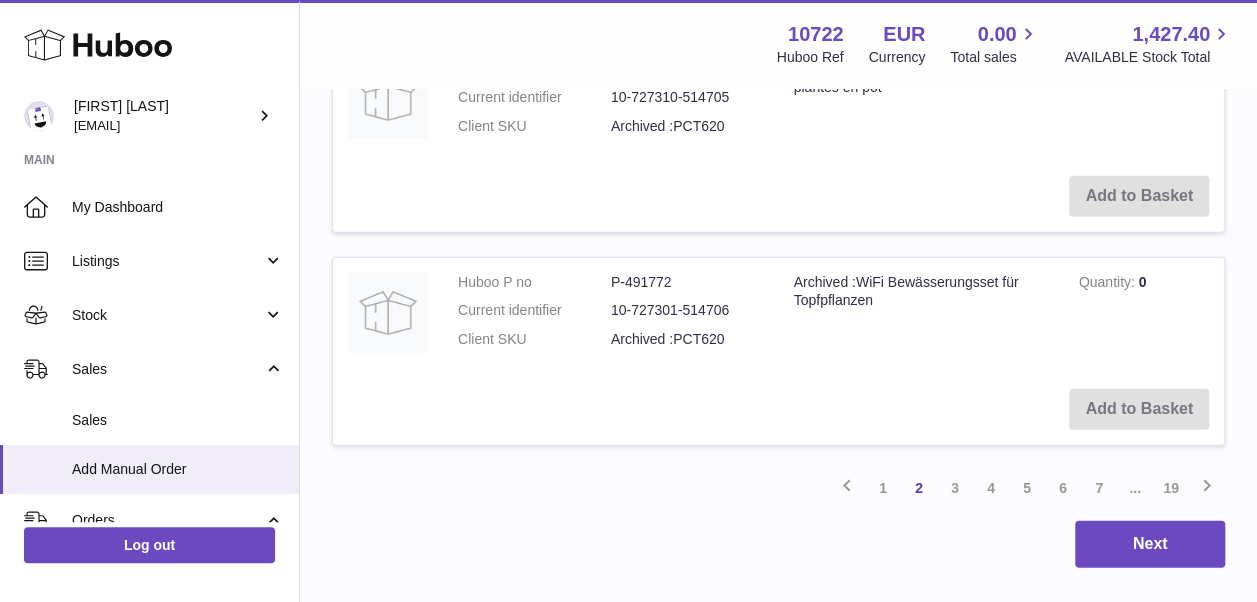scroll, scrollTop: 2390, scrollLeft: 0, axis: vertical 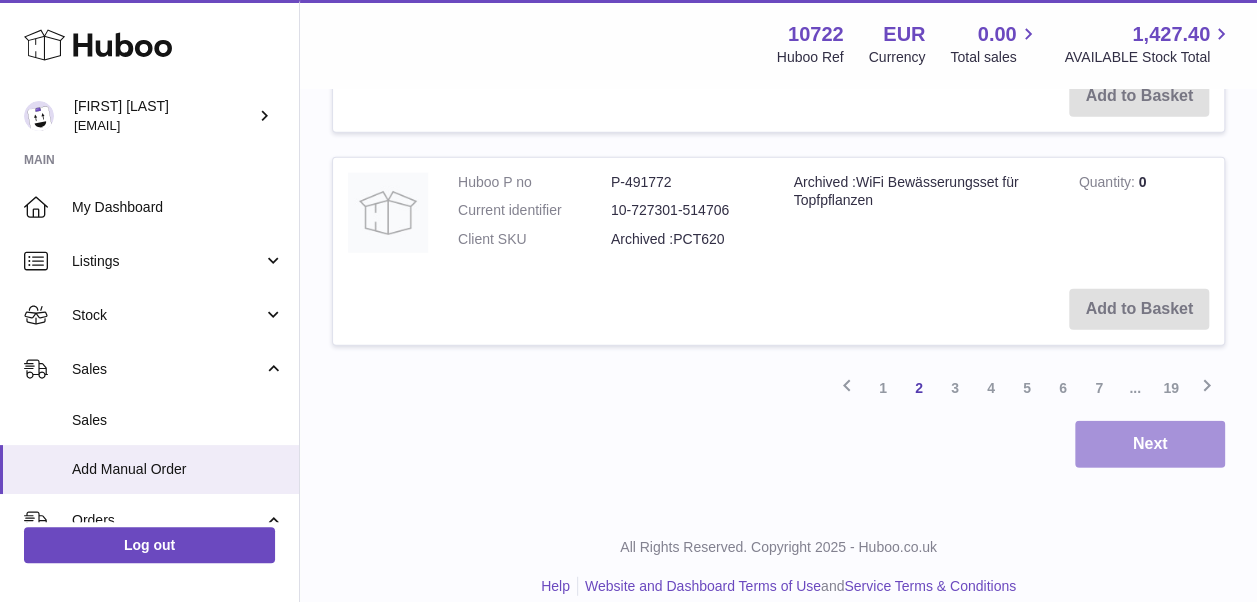 click on "Next" at bounding box center [1150, 444] 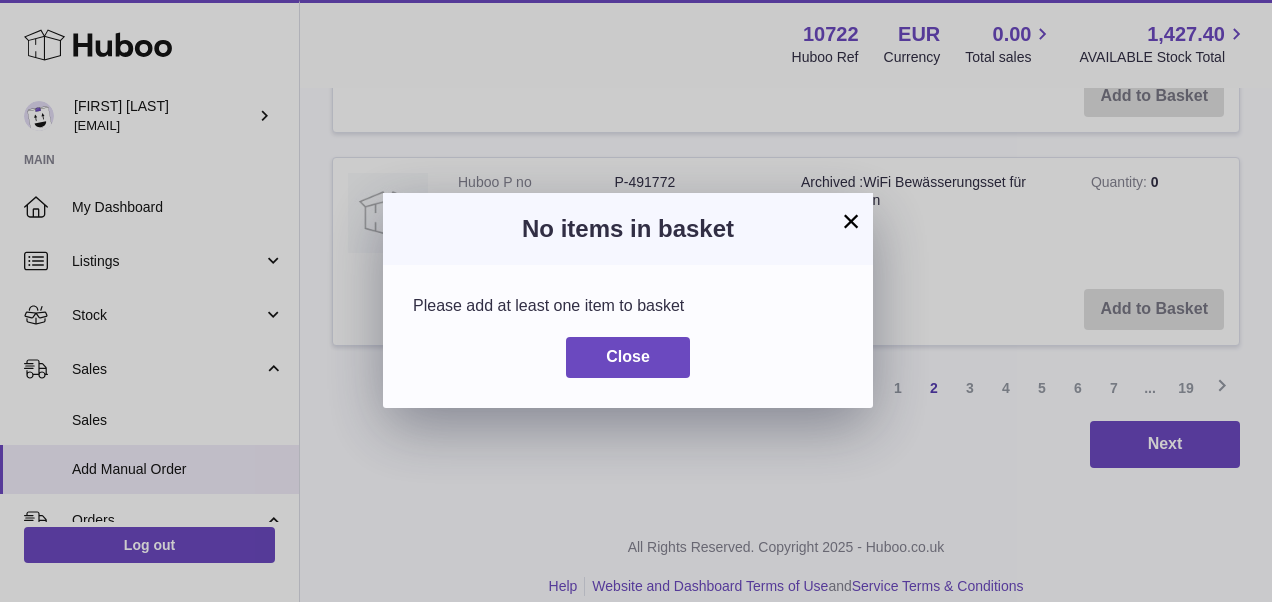 click on "×" at bounding box center [851, 221] 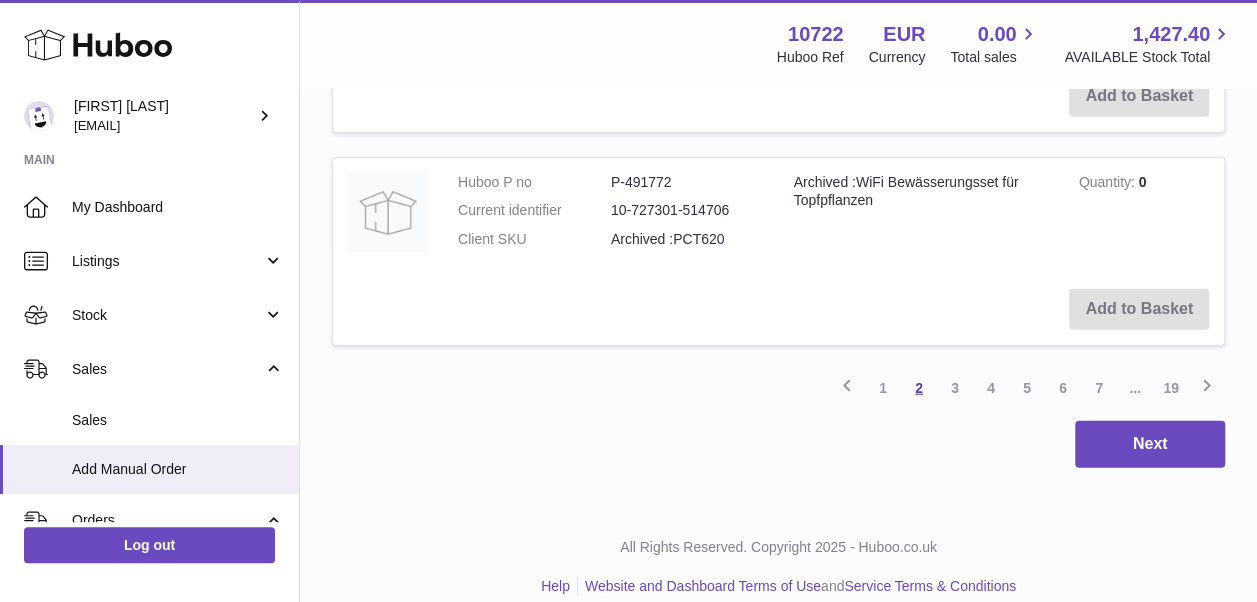 click on "2" at bounding box center (919, 388) 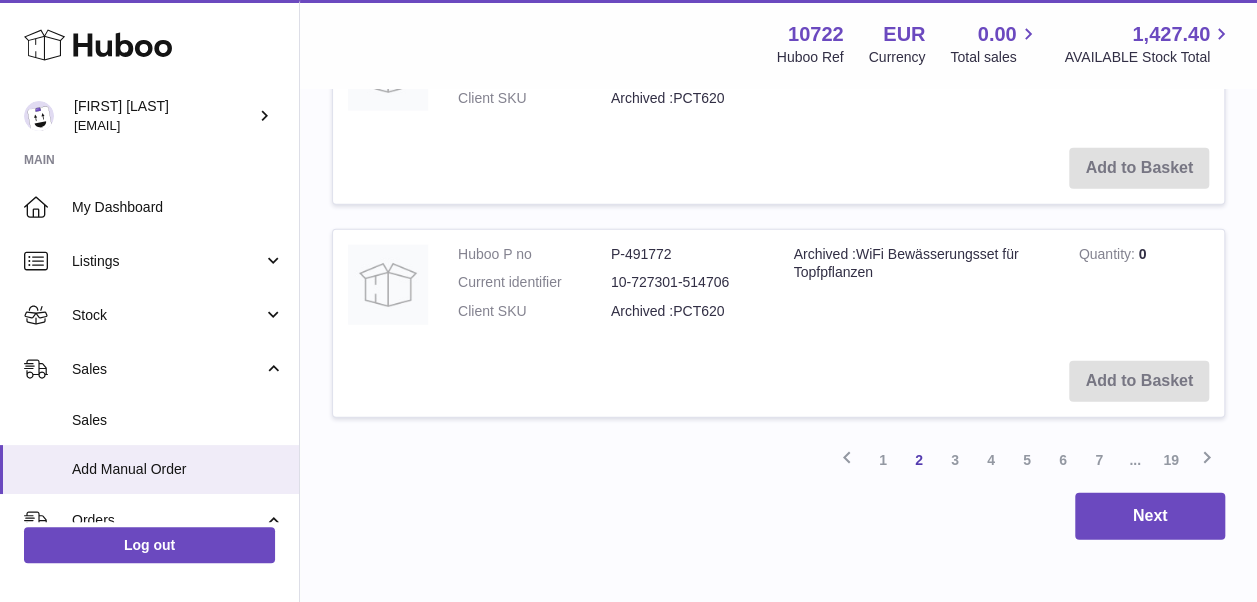 scroll, scrollTop: 2390, scrollLeft: 0, axis: vertical 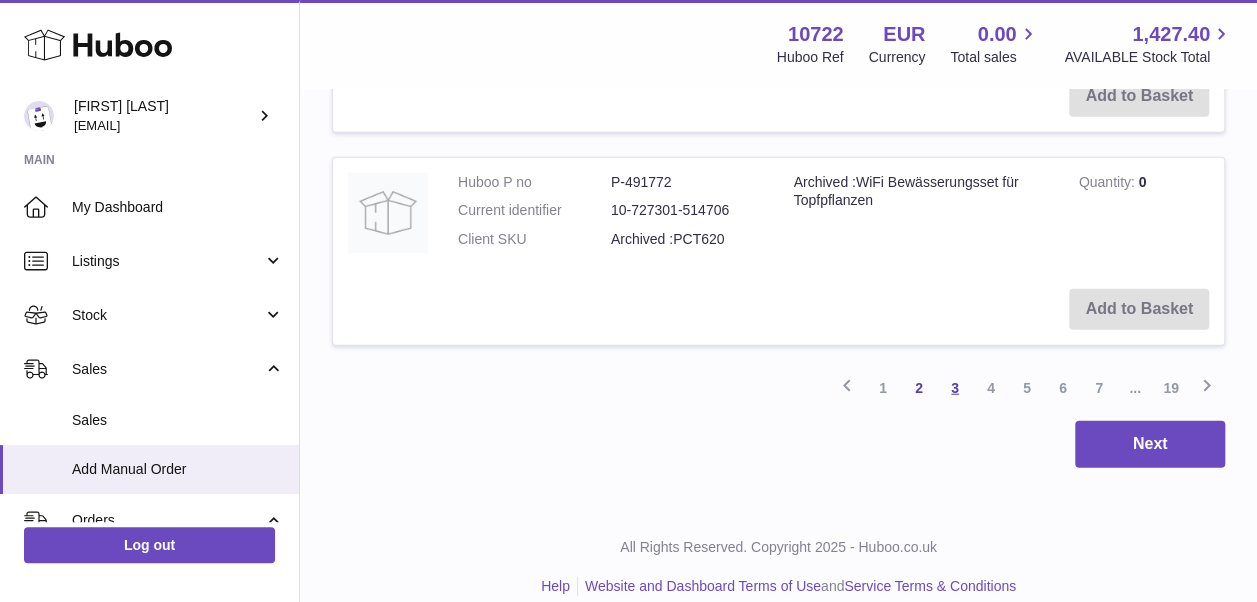 click on "3" at bounding box center (955, 388) 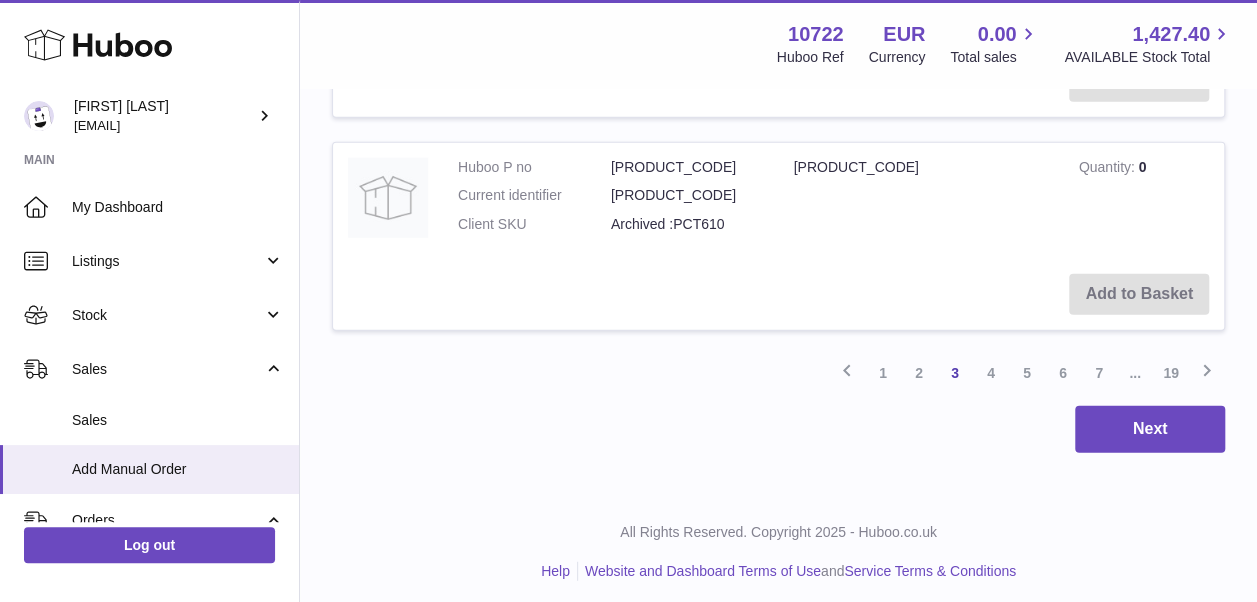 scroll, scrollTop: 2406, scrollLeft: 0, axis: vertical 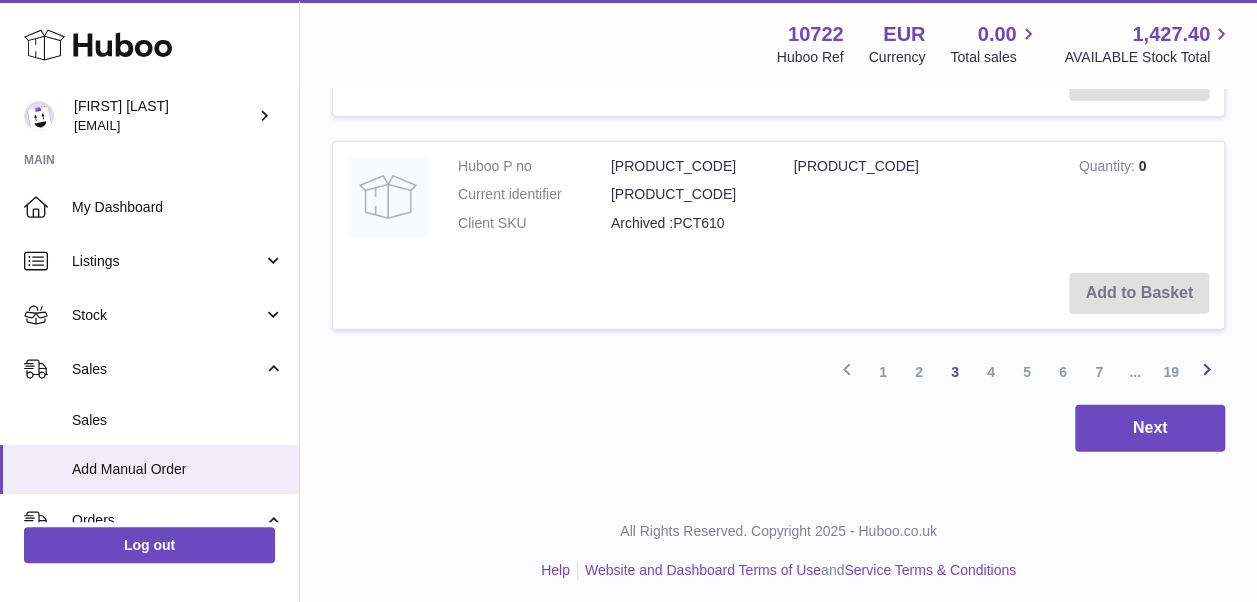 click at bounding box center [1207, 369] 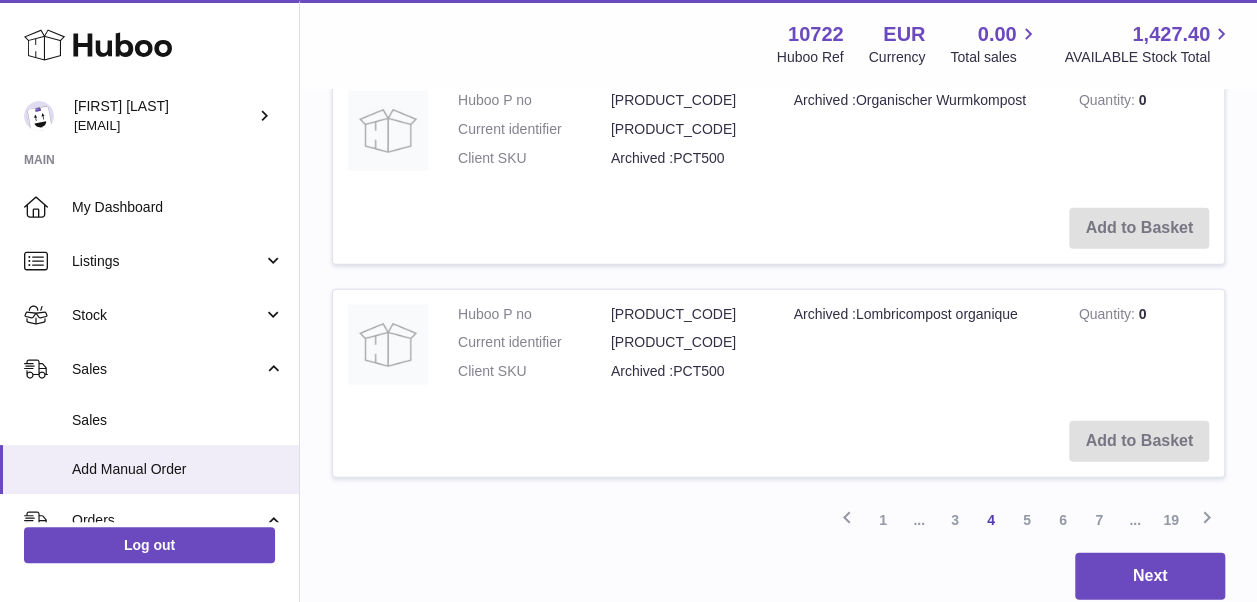 scroll, scrollTop: 2300, scrollLeft: 0, axis: vertical 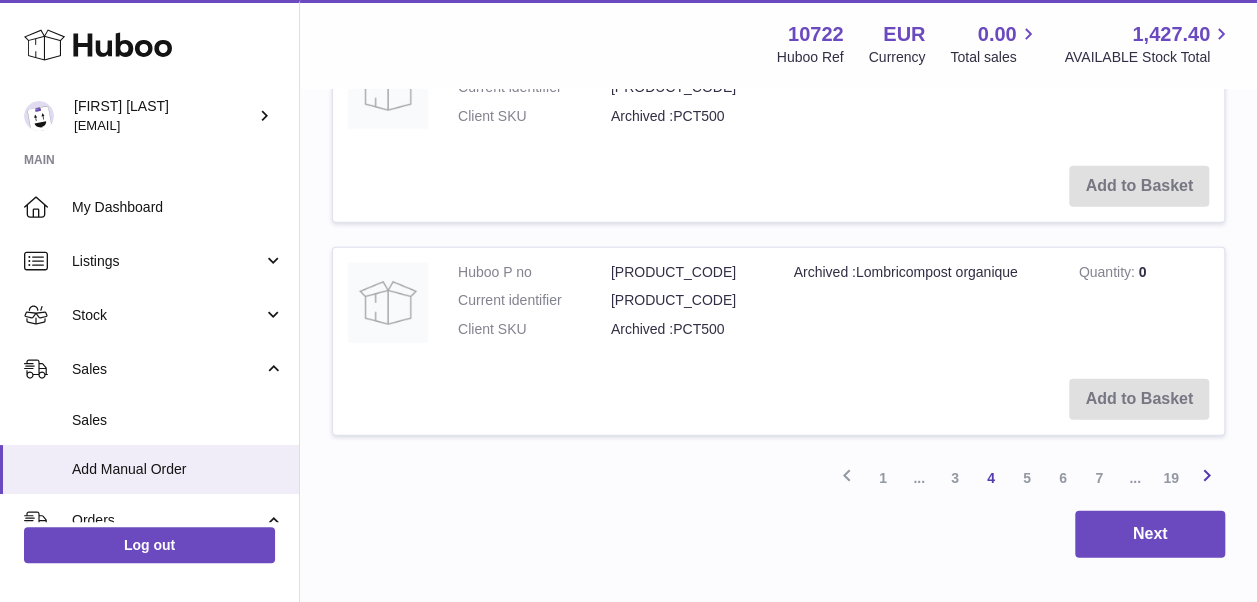 click at bounding box center [1207, 475] 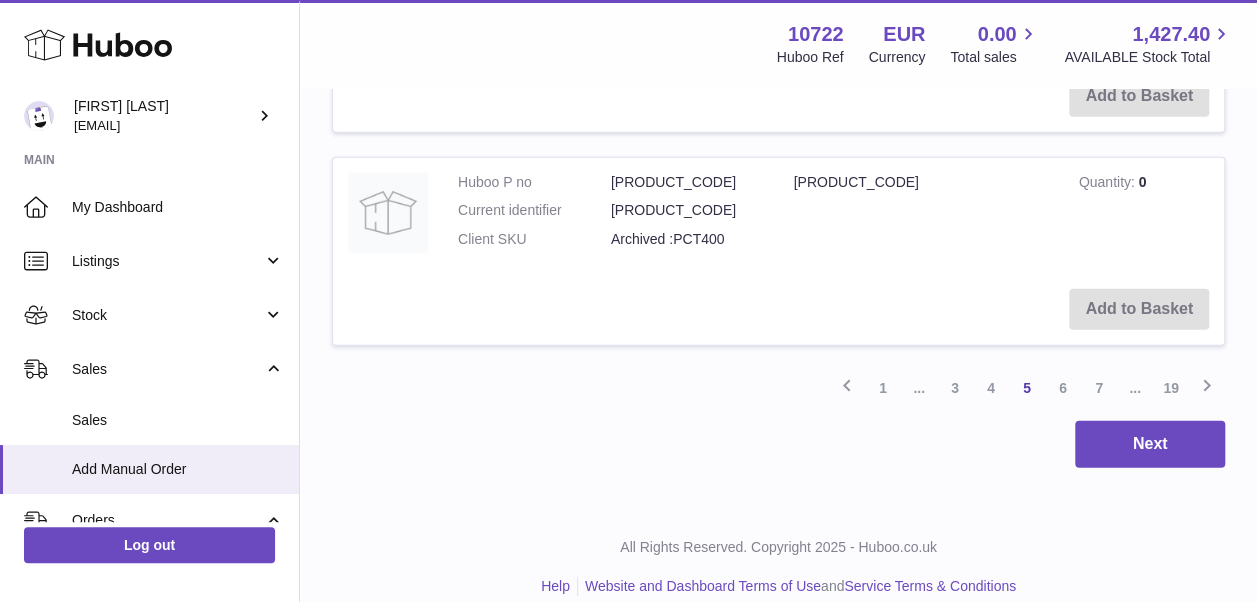 scroll, scrollTop: 2406, scrollLeft: 0, axis: vertical 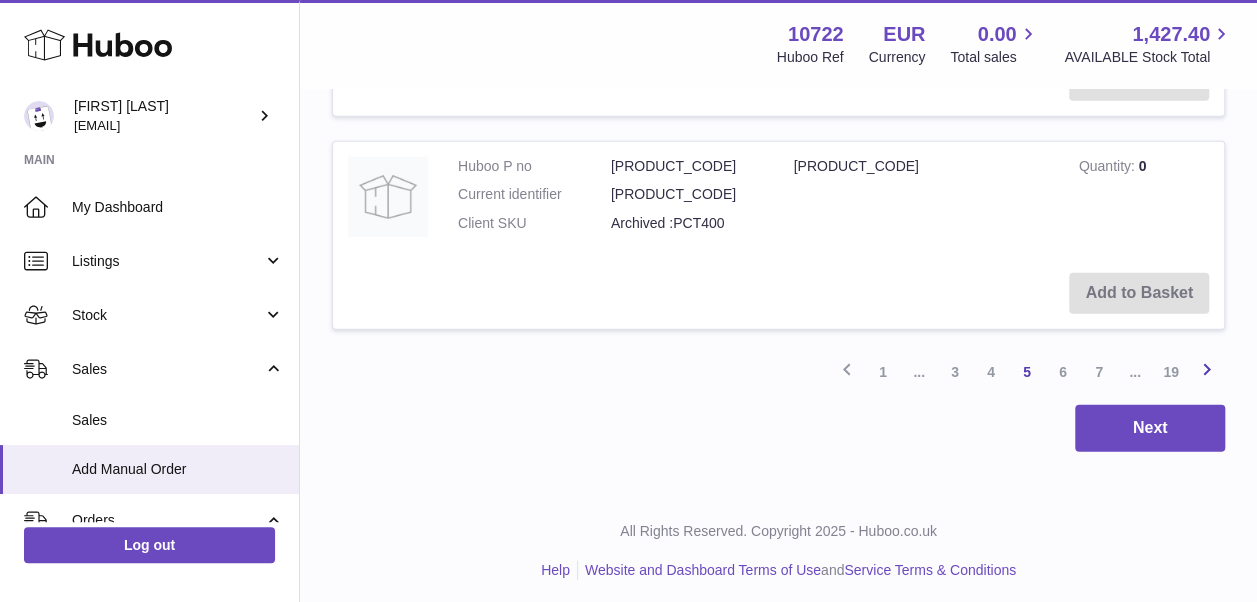 click at bounding box center [1207, 369] 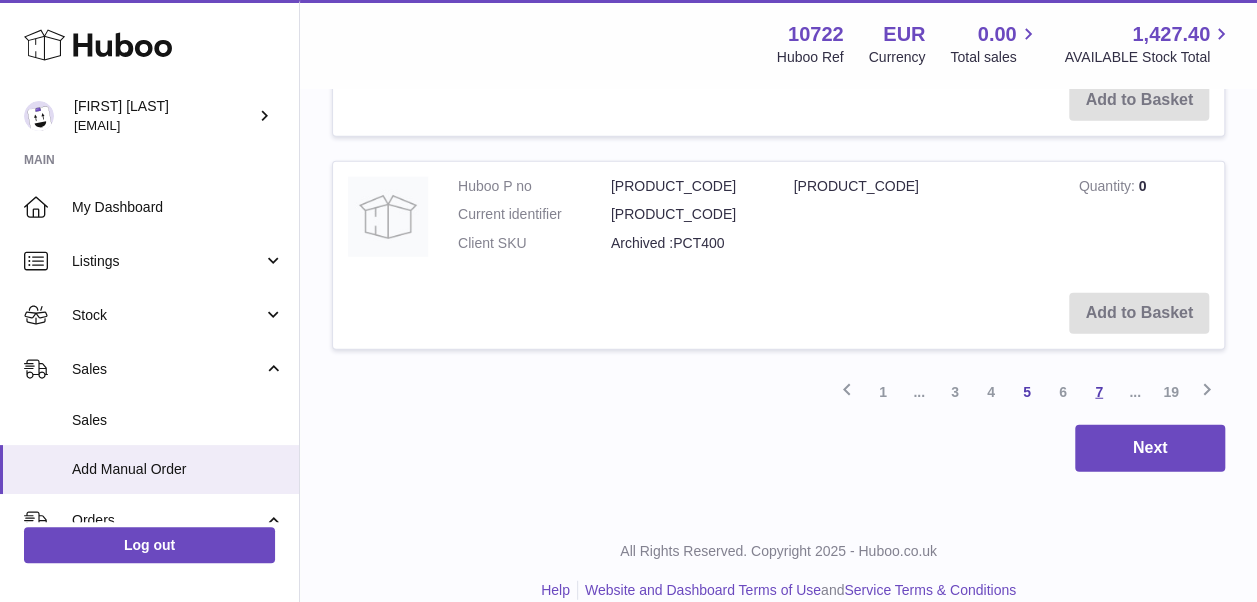 scroll, scrollTop: 2390, scrollLeft: 0, axis: vertical 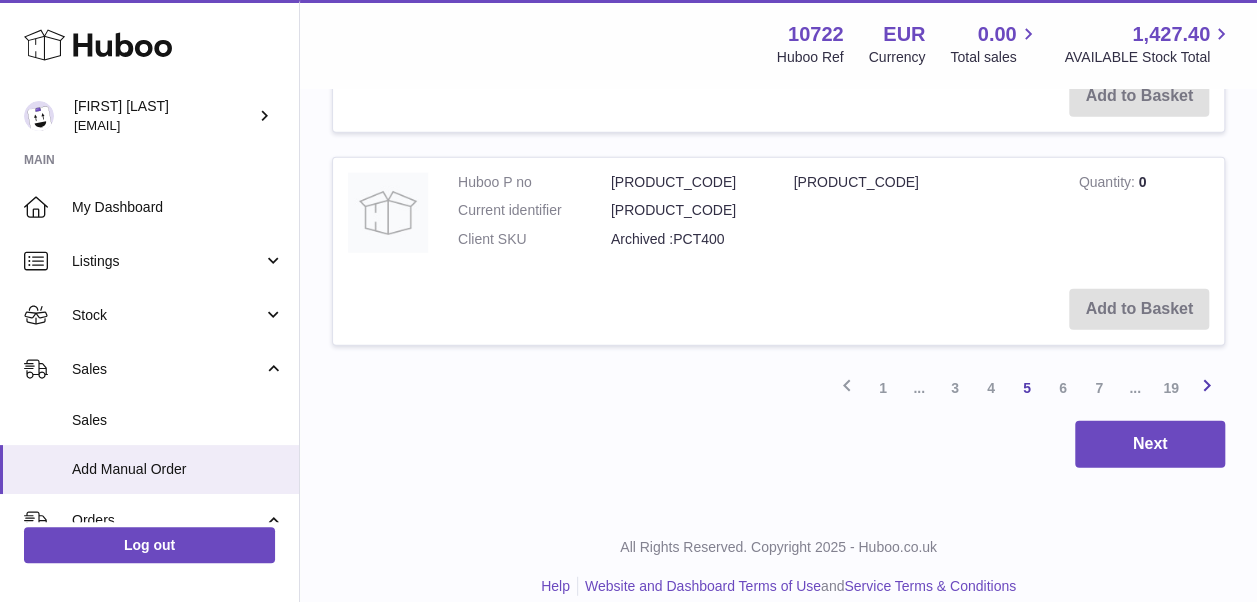 click at bounding box center (1207, 385) 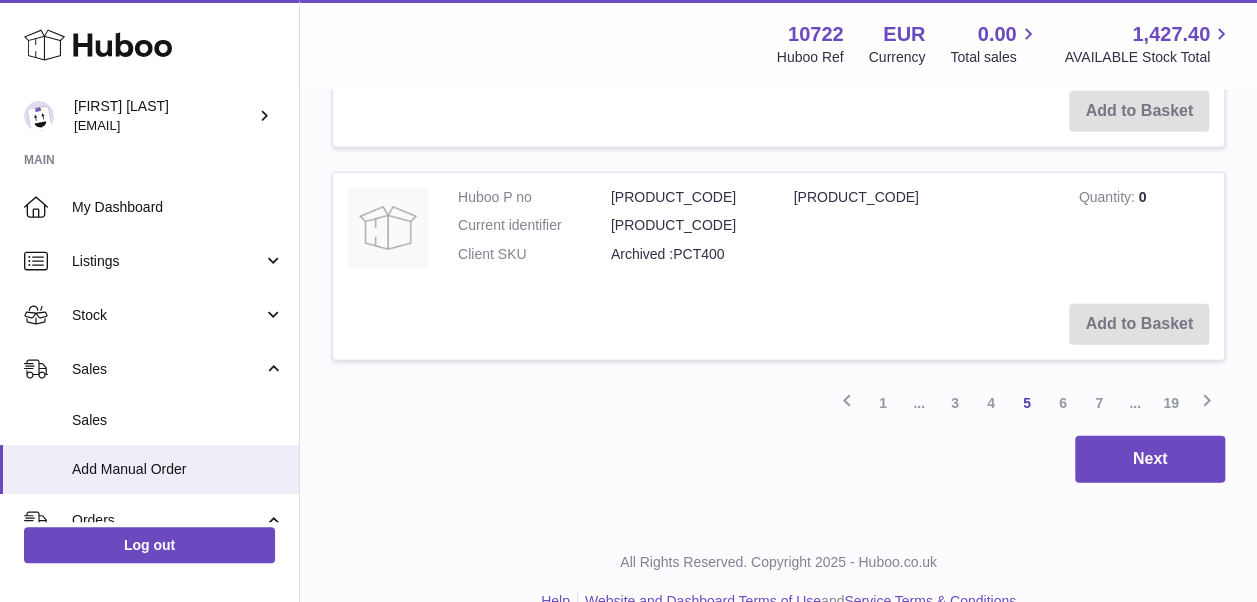 scroll, scrollTop: 2406, scrollLeft: 0, axis: vertical 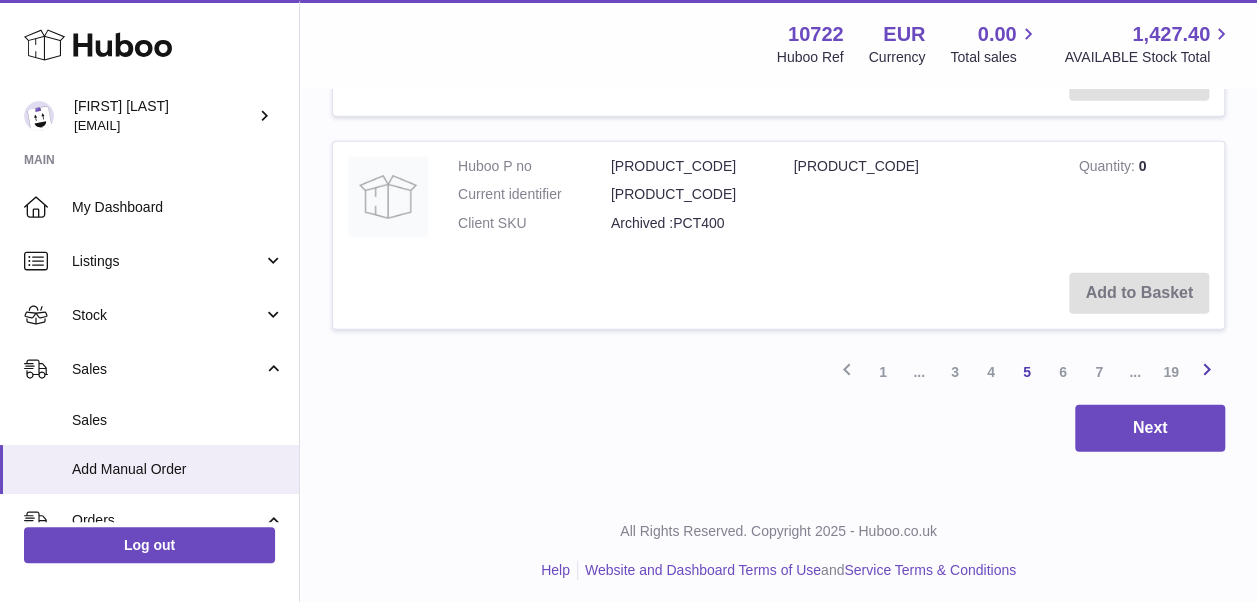 click at bounding box center [1207, 369] 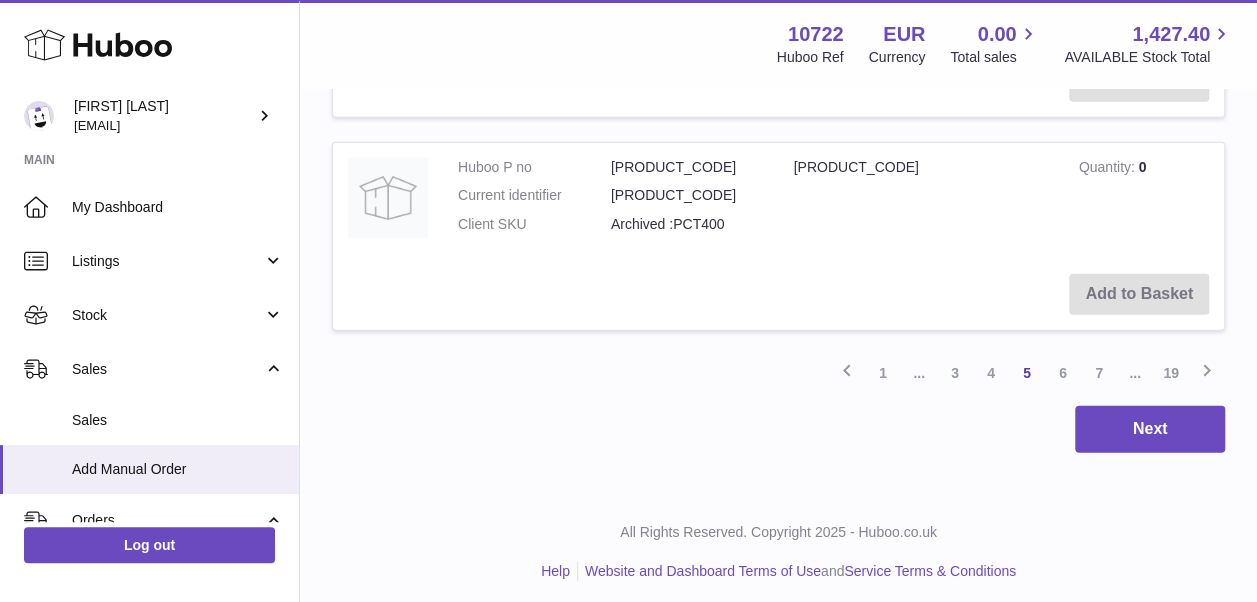 scroll, scrollTop: 2406, scrollLeft: 0, axis: vertical 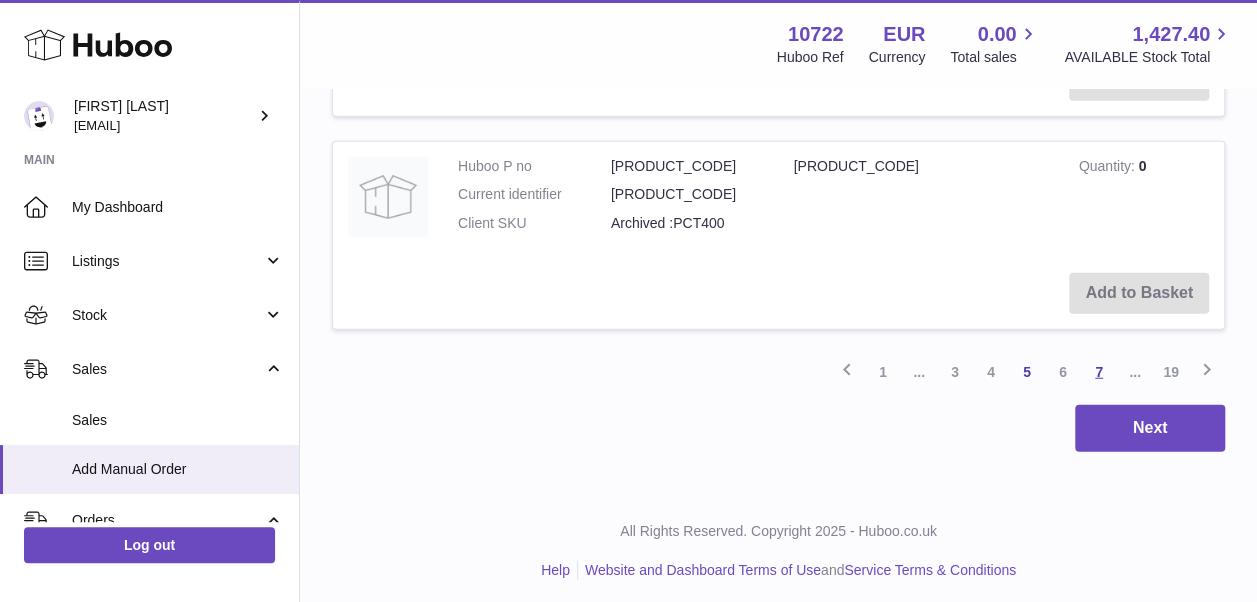 click on "7" at bounding box center [1099, 372] 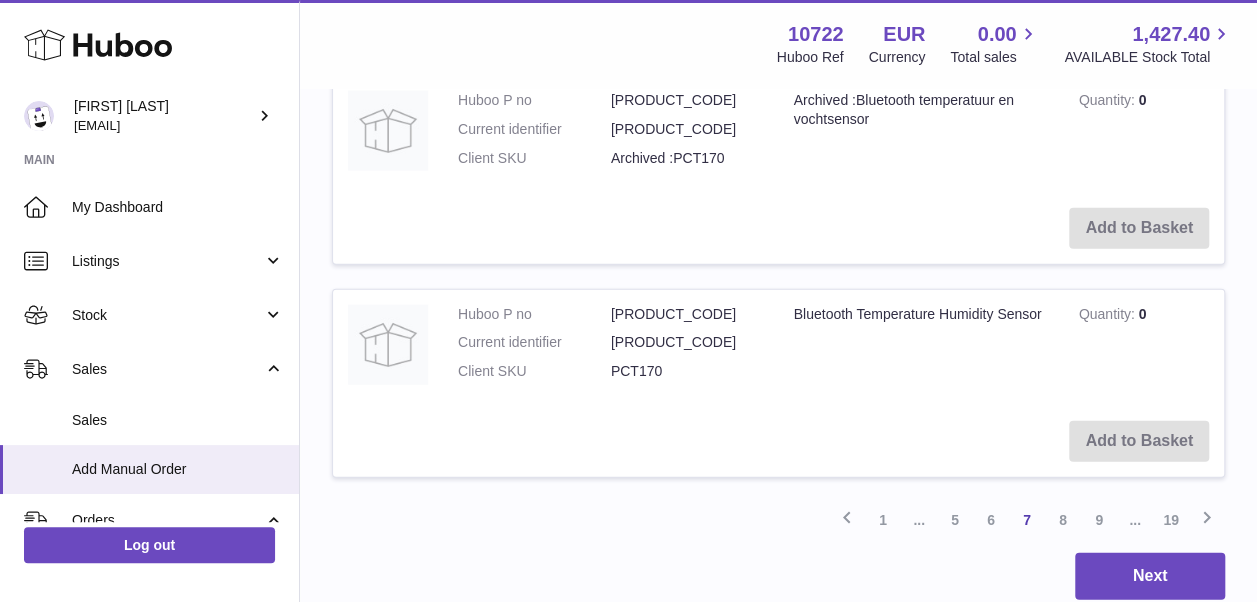 scroll, scrollTop: 2290, scrollLeft: 0, axis: vertical 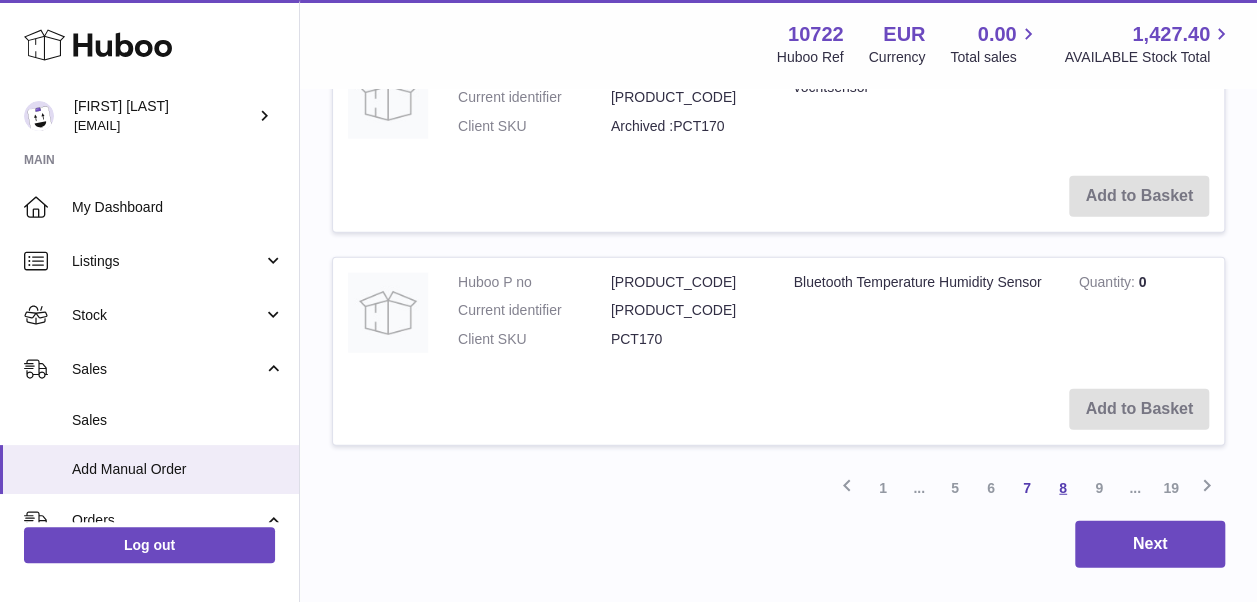 click on "8" at bounding box center (1063, 488) 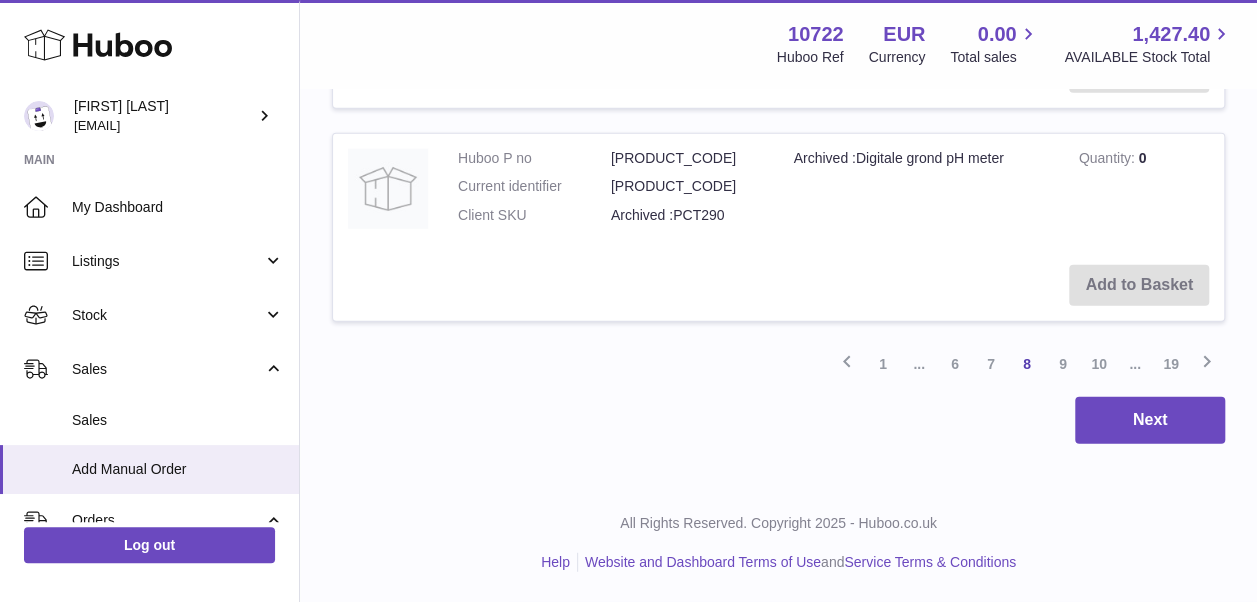 scroll, scrollTop: 2440, scrollLeft: 0, axis: vertical 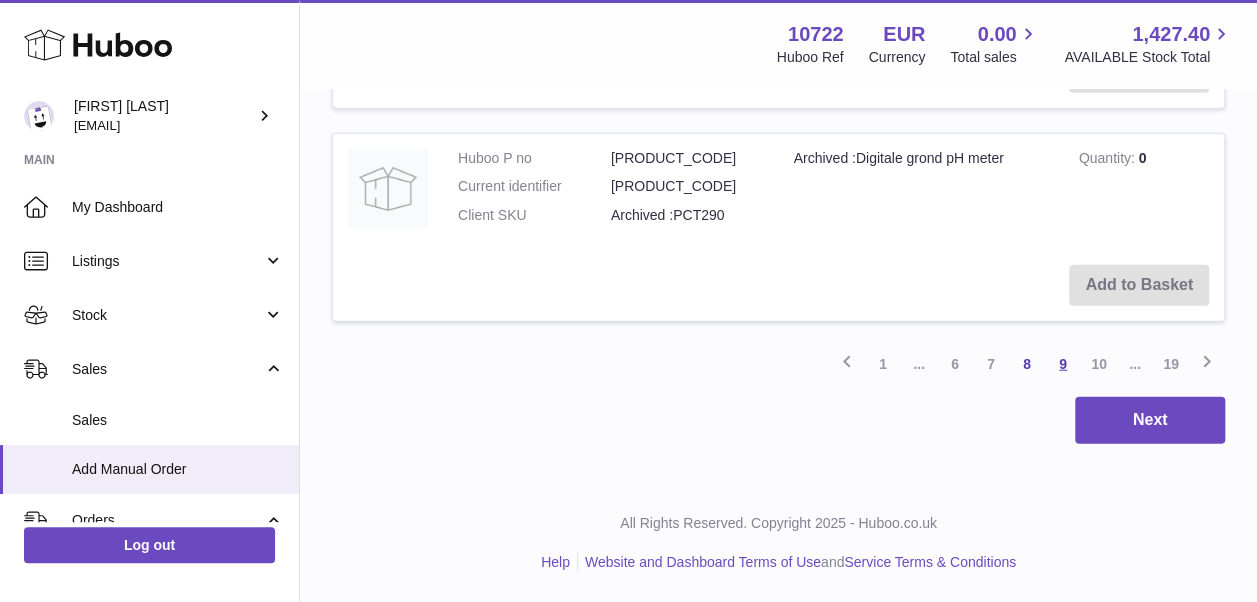 click on "9" at bounding box center [1063, 364] 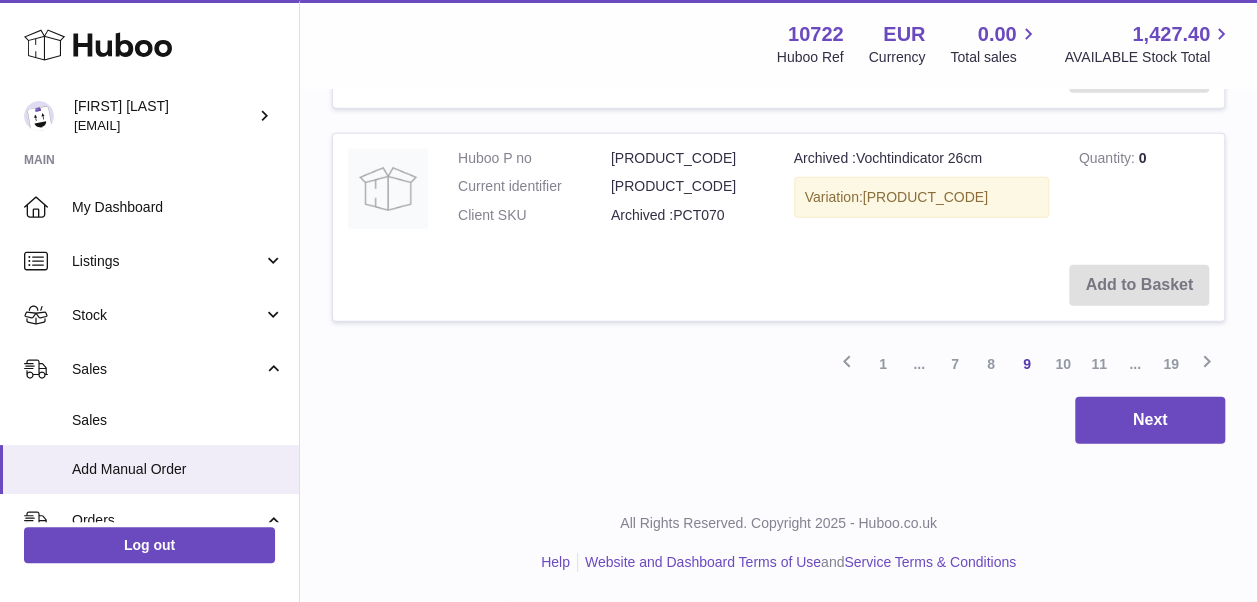 scroll, scrollTop: 2463, scrollLeft: 0, axis: vertical 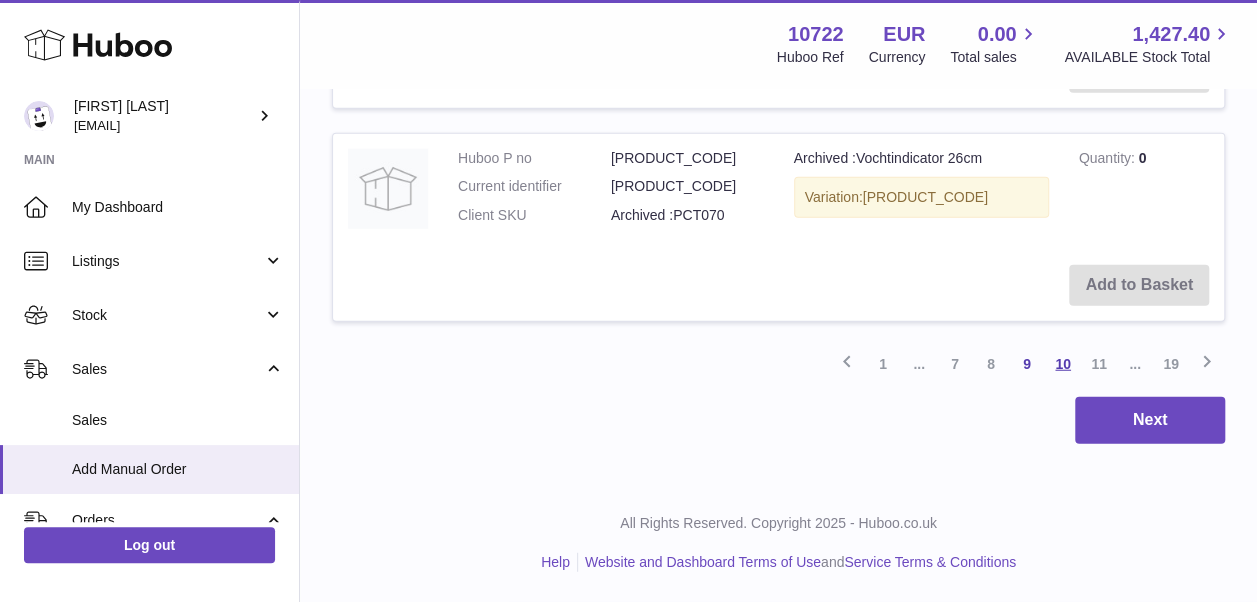 click on "10" at bounding box center (1063, 364) 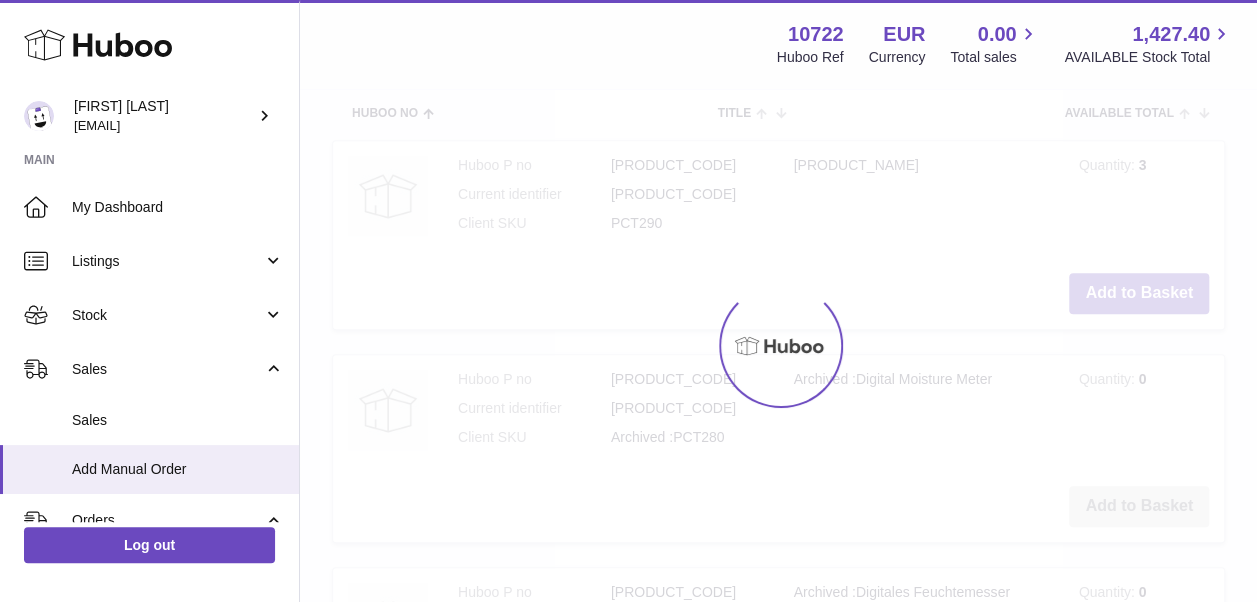 scroll, scrollTop: 90, scrollLeft: 0, axis: vertical 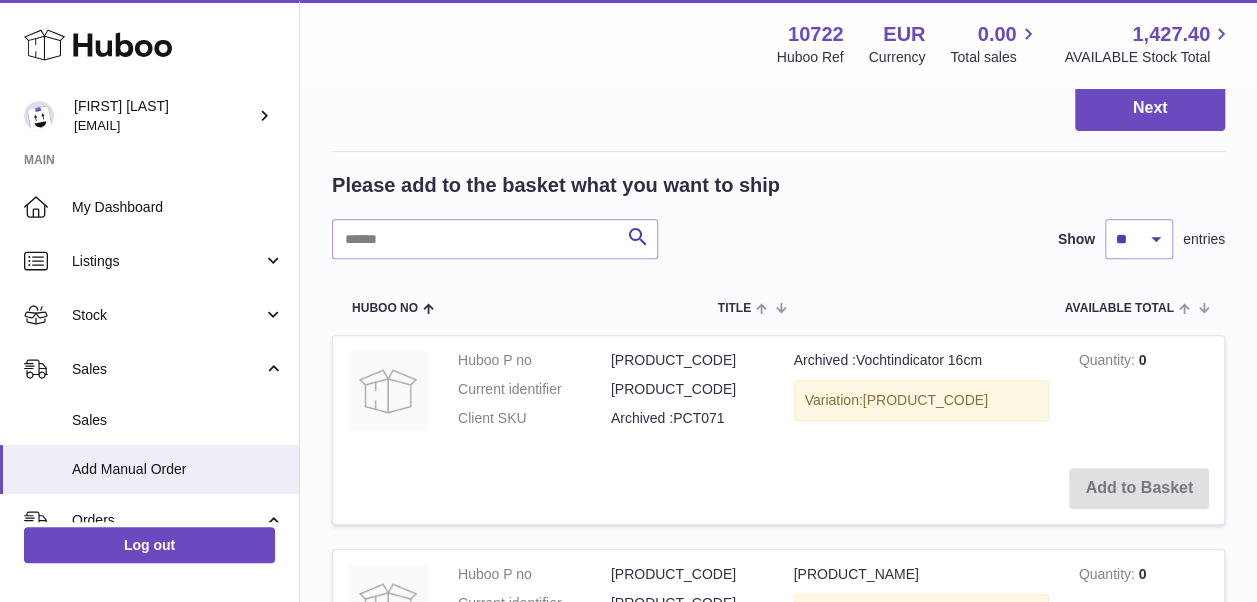 drag, startPoint x: 1064, startPoint y: 367, endPoint x: 1187, endPoint y: 275, distance: 153.60013 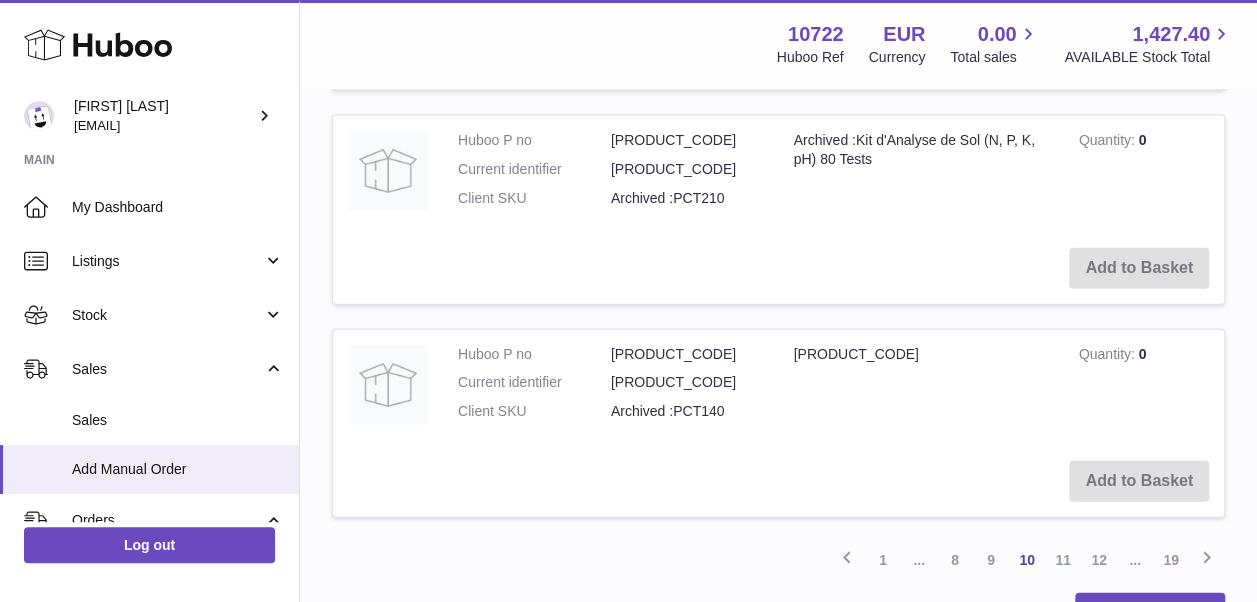 scroll, scrollTop: 2290, scrollLeft: 0, axis: vertical 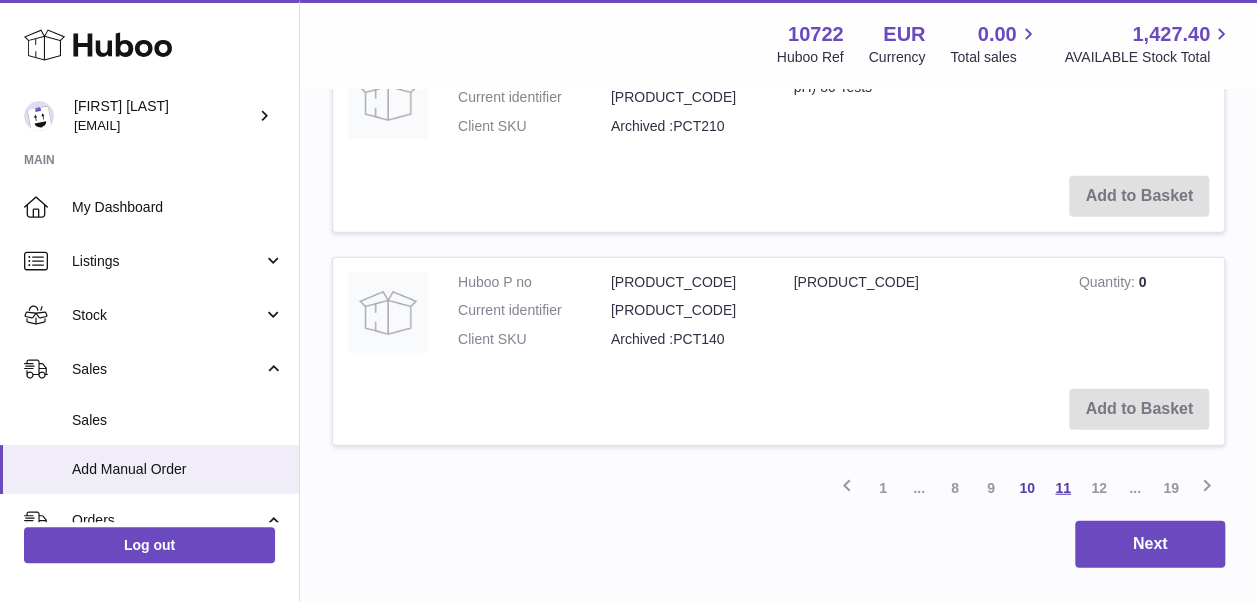 click on "11" at bounding box center [1063, 488] 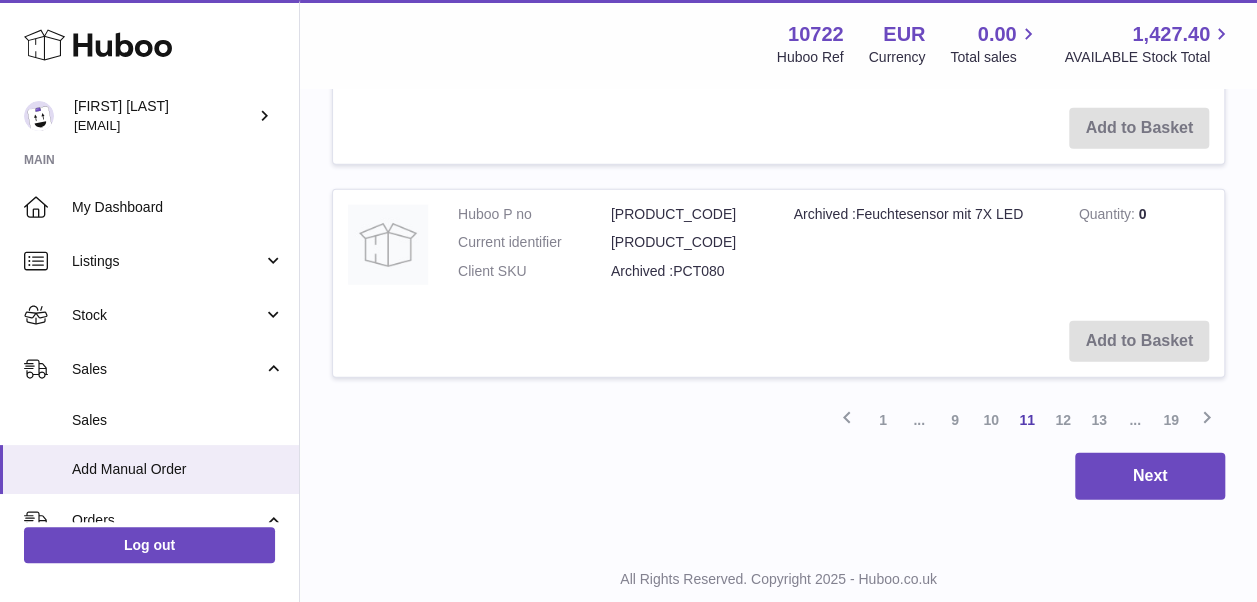 scroll, scrollTop: 2406, scrollLeft: 0, axis: vertical 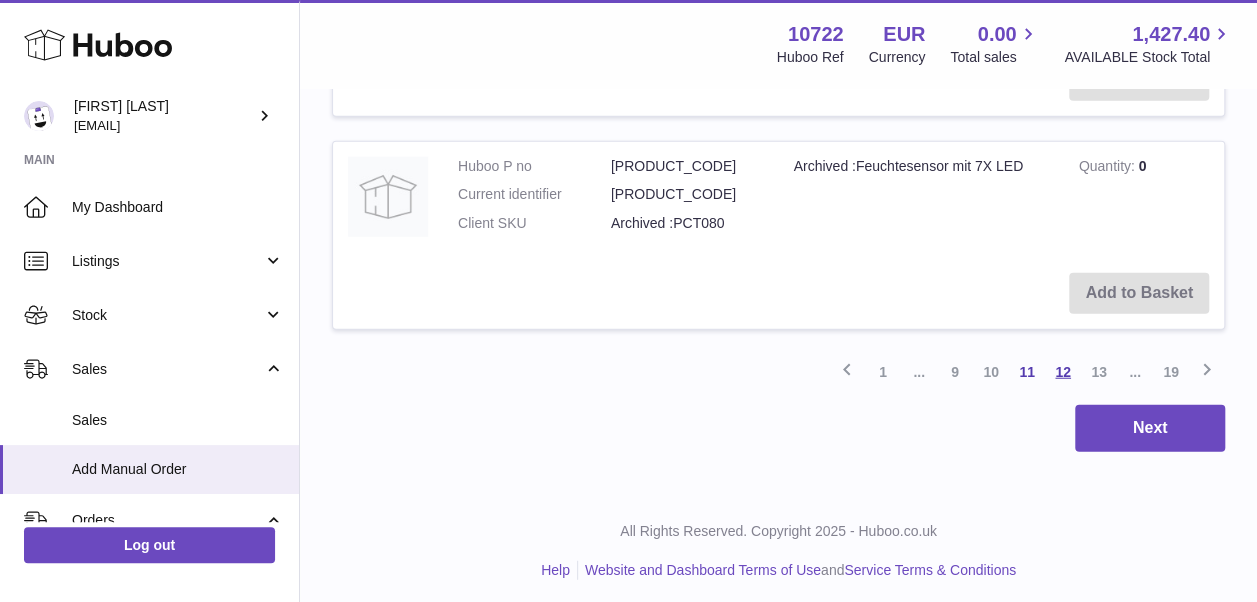click on "12" at bounding box center [1063, 372] 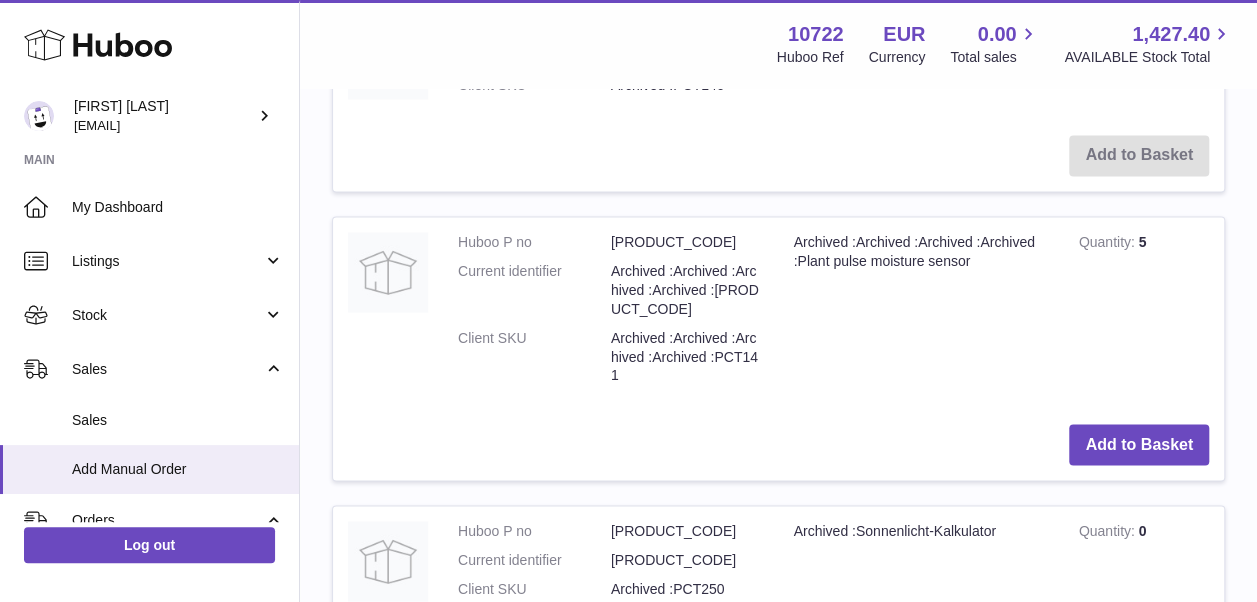 scroll, scrollTop: 1590, scrollLeft: 0, axis: vertical 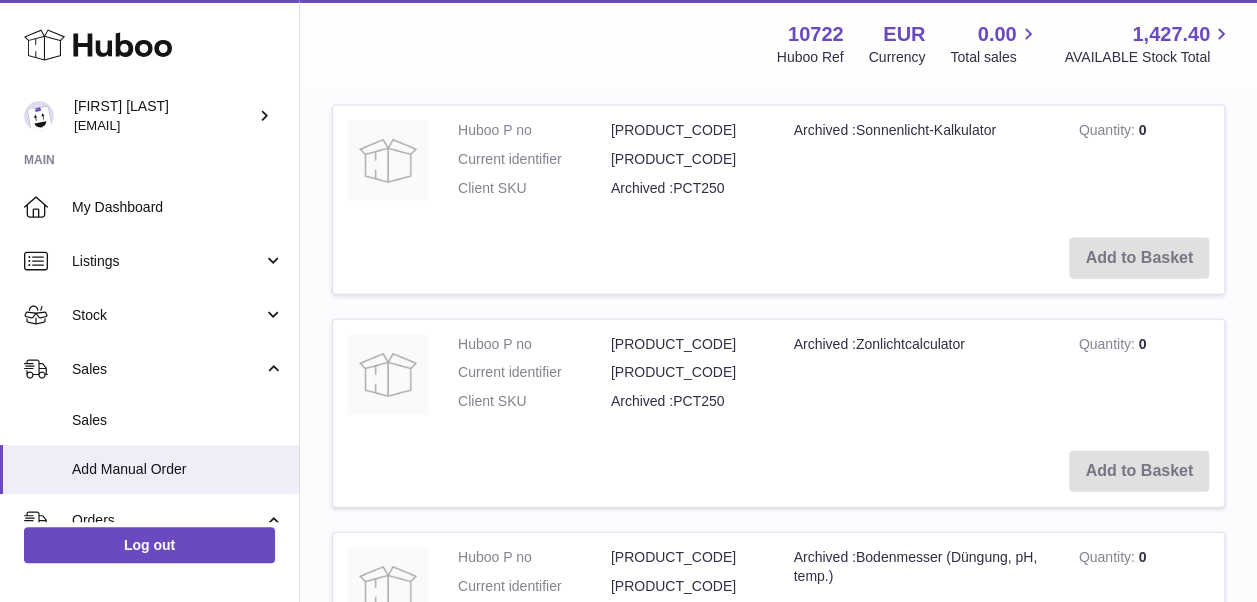 drag, startPoint x: 1128, startPoint y: 489, endPoint x: 844, endPoint y: 265, distance: 361.70706 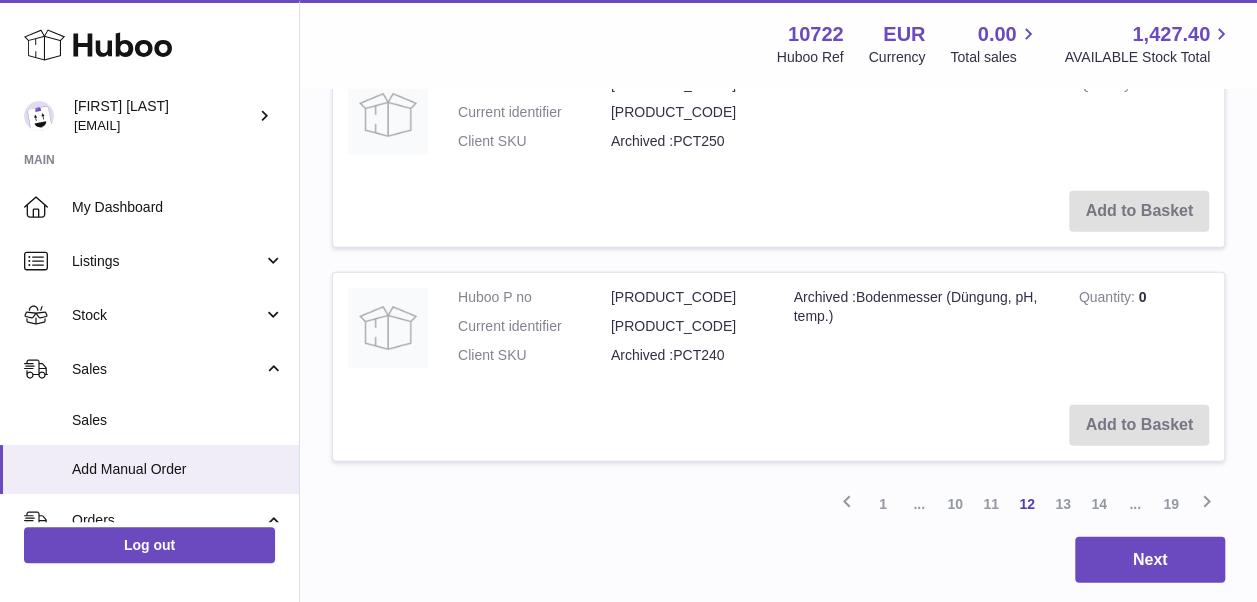 scroll, scrollTop: 2482, scrollLeft: 0, axis: vertical 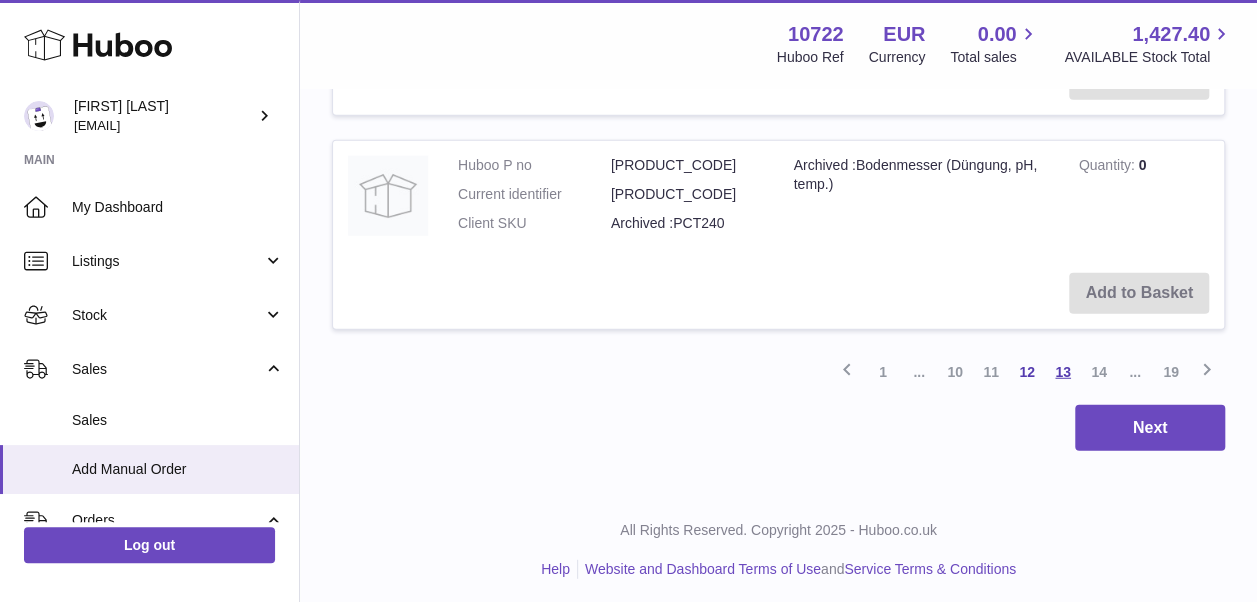 click on "13" at bounding box center (1063, 372) 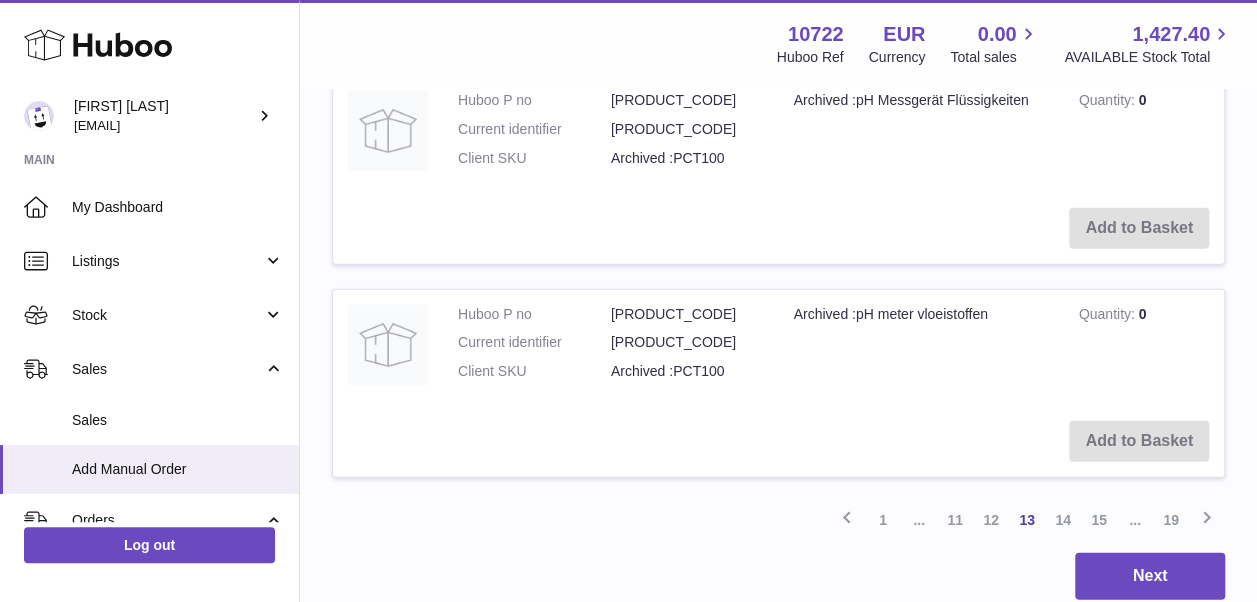 scroll, scrollTop: 2290, scrollLeft: 0, axis: vertical 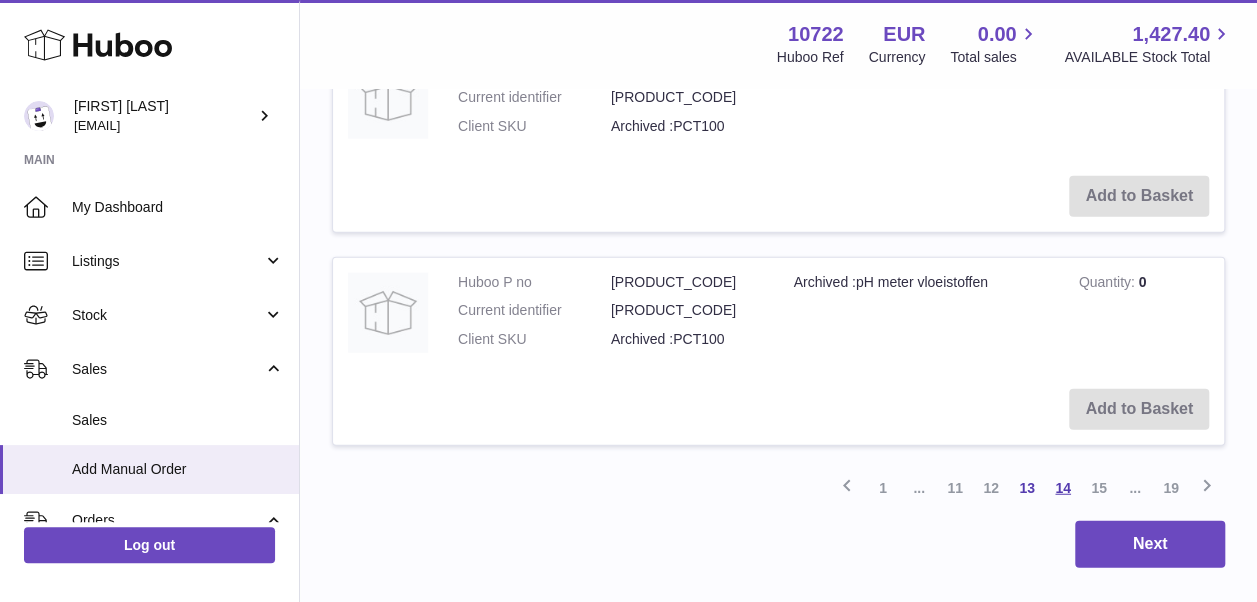 click on "14" at bounding box center (1063, 488) 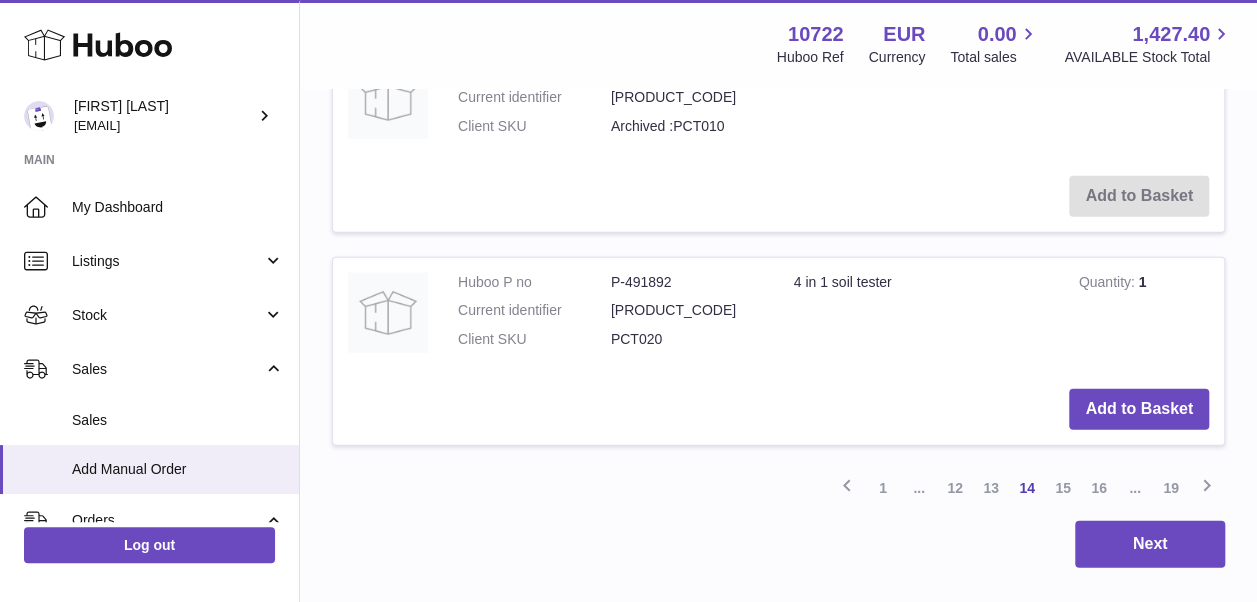 scroll, scrollTop: 2390, scrollLeft: 0, axis: vertical 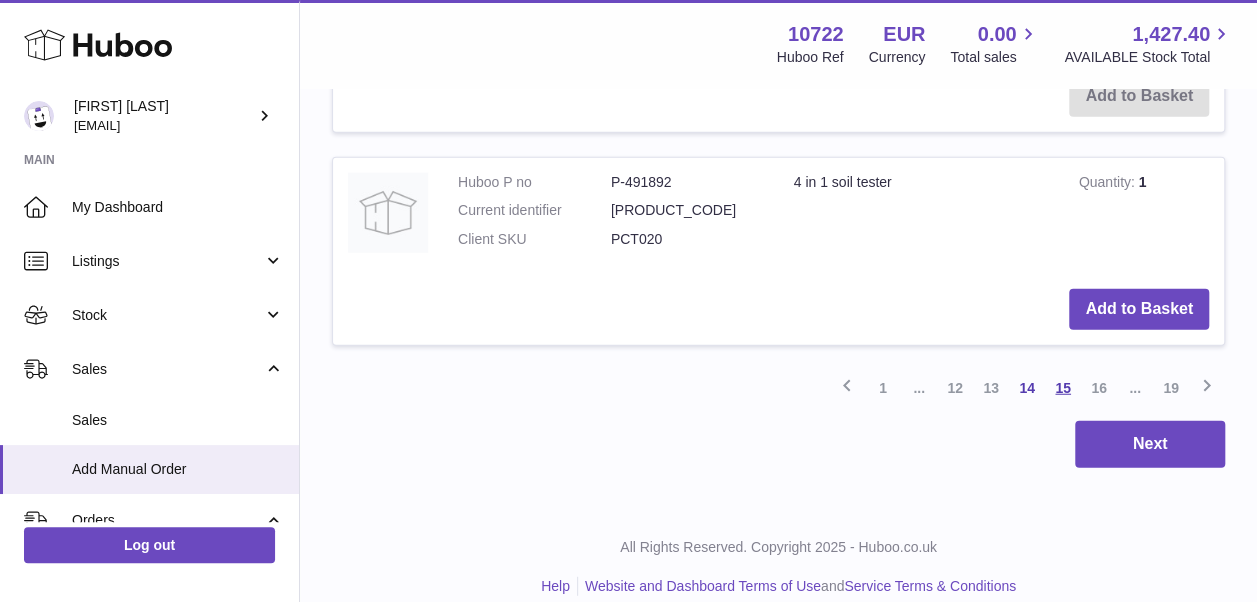 click on "15" at bounding box center [1063, 388] 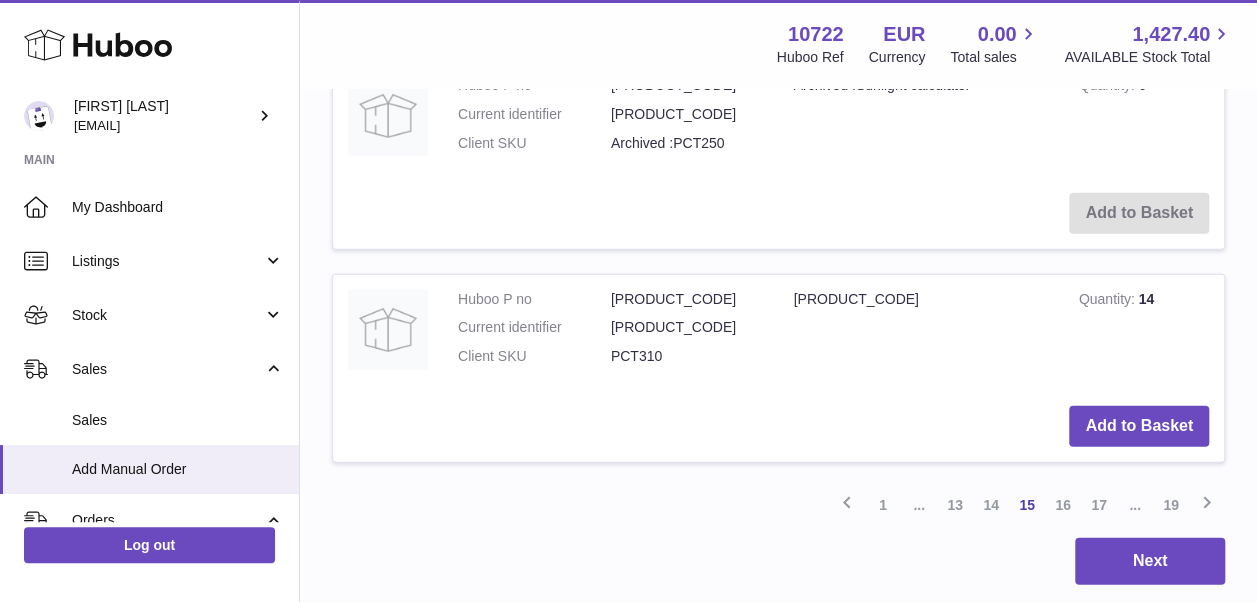 scroll, scrollTop: 2390, scrollLeft: 0, axis: vertical 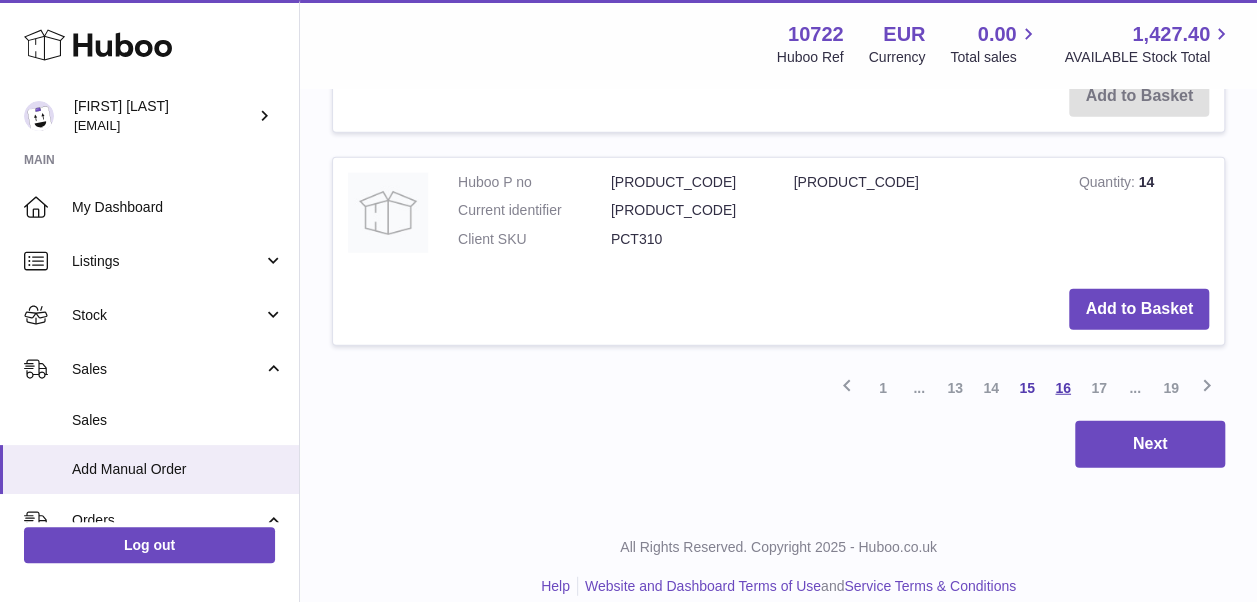 click on "16" at bounding box center [1063, 388] 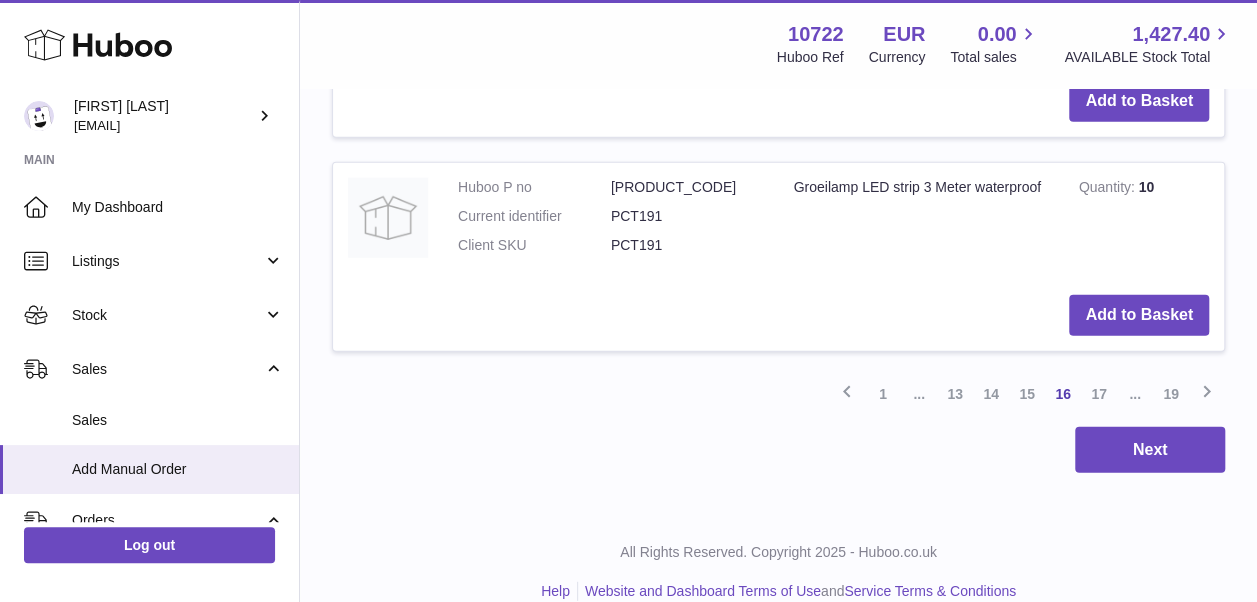 scroll, scrollTop: 2490, scrollLeft: 0, axis: vertical 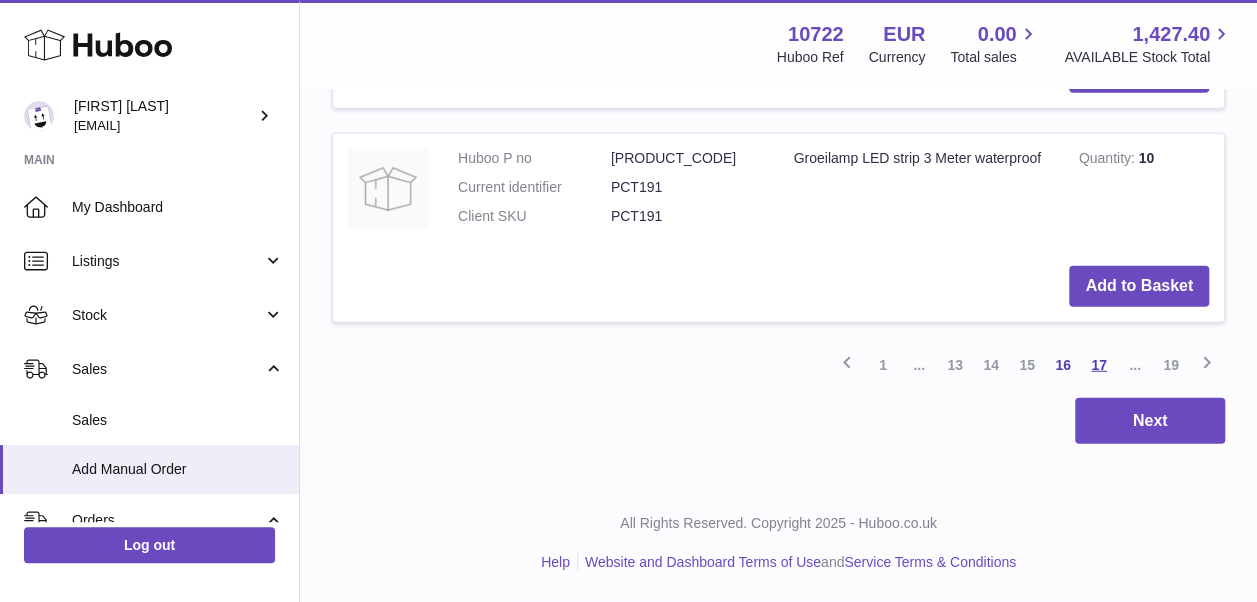 click on "17" at bounding box center [1099, 365] 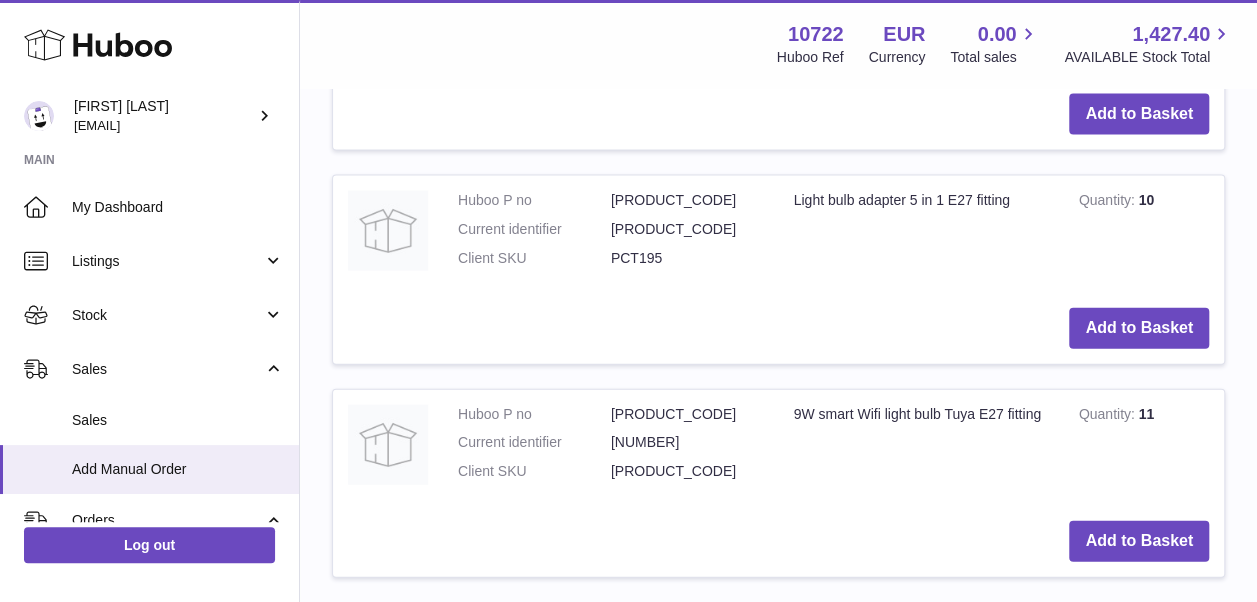 scroll, scrollTop: 2190, scrollLeft: 0, axis: vertical 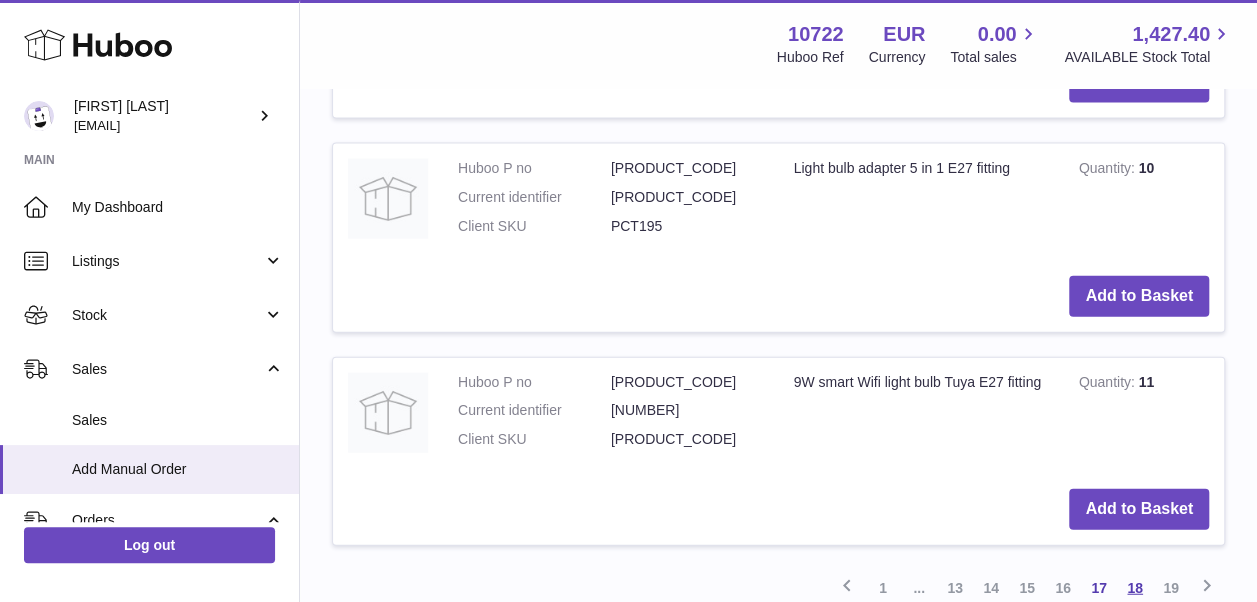 click on "18" at bounding box center (1135, 588) 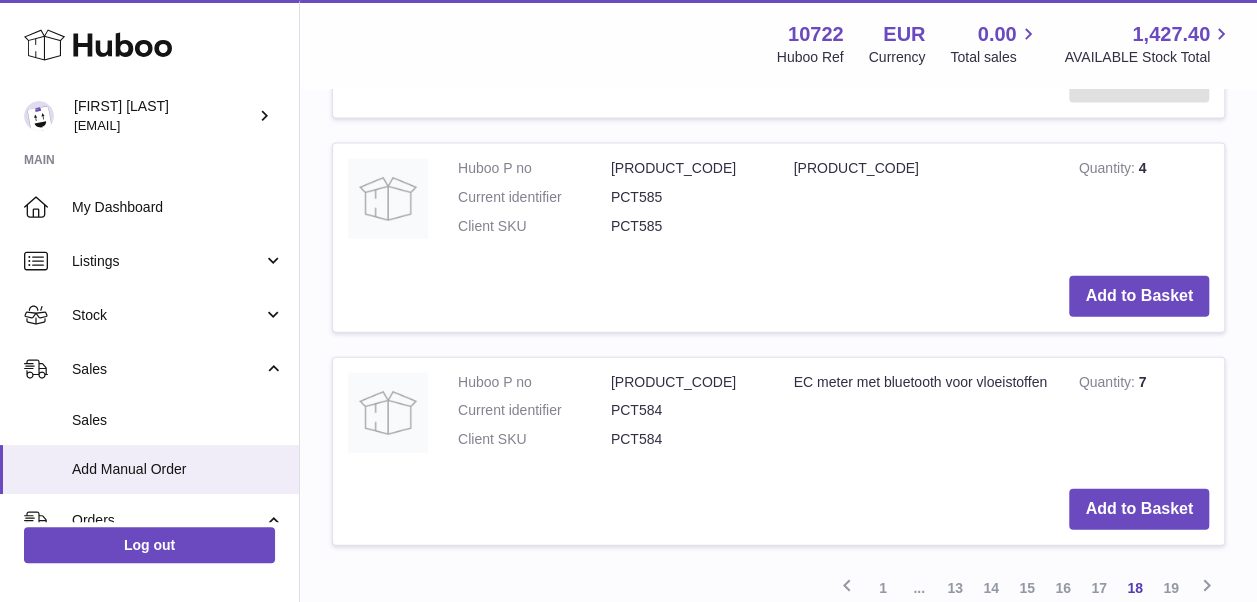scroll, scrollTop: 2290, scrollLeft: 0, axis: vertical 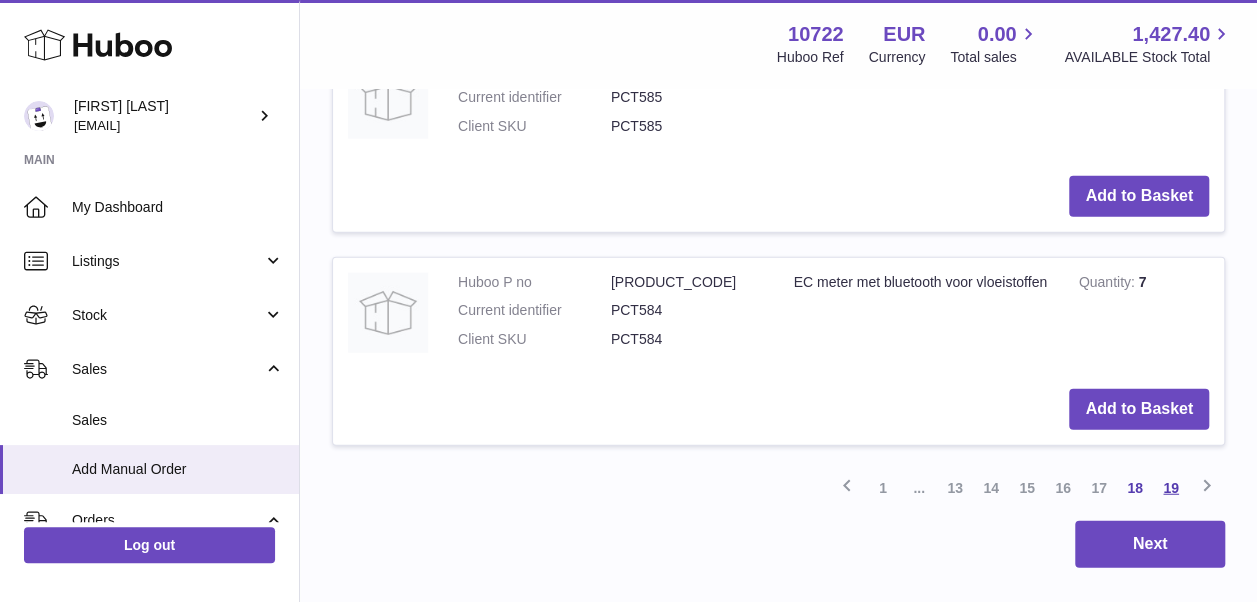 click on "19" at bounding box center (1171, 488) 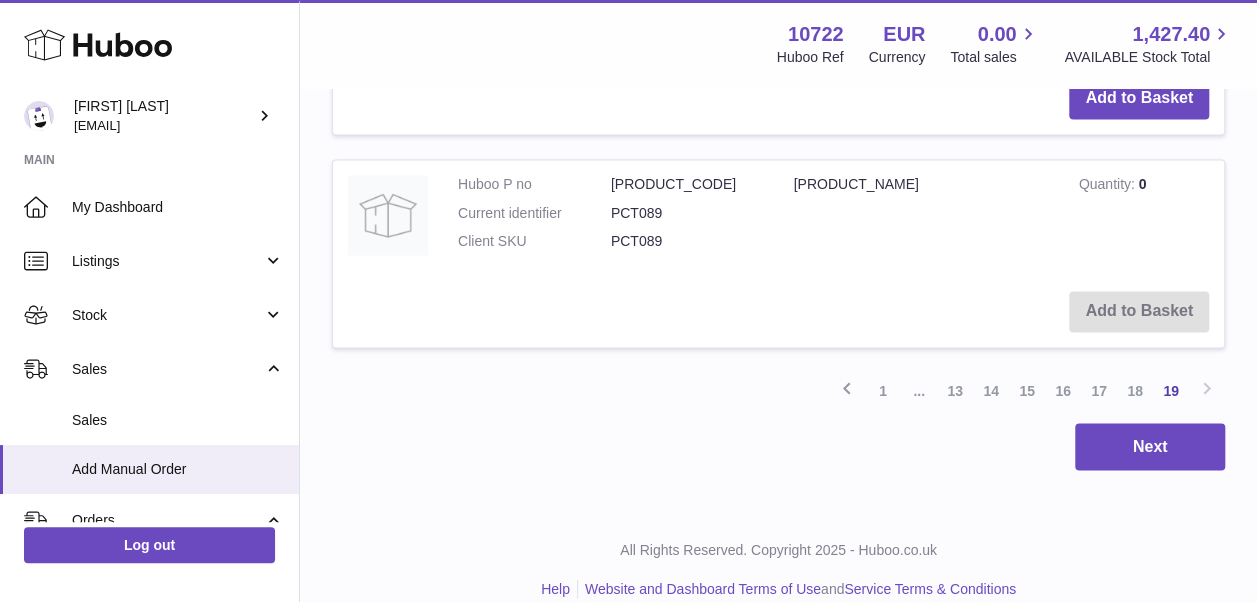 scroll, scrollTop: 1555, scrollLeft: 0, axis: vertical 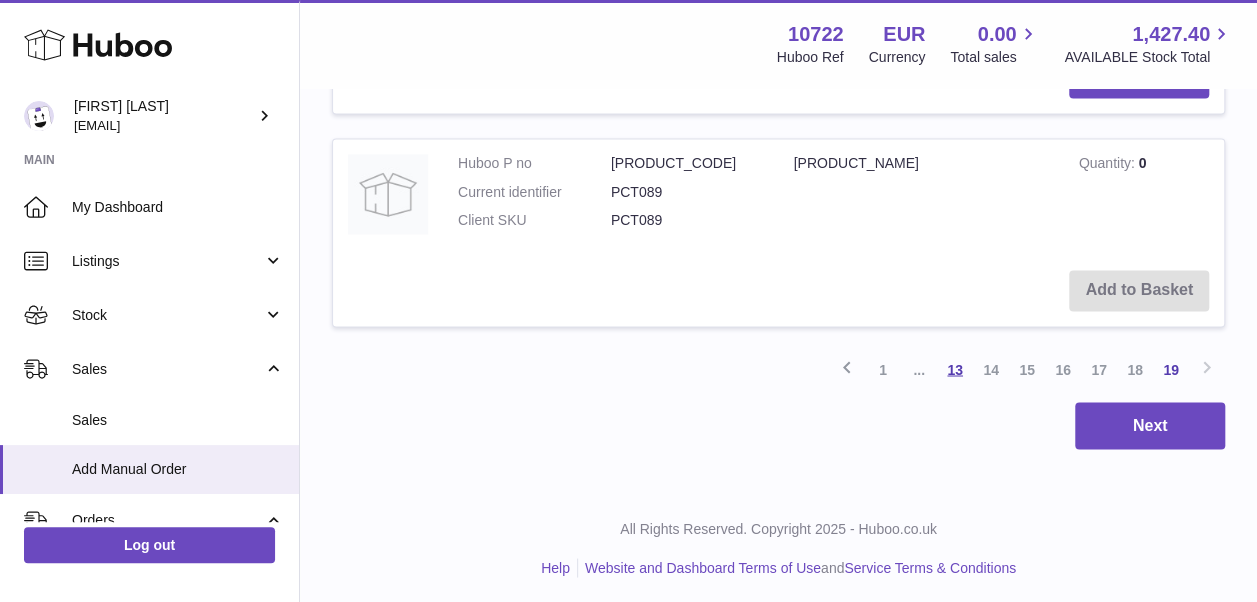 click on "13" at bounding box center (955, 369) 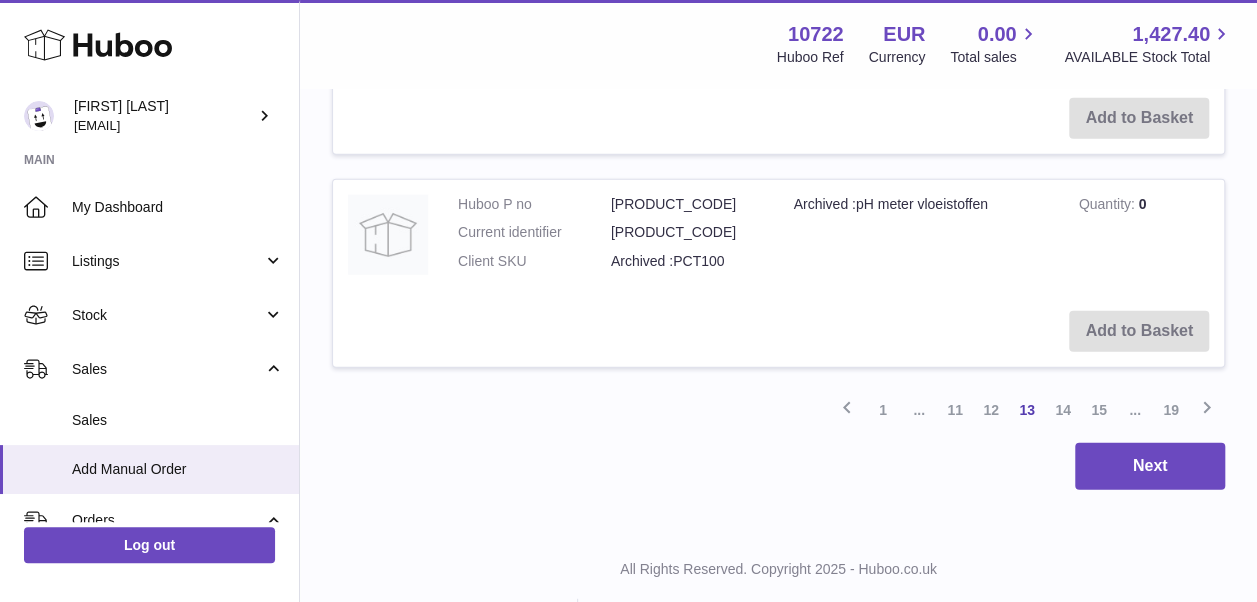 scroll, scrollTop: 2390, scrollLeft: 0, axis: vertical 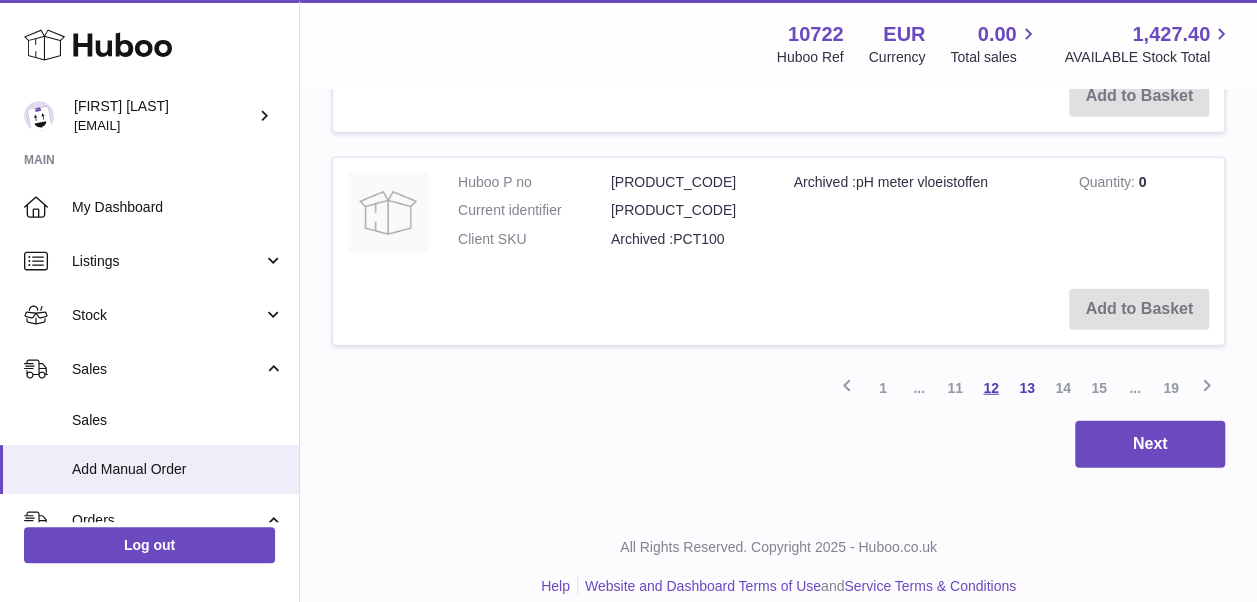 click on "12" at bounding box center [991, 388] 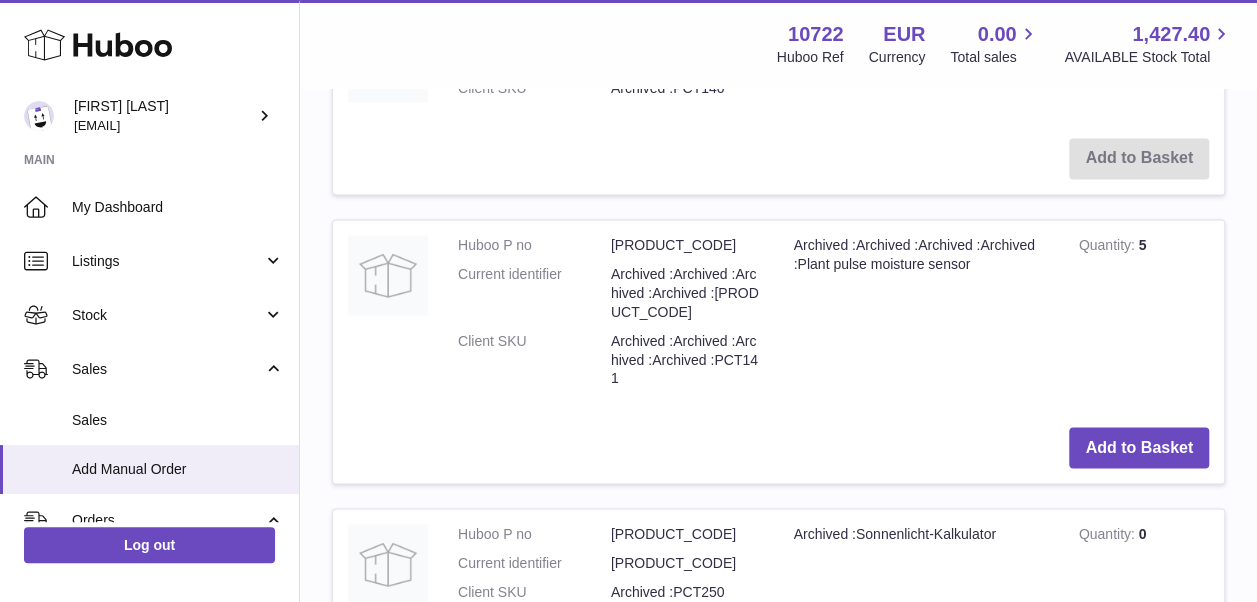scroll, scrollTop: 1690, scrollLeft: 0, axis: vertical 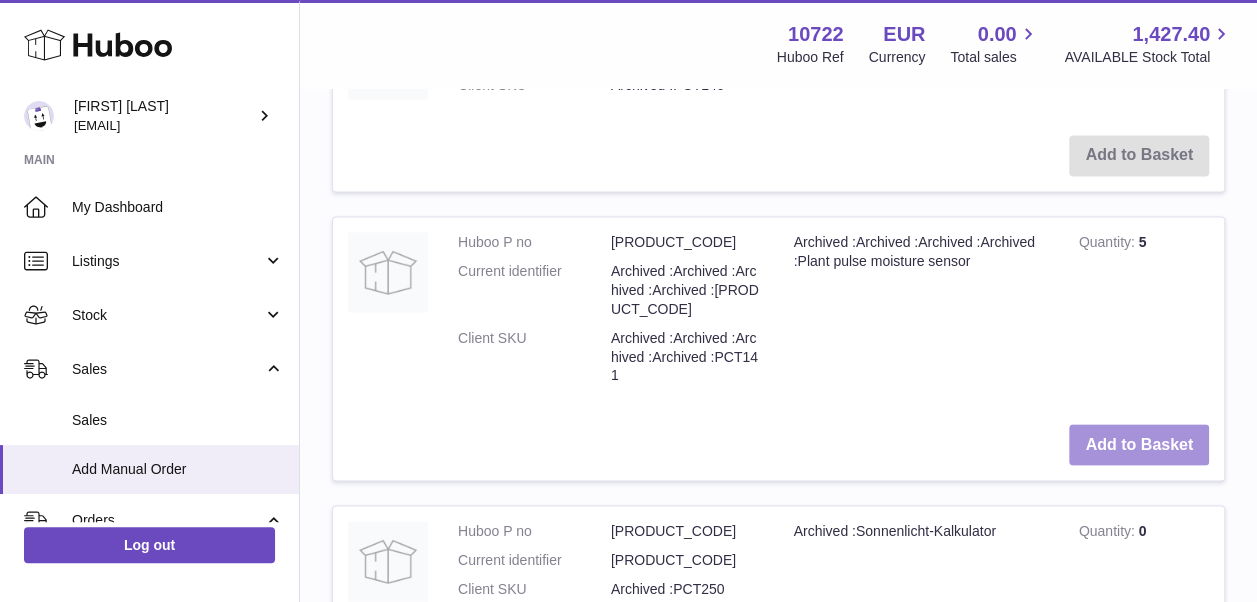 click on "Add to Basket" at bounding box center (1139, 444) 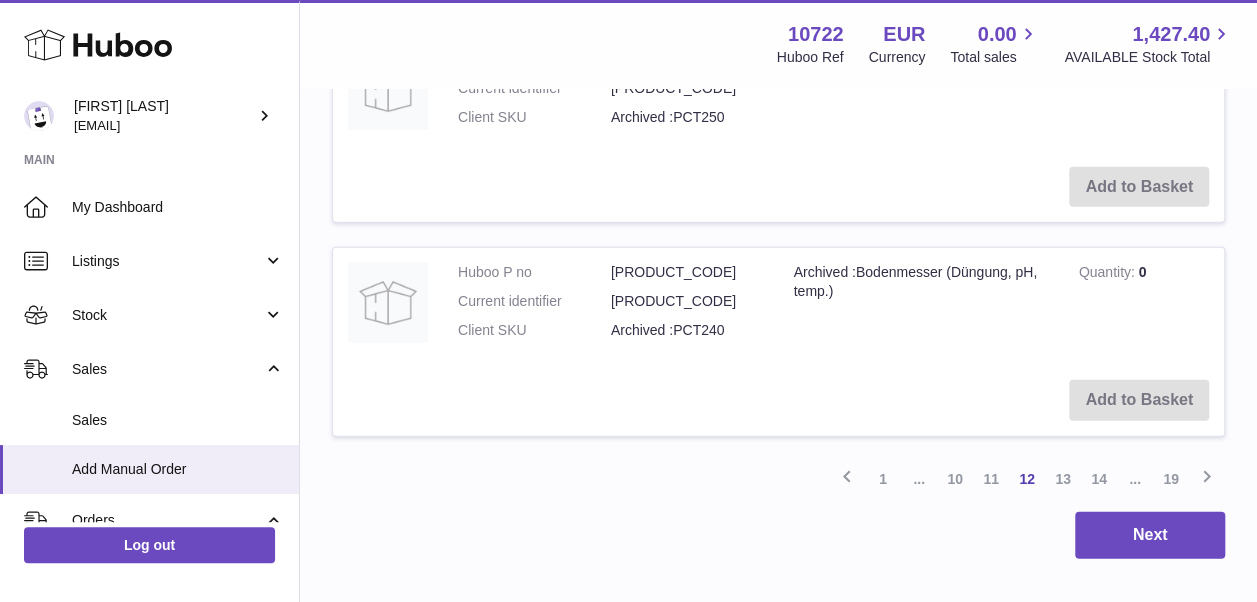 scroll, scrollTop: 2724, scrollLeft: 0, axis: vertical 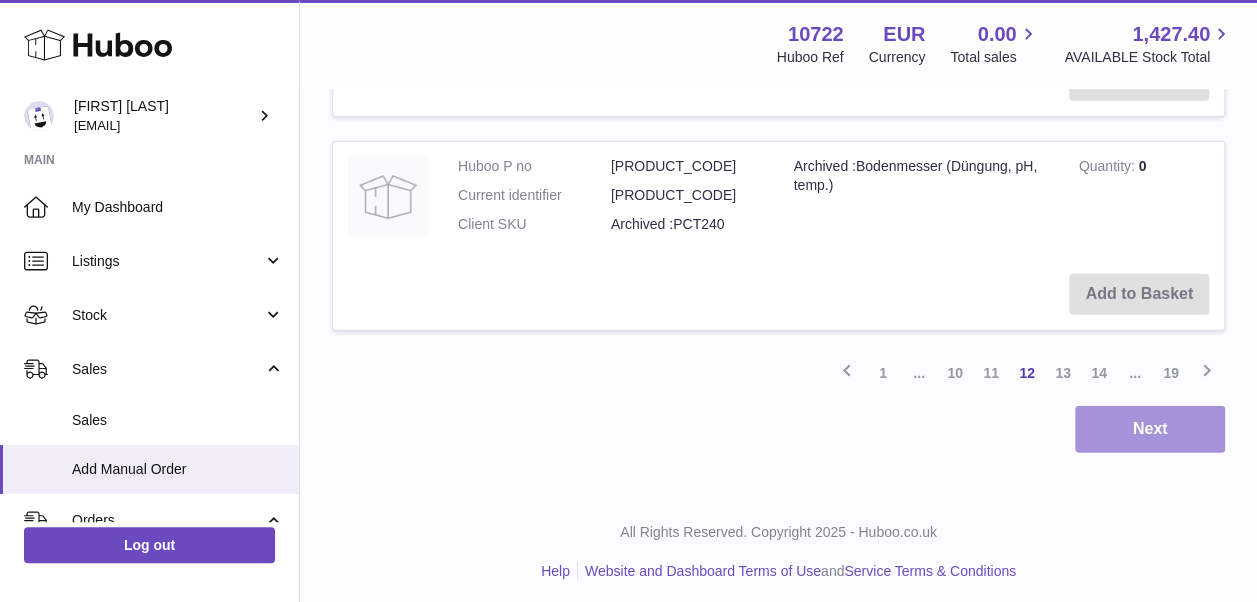 click on "Next" at bounding box center [1150, 429] 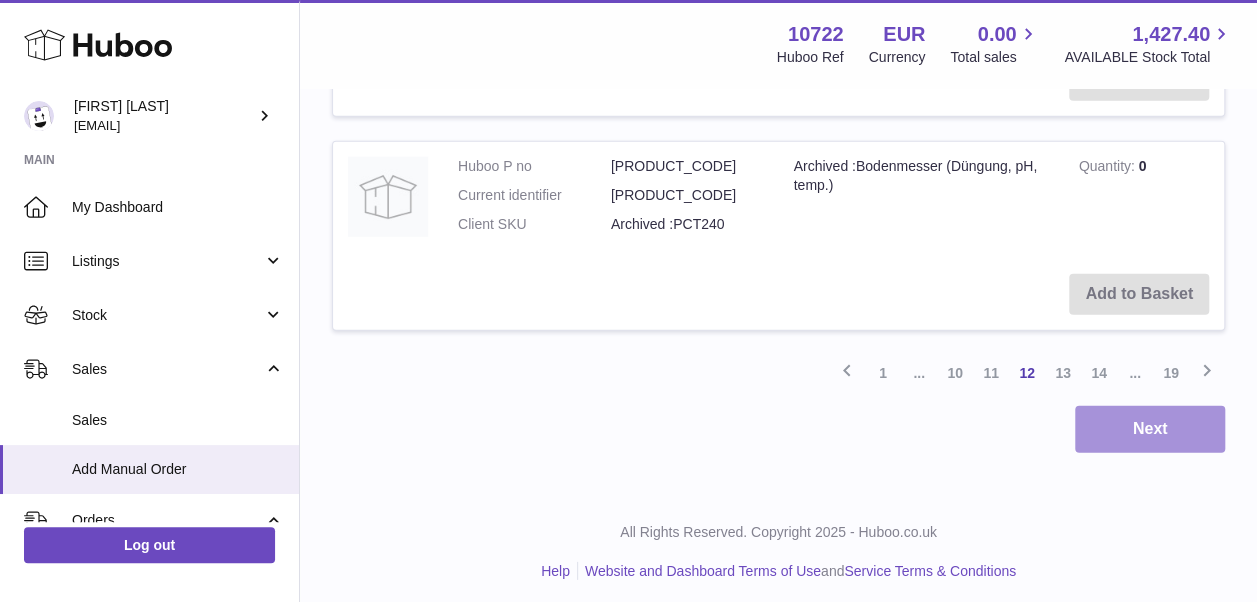 scroll, scrollTop: 0, scrollLeft: 0, axis: both 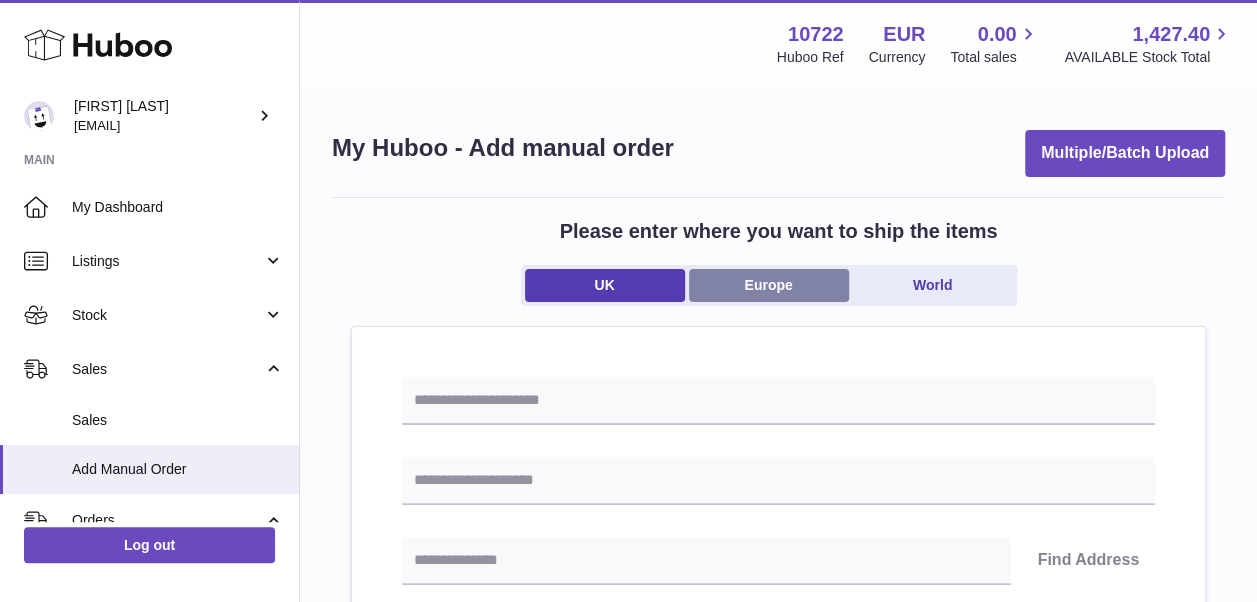 click on "Europe" at bounding box center [769, 285] 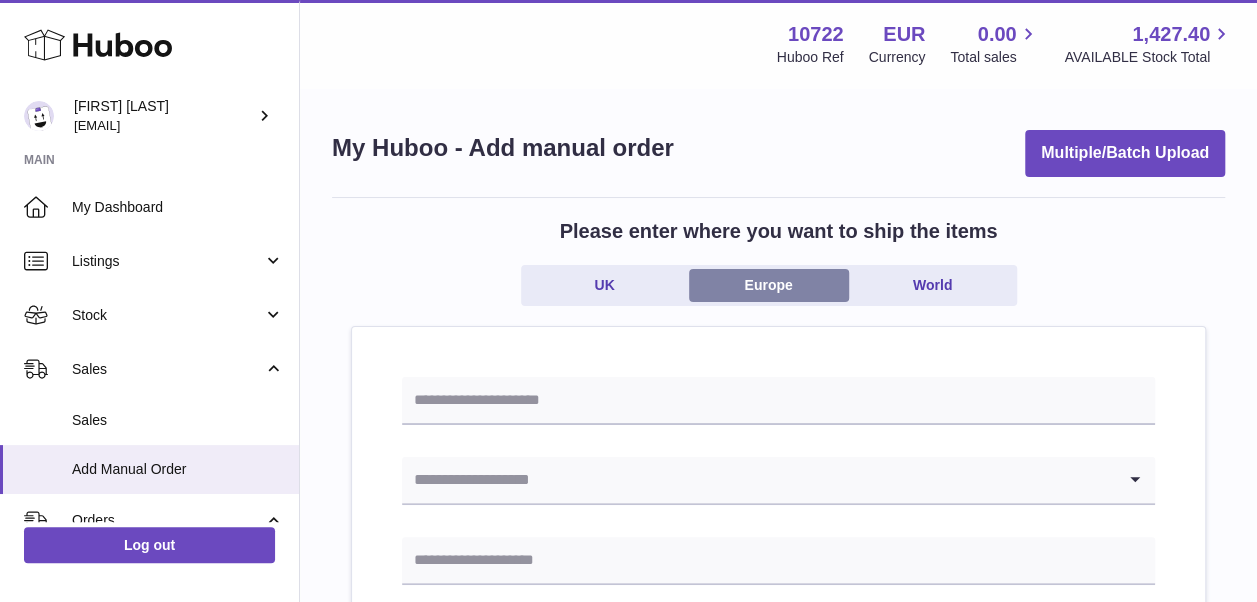 click on "Europe" at bounding box center [769, 285] 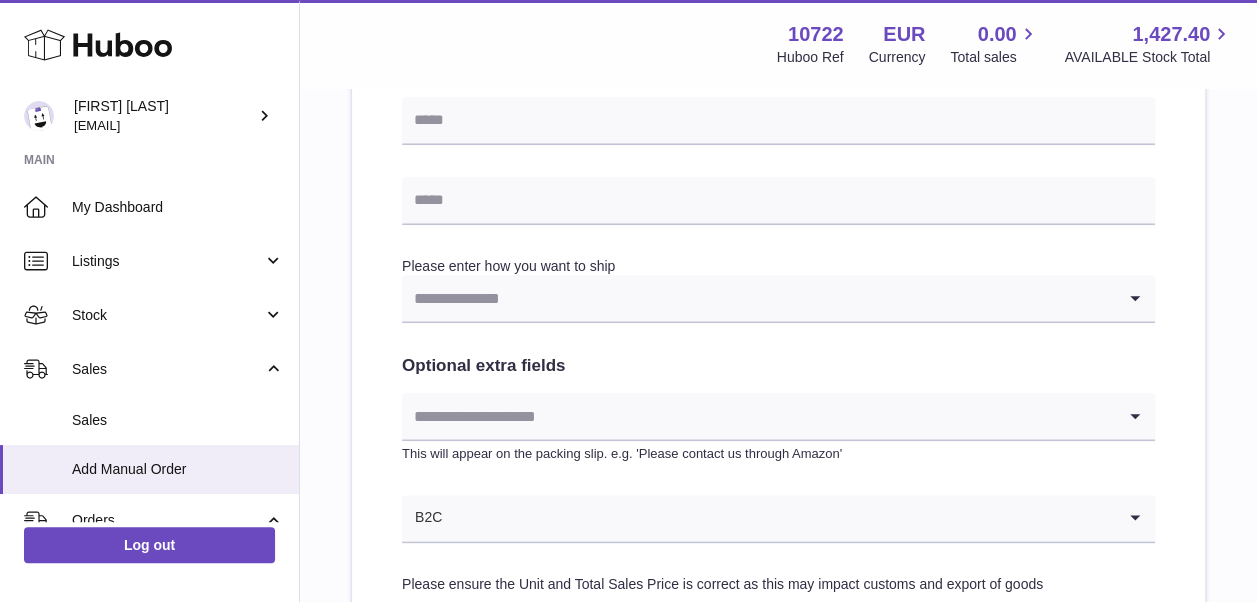 scroll, scrollTop: 700, scrollLeft: 0, axis: vertical 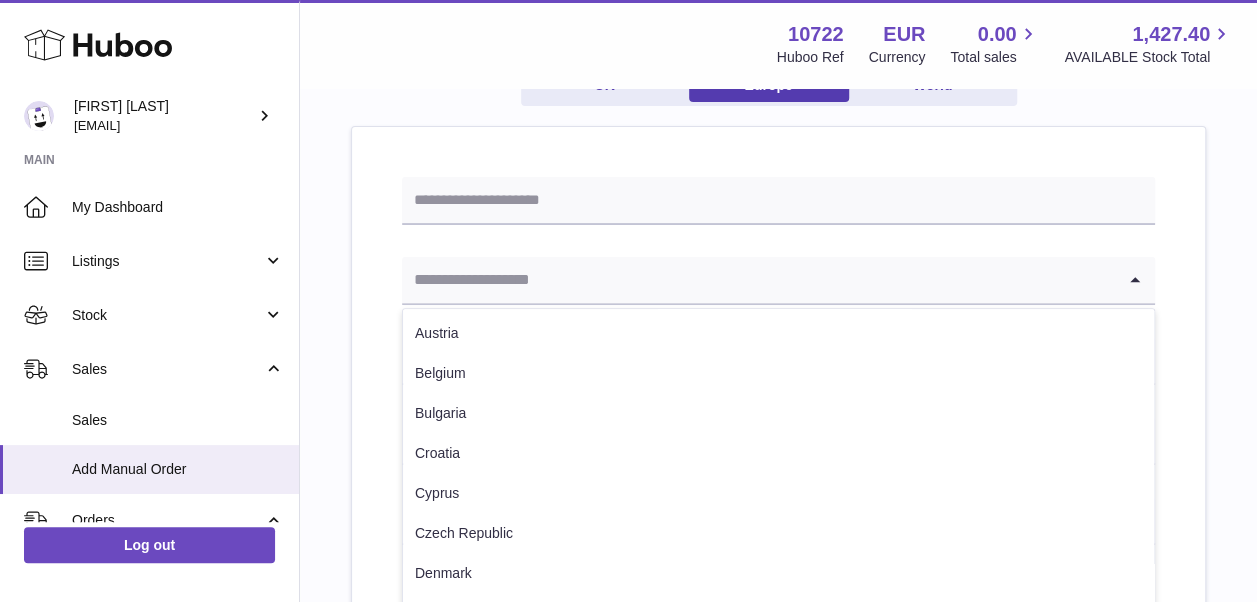 click at bounding box center (758, 280) 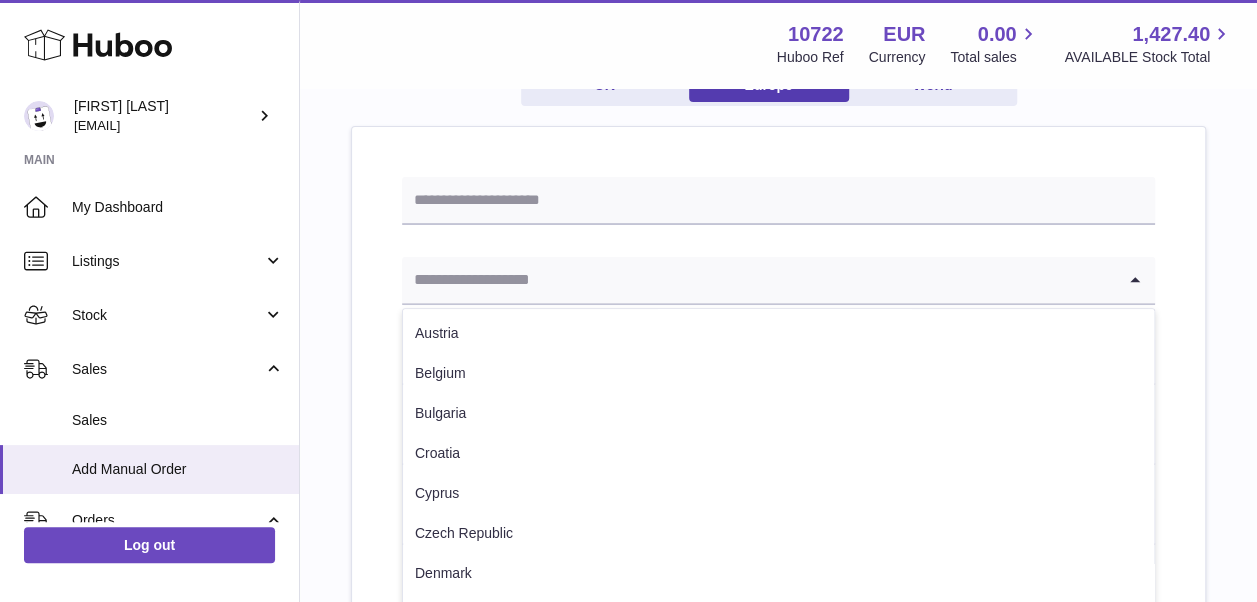 type on "*" 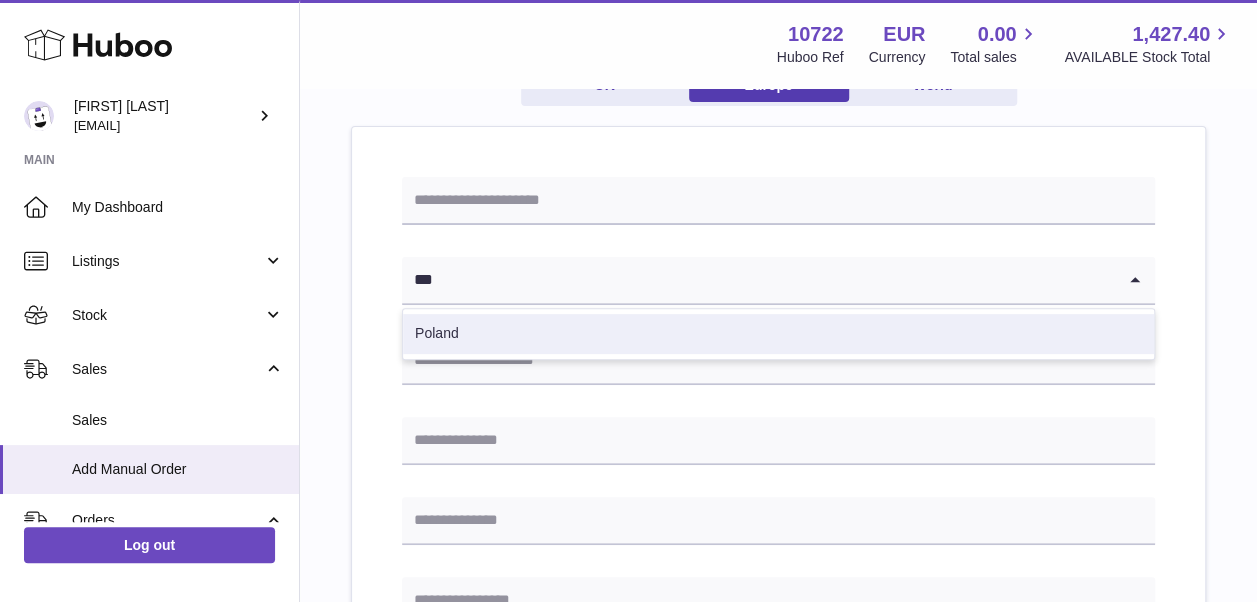 click on "Poland" at bounding box center (778, 334) 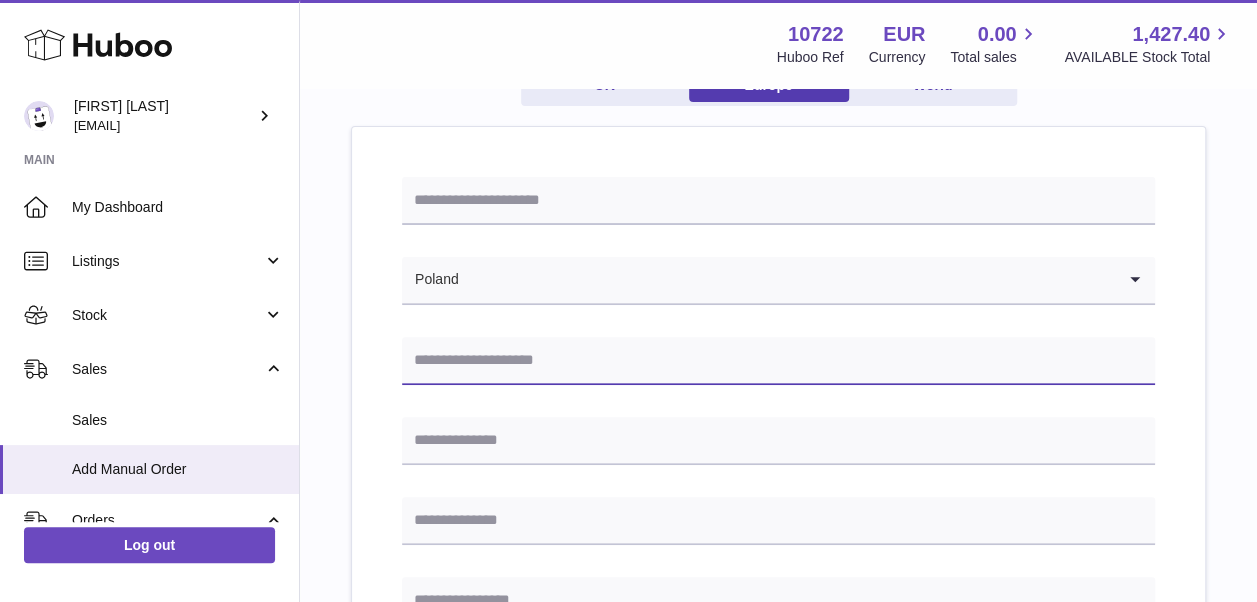 click at bounding box center [778, 361] 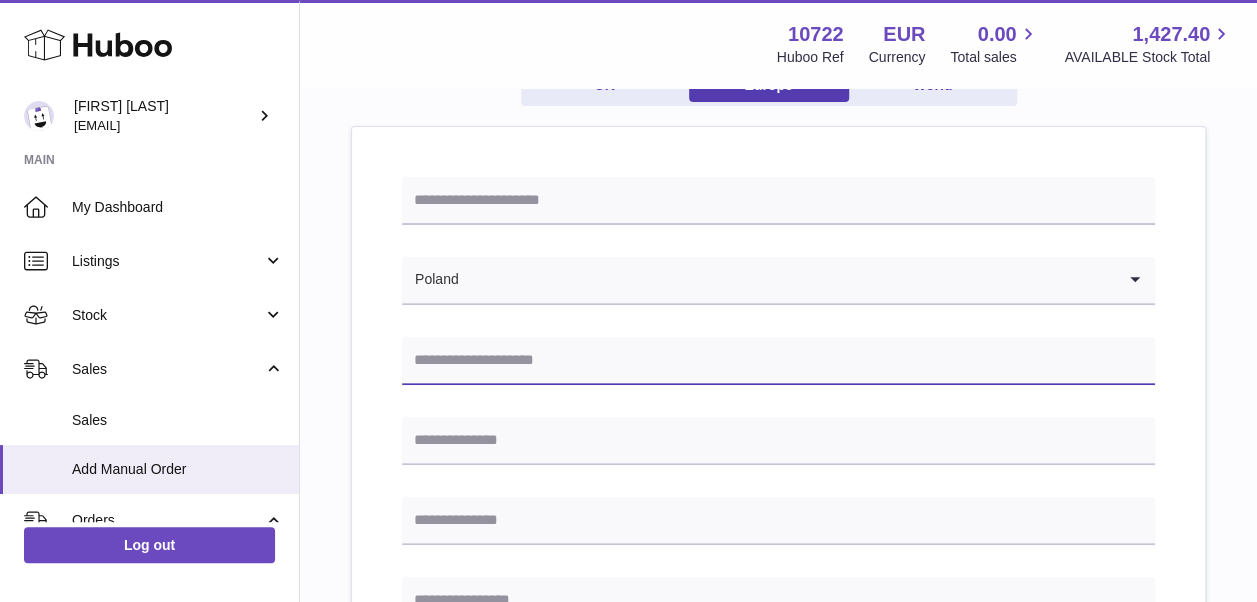 paste on "**********" 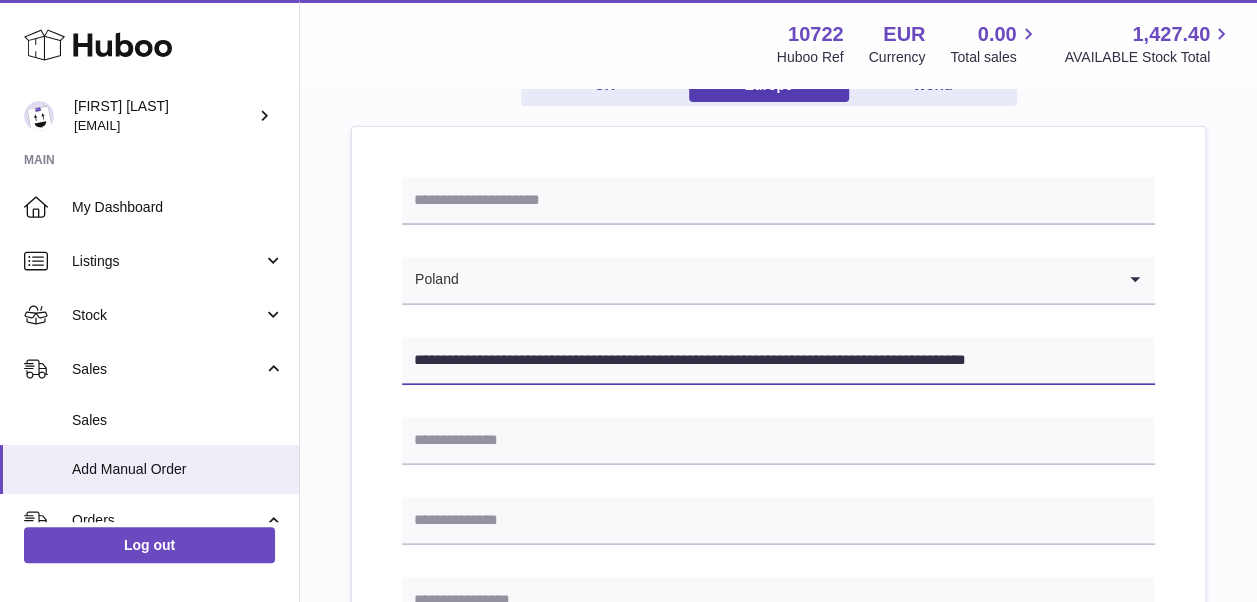 type on "**********" 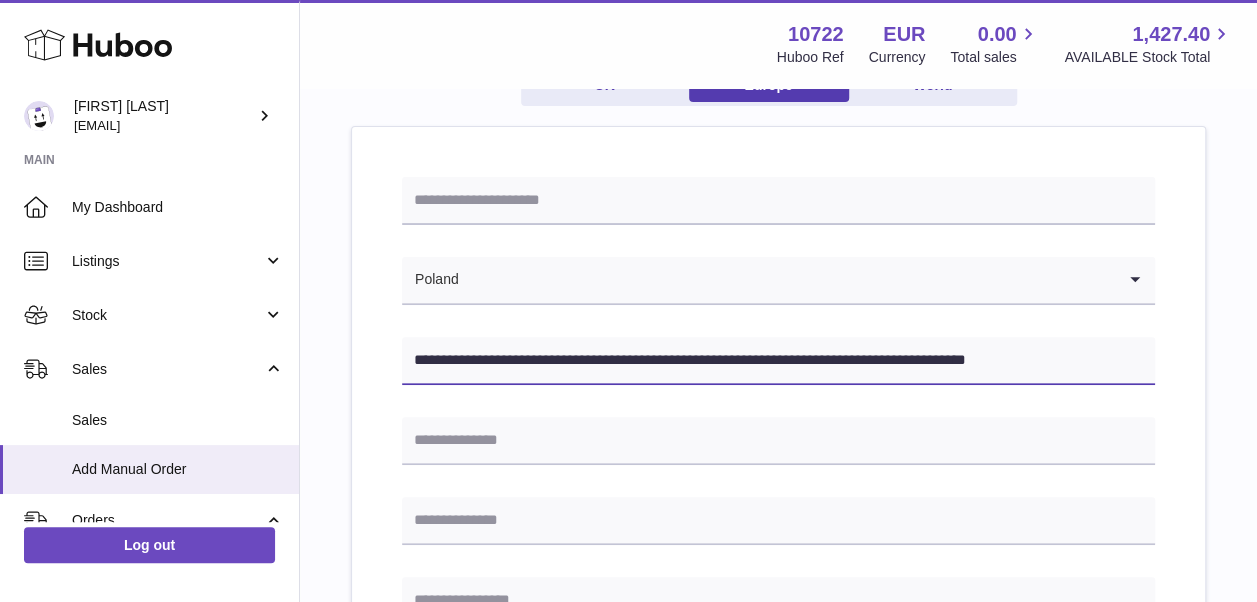 click on "**********" at bounding box center [778, 361] 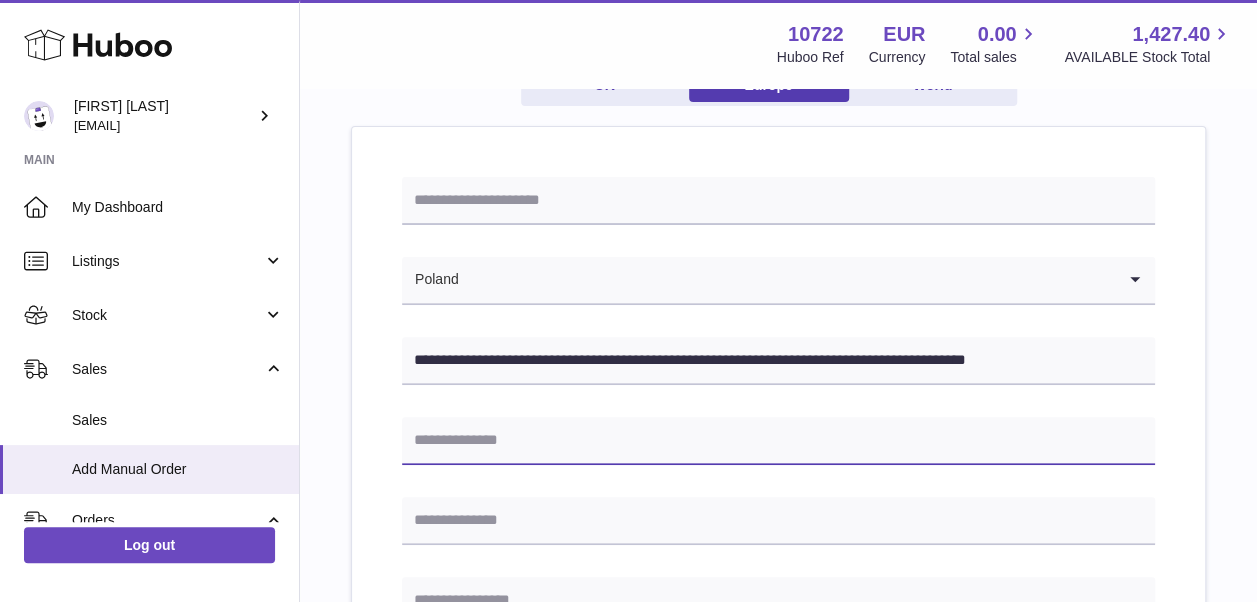 click at bounding box center (778, 441) 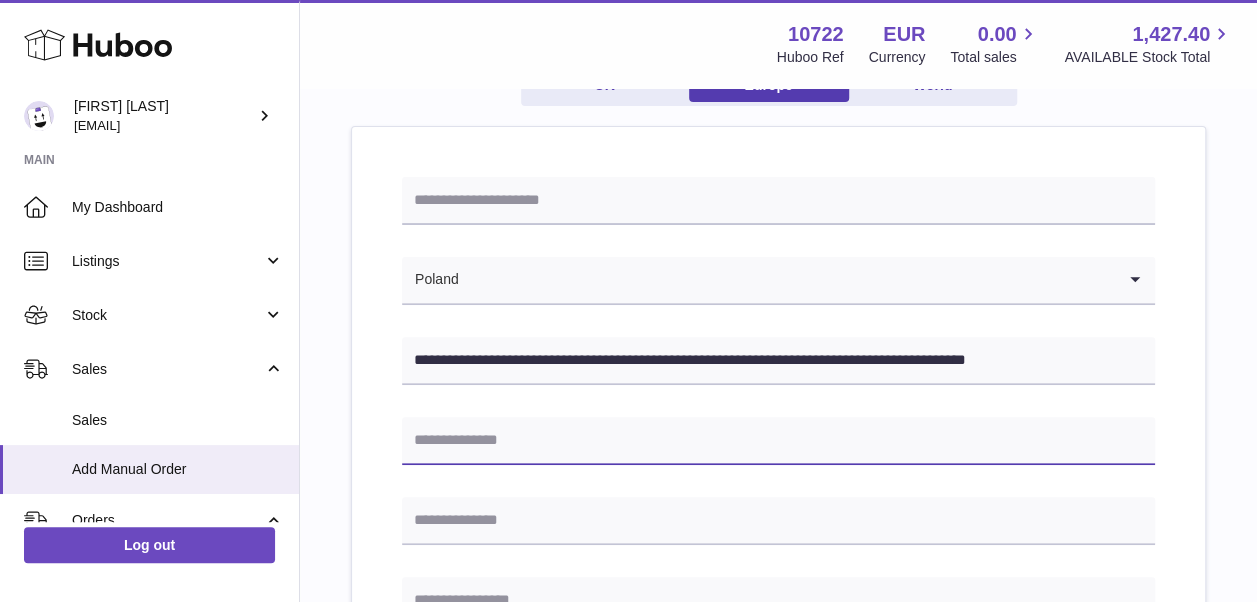 paste on "**********" 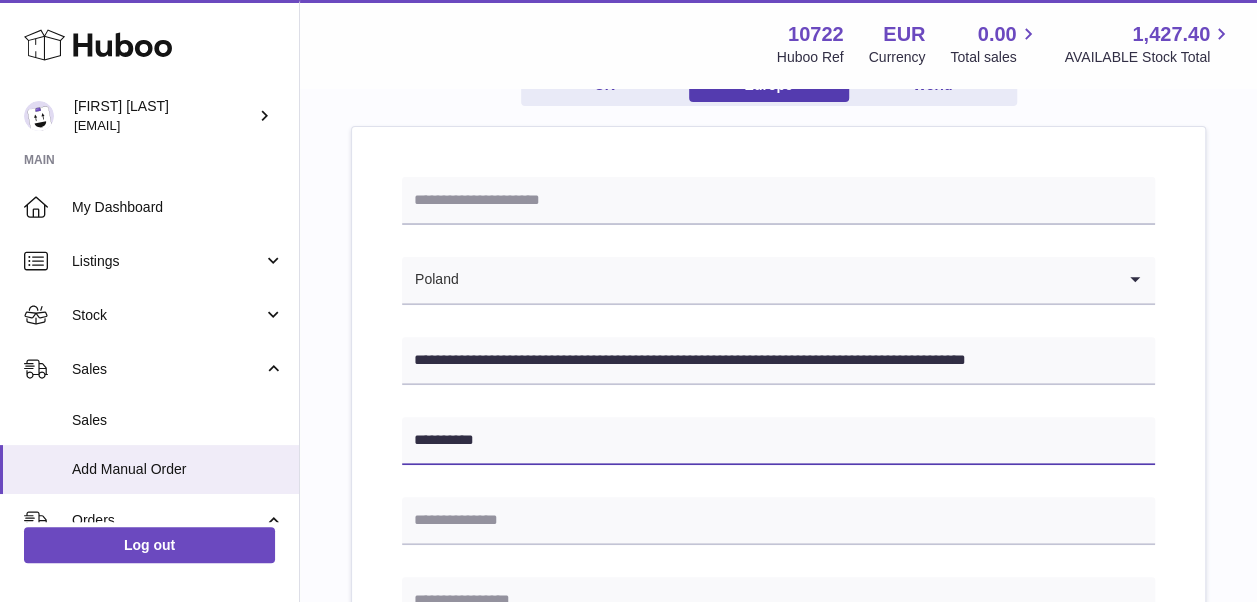scroll, scrollTop: 300, scrollLeft: 0, axis: vertical 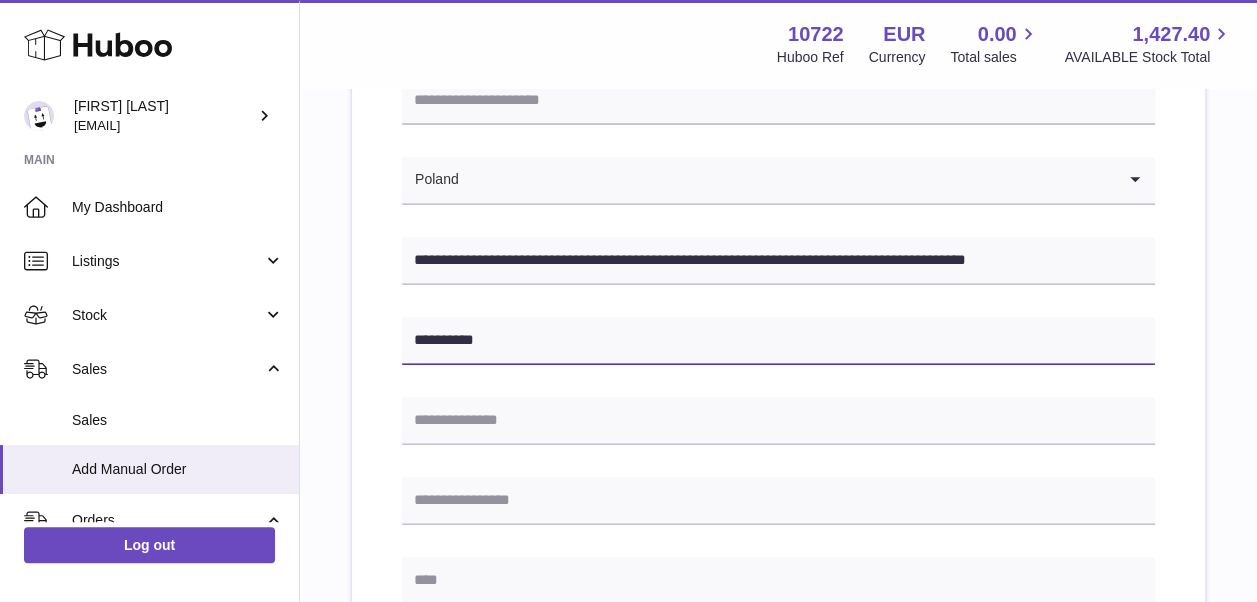 type on "**********" 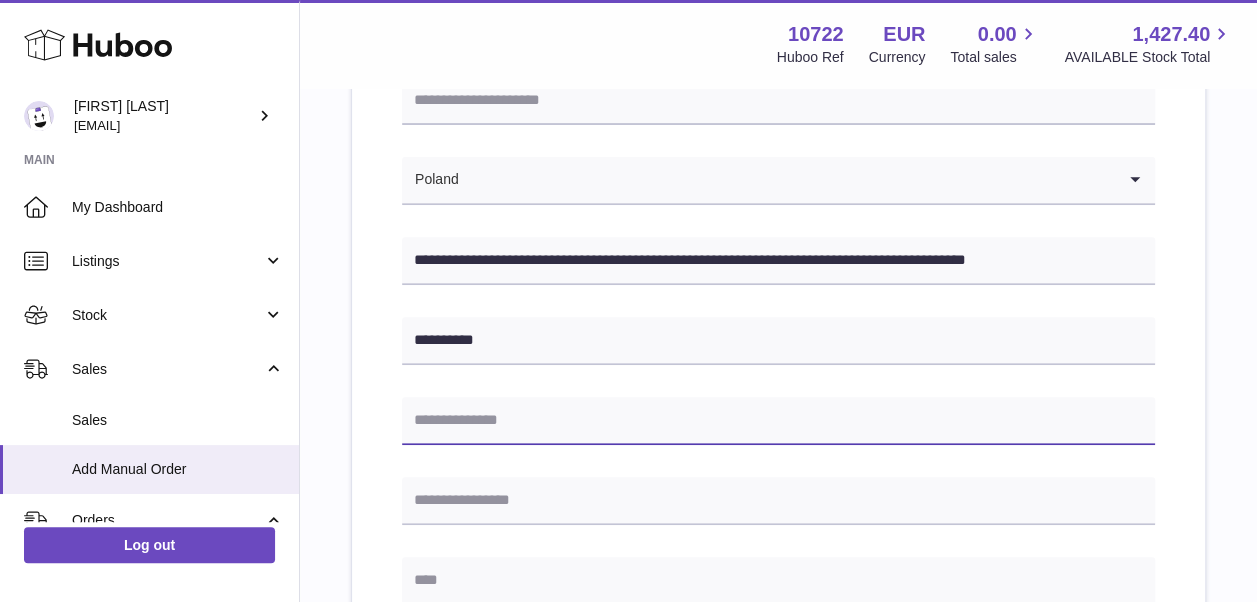 click at bounding box center [778, 421] 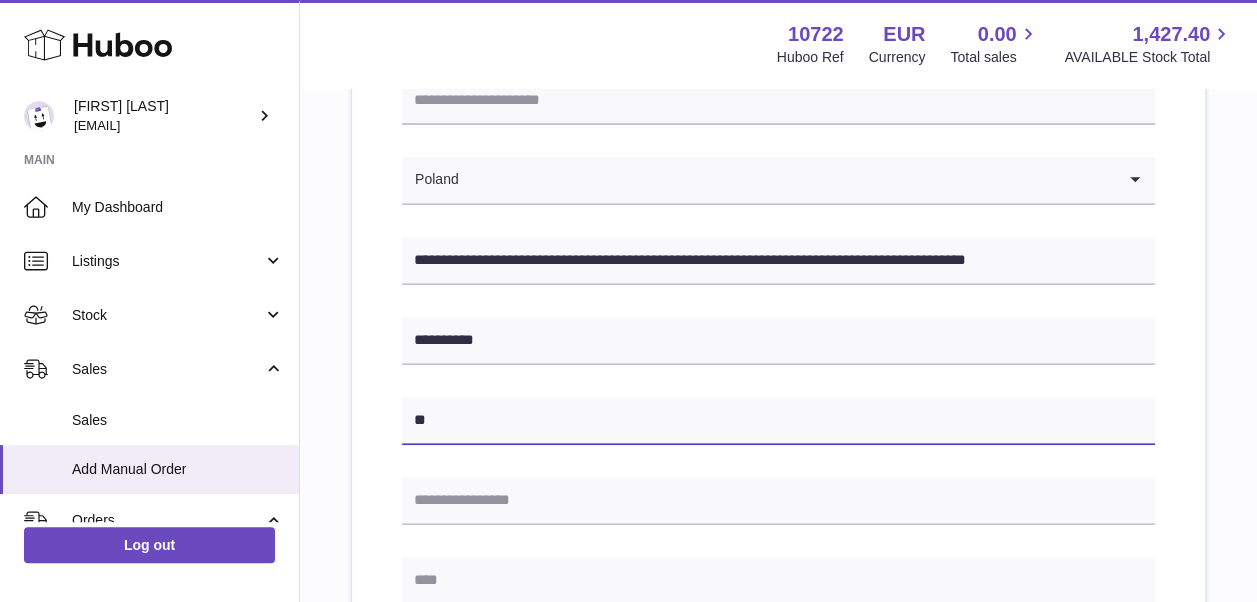 type on "**" 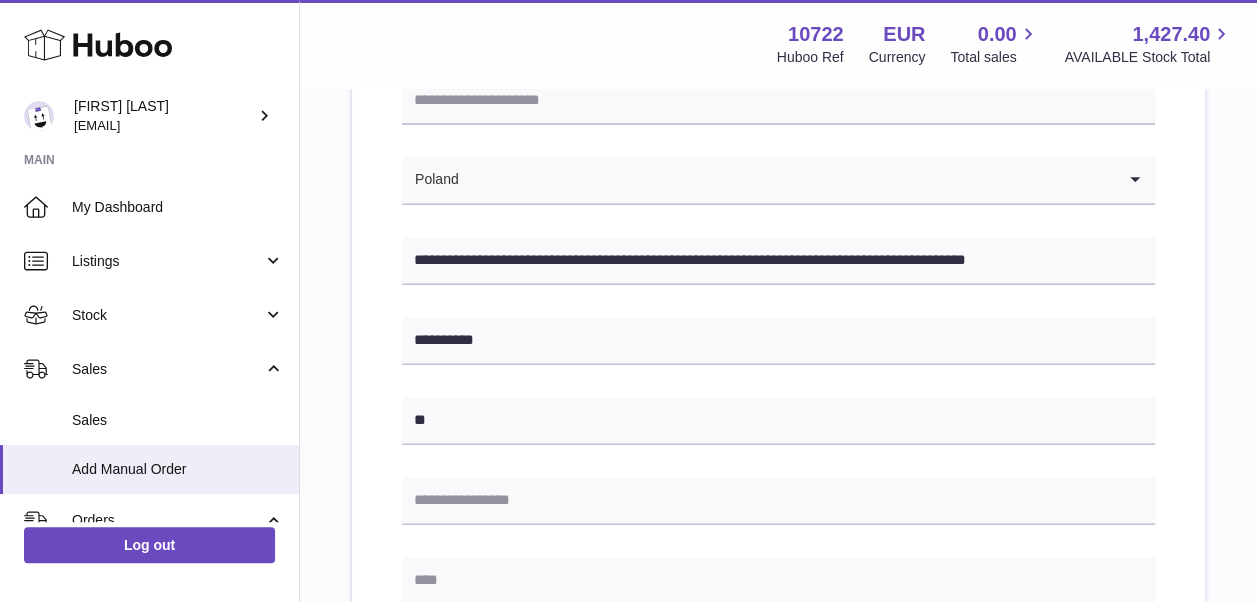 click on "**********" at bounding box center (778, 645) 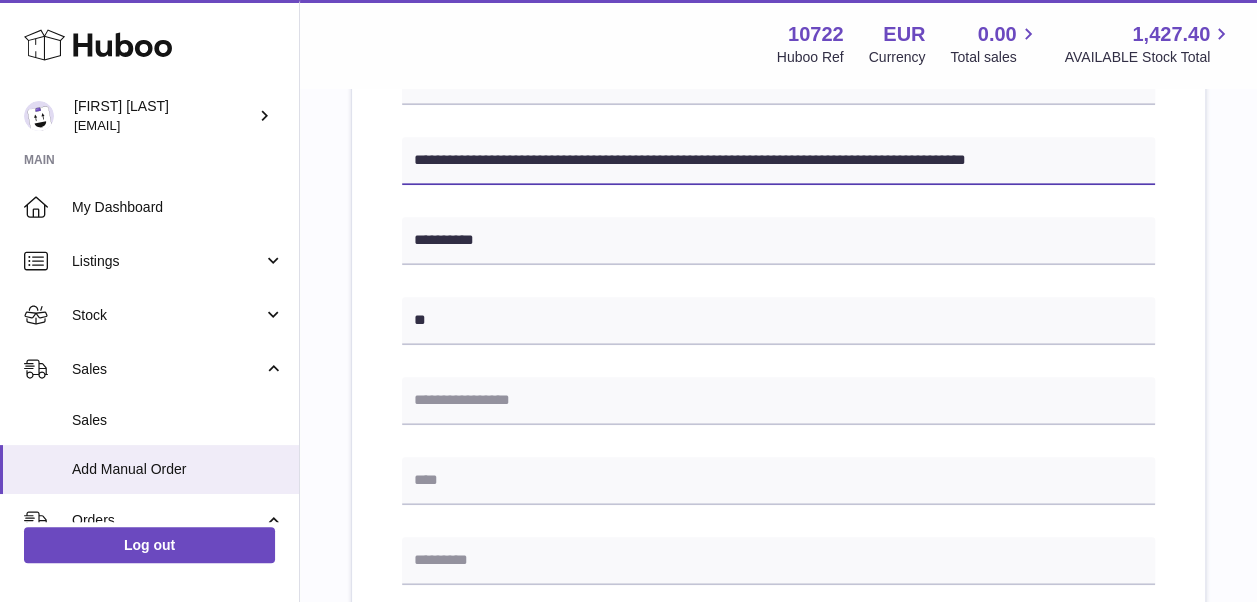 drag, startPoint x: 645, startPoint y: 156, endPoint x: 689, endPoint y: 161, distance: 44.28318 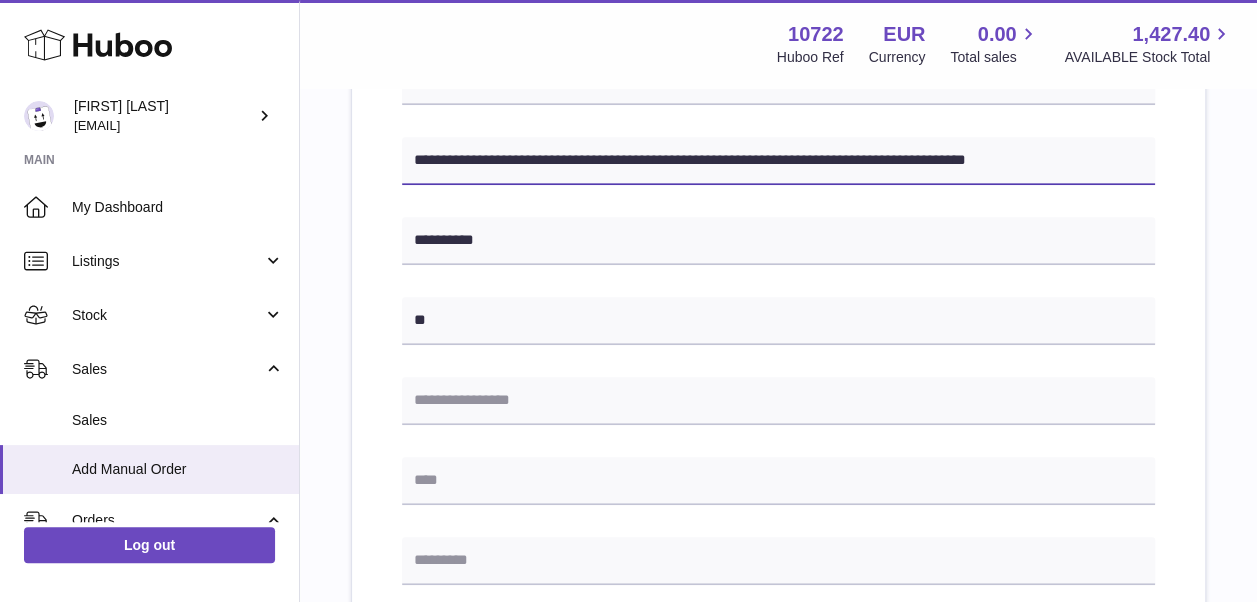 click on "**********" at bounding box center (778, 161) 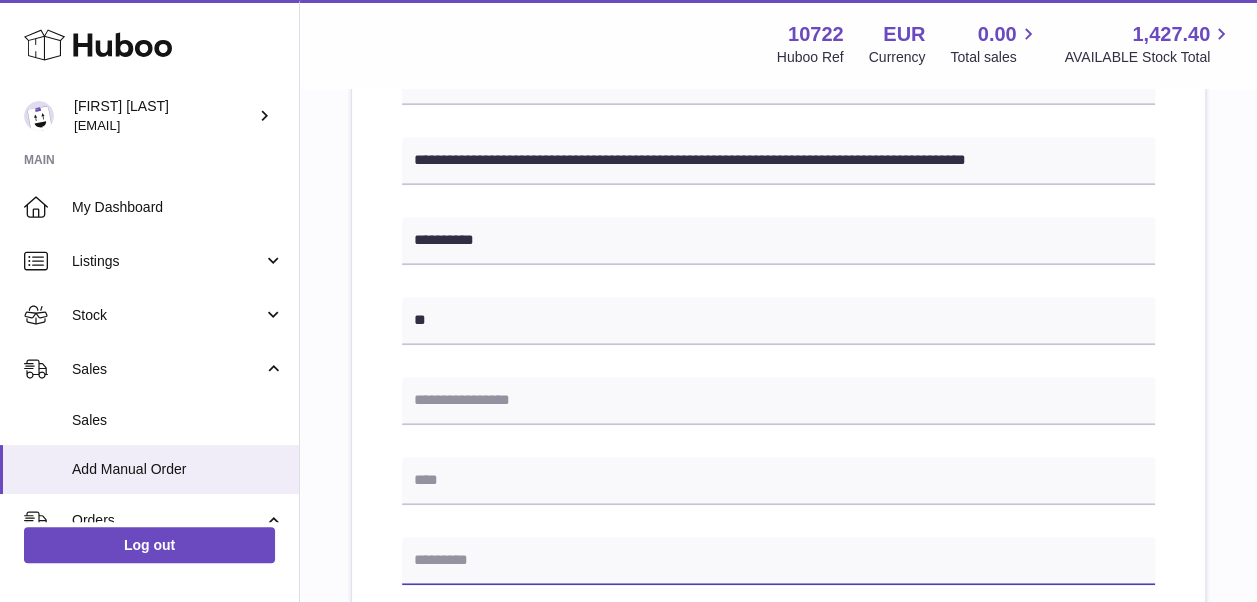 click at bounding box center [778, 561] 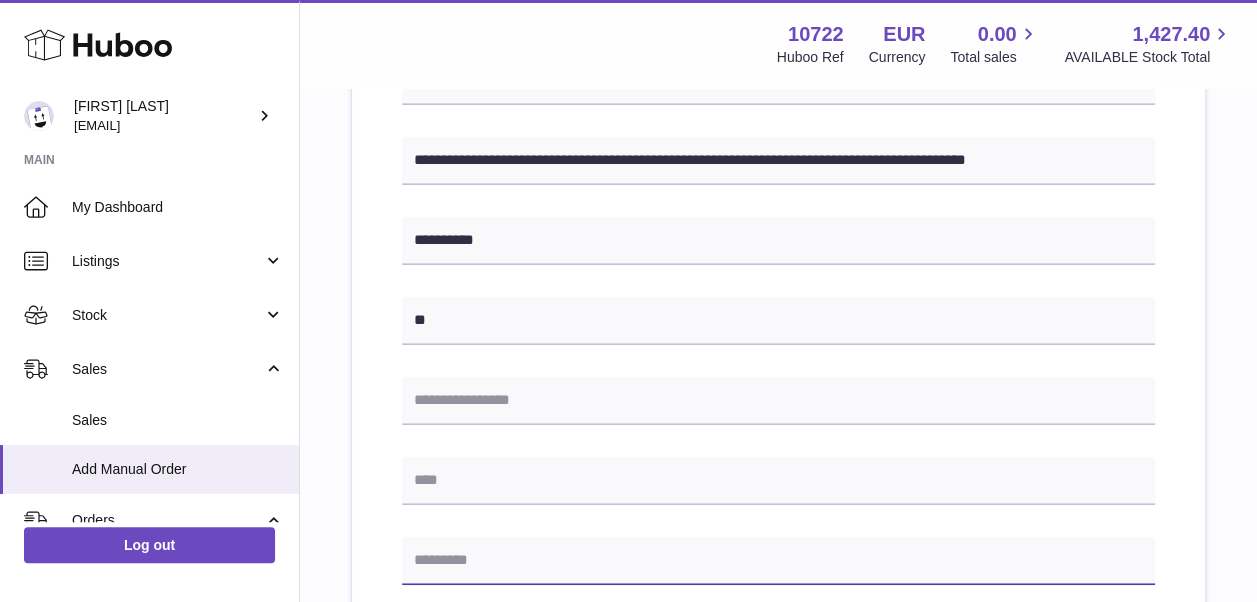 paste on "******" 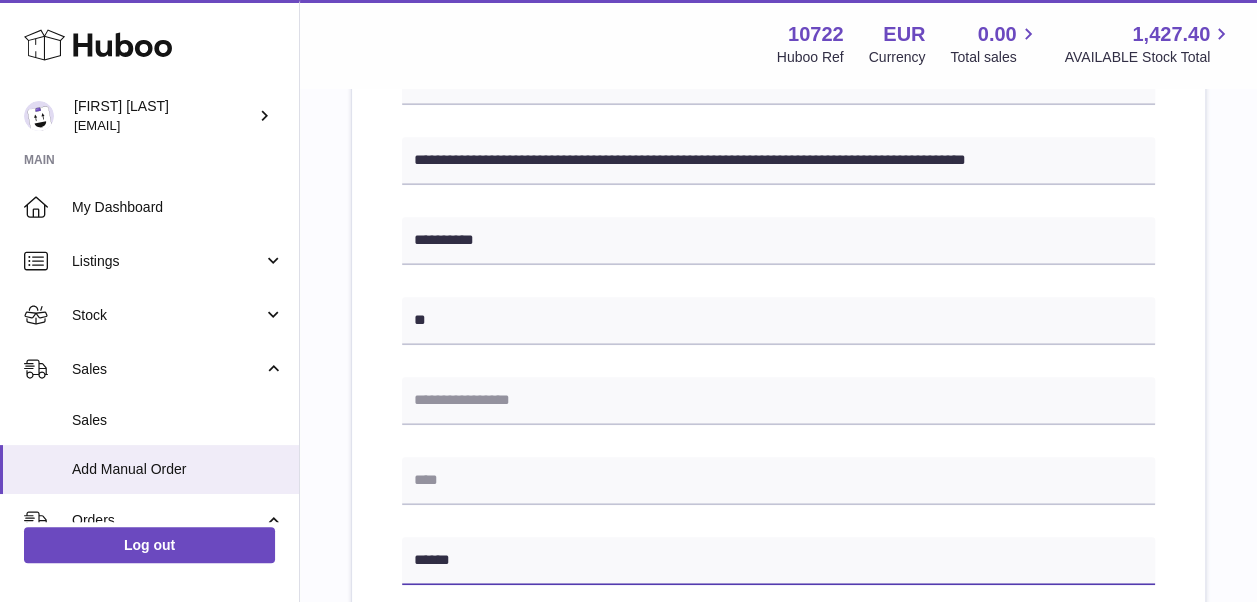 type on "******" 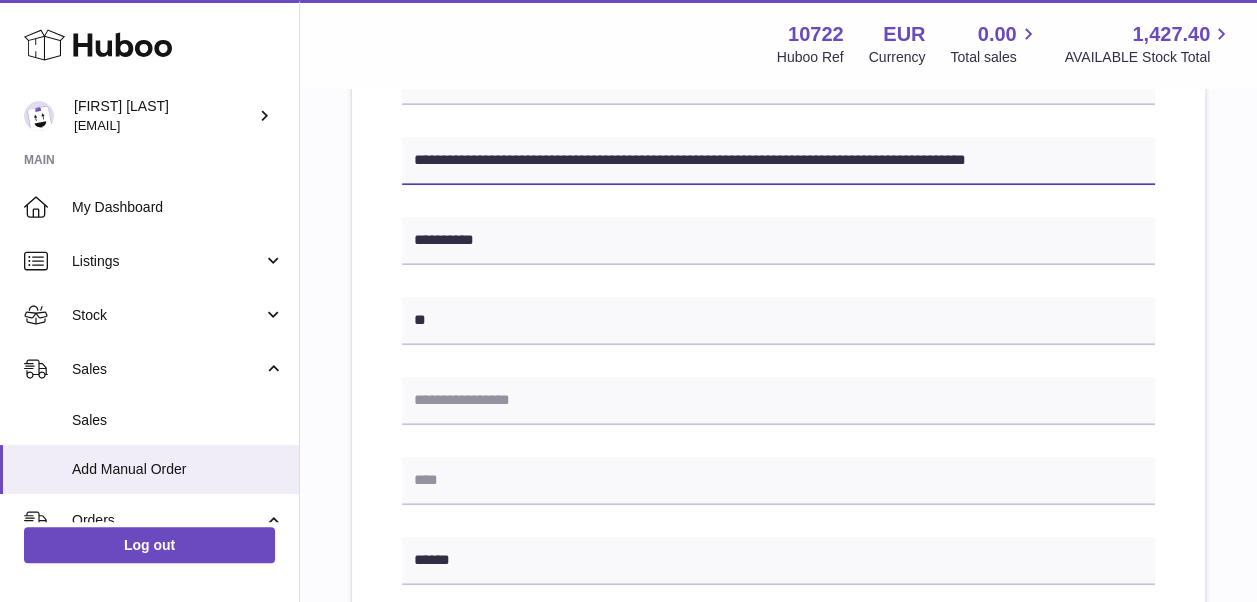 drag, startPoint x: 695, startPoint y: 156, endPoint x: 750, endPoint y: 167, distance: 56.089214 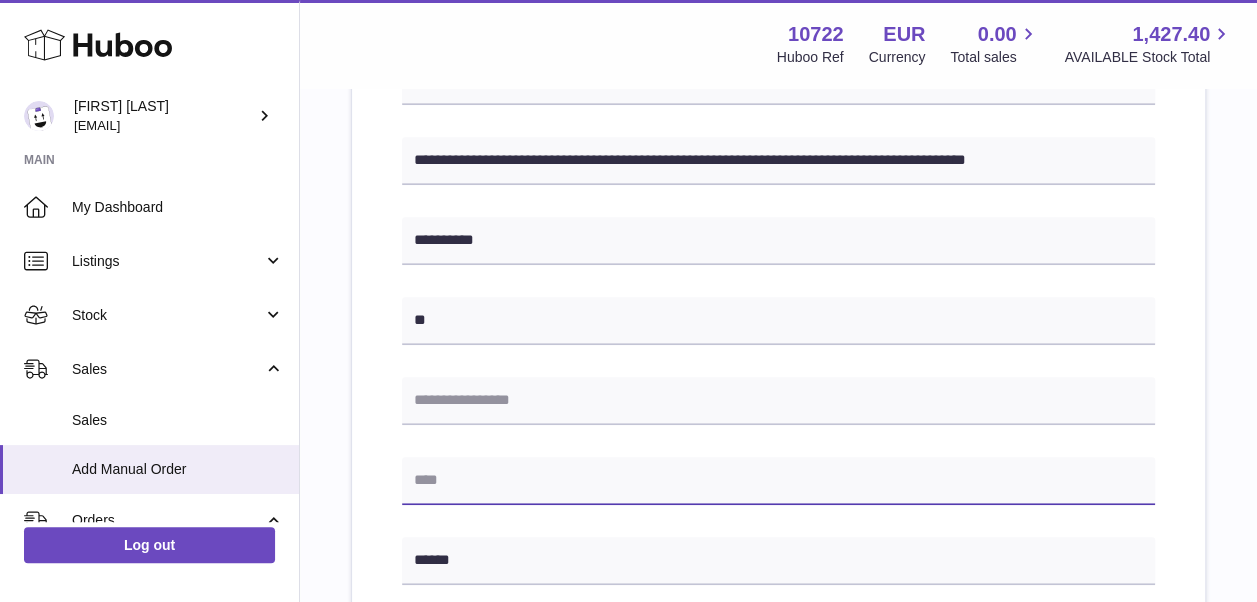 click at bounding box center [778, 481] 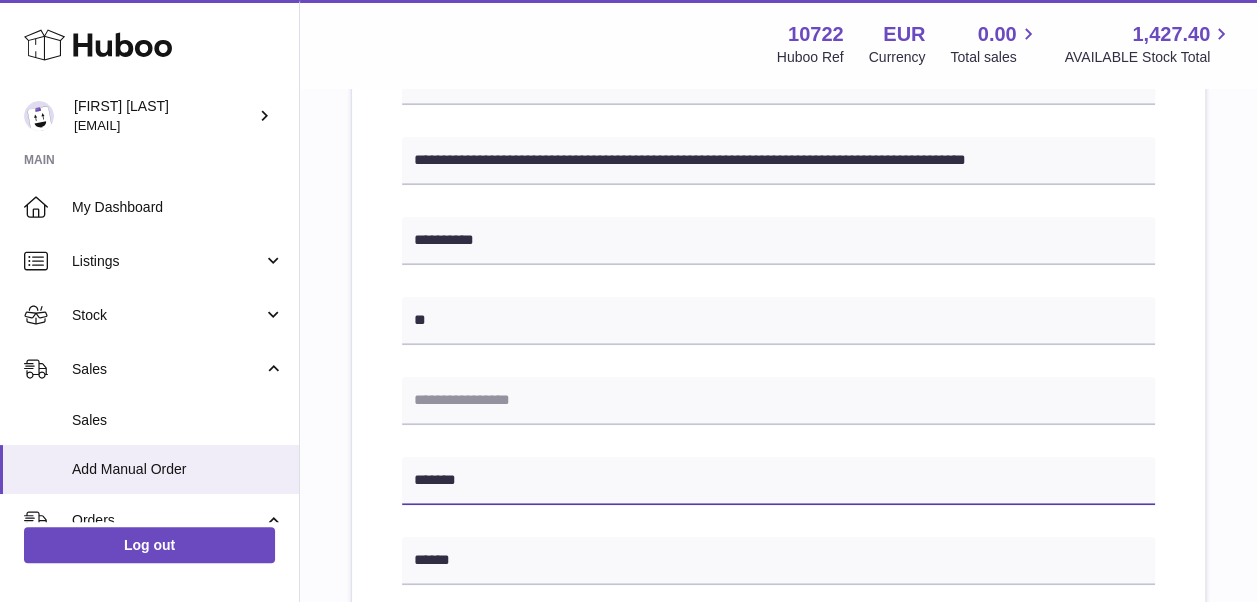 type on "*******" 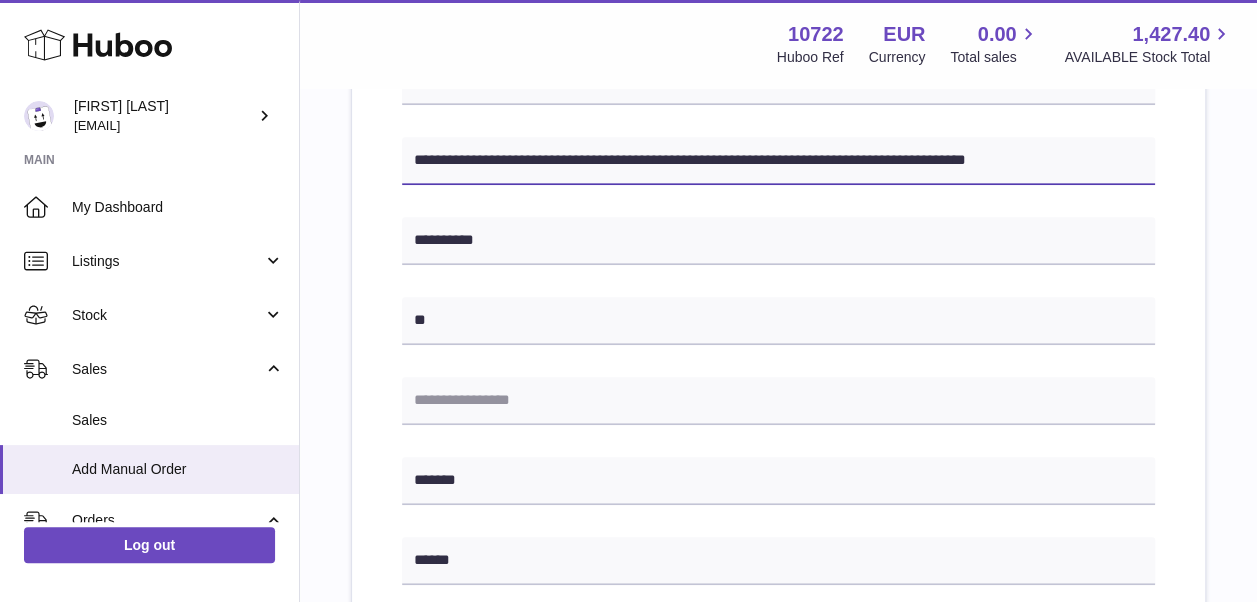 drag, startPoint x: 813, startPoint y: 162, endPoint x: 921, endPoint y: 175, distance: 108.779594 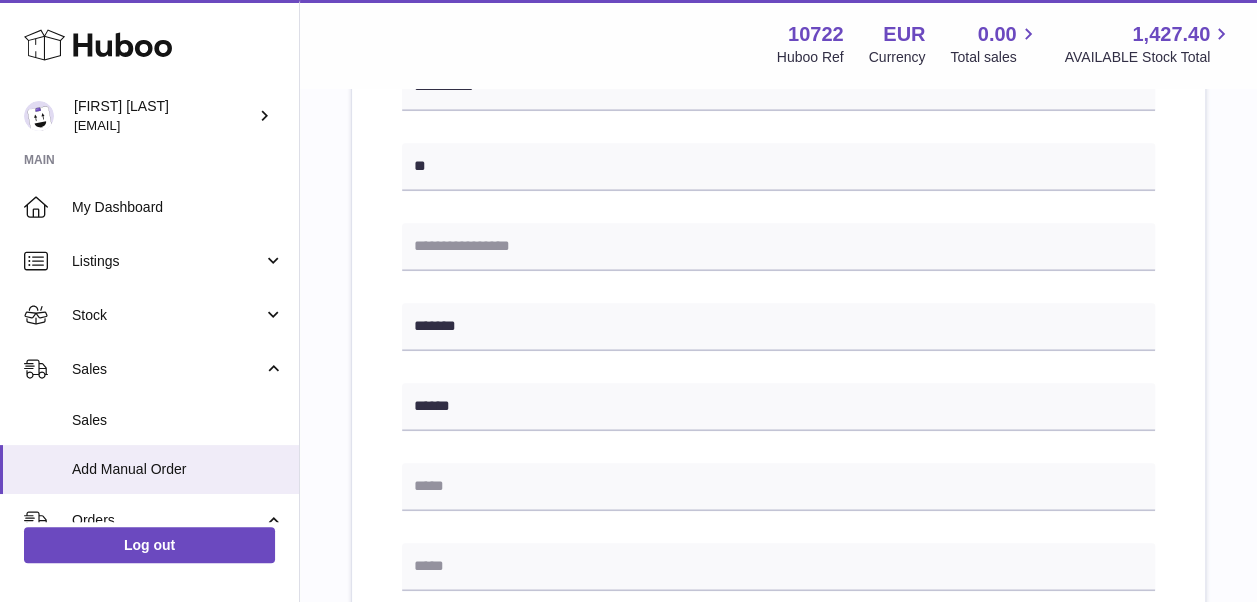 scroll, scrollTop: 600, scrollLeft: 0, axis: vertical 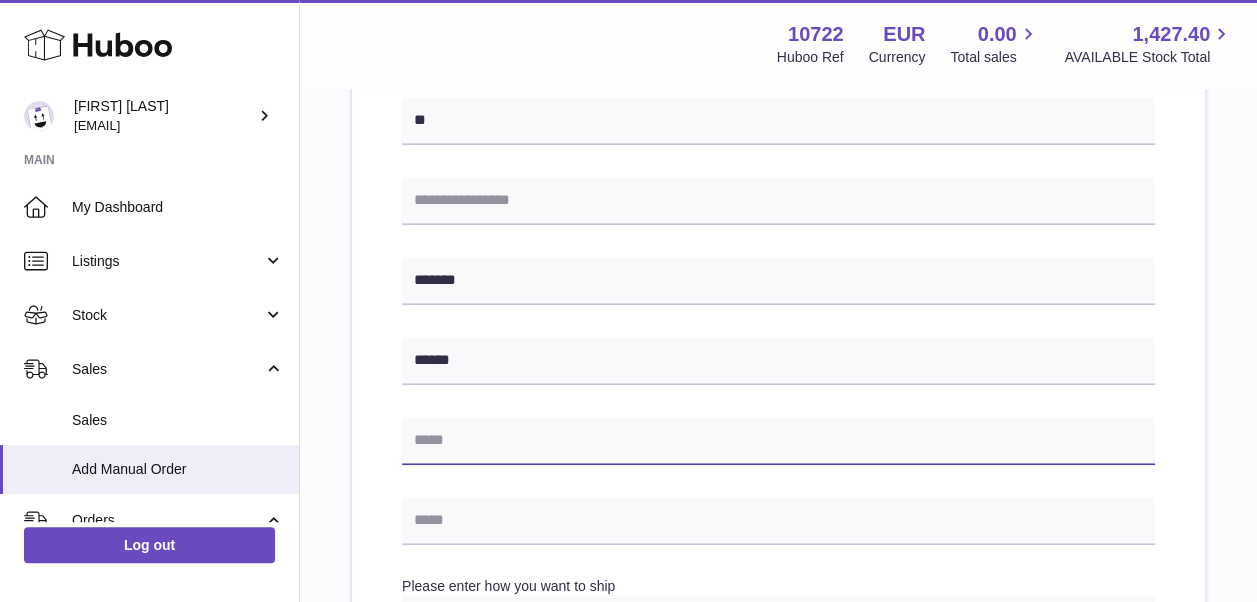 click at bounding box center (778, 441) 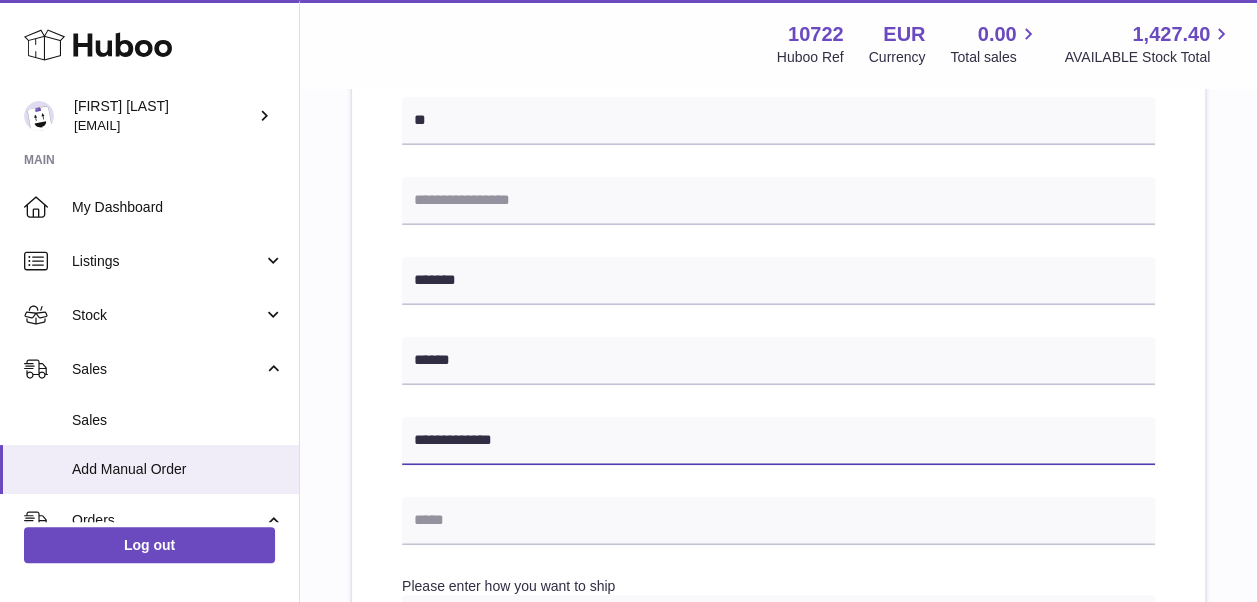 type on "**********" 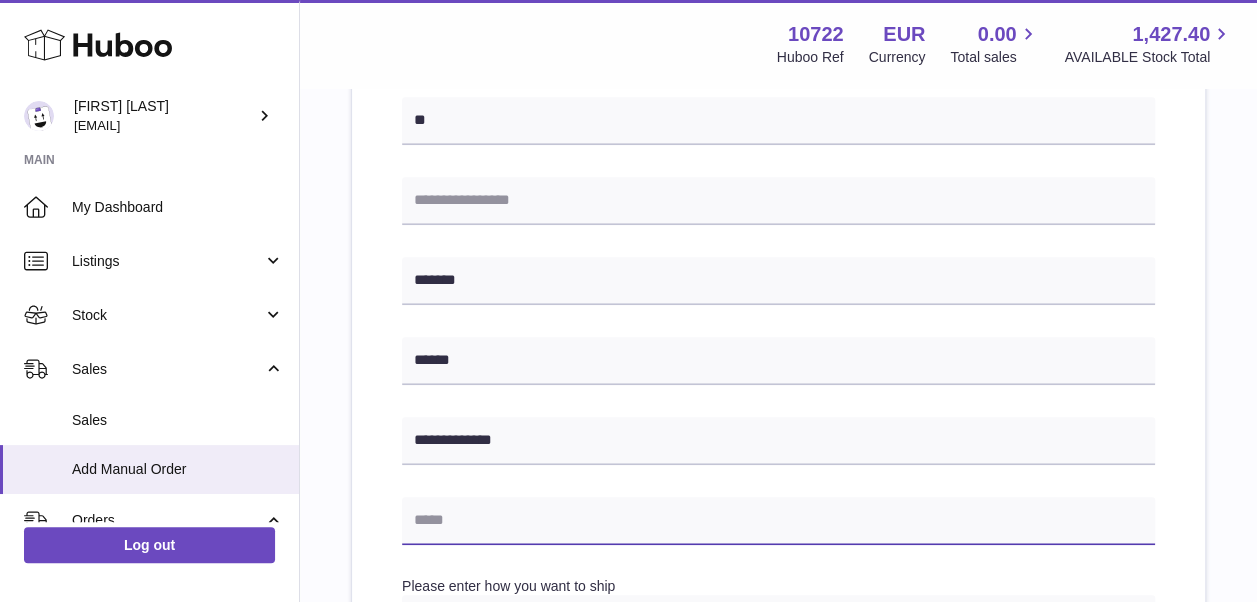 click at bounding box center (778, 521) 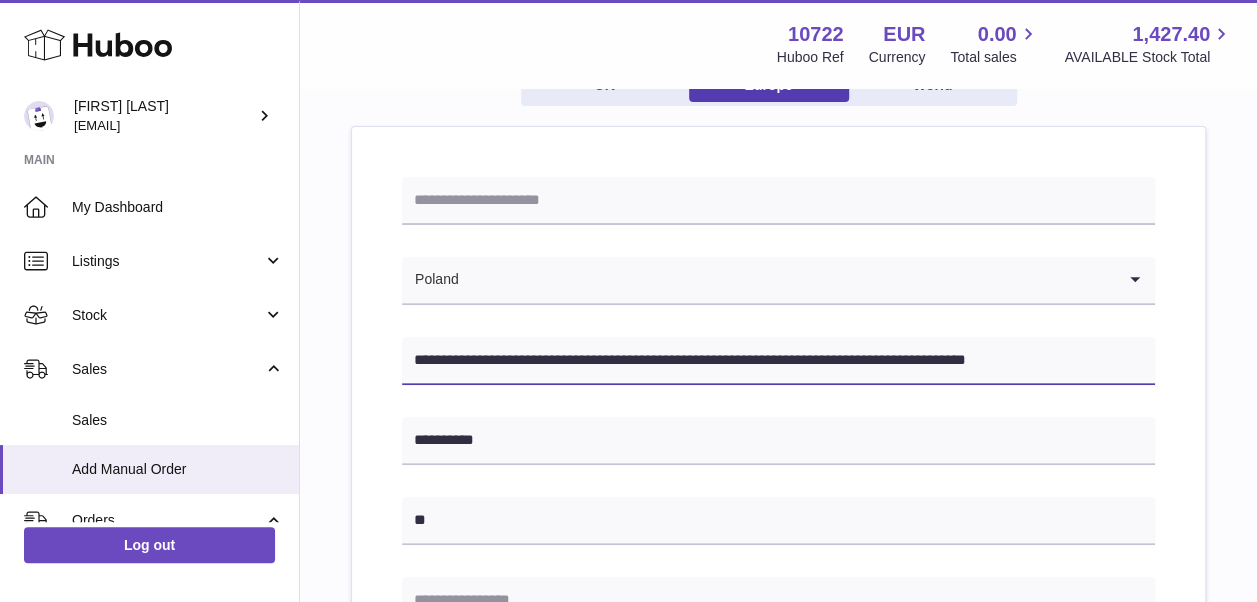 drag, startPoint x: 931, startPoint y: 355, endPoint x: 1078, endPoint y: 367, distance: 147.48898 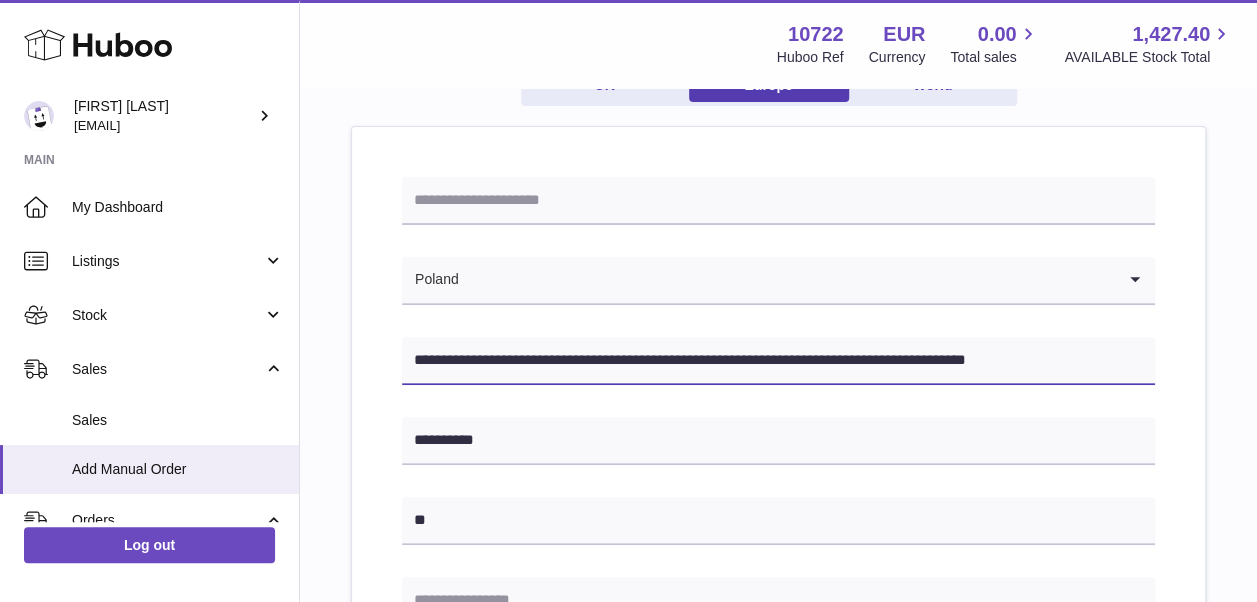 click on "**********" at bounding box center (778, 361) 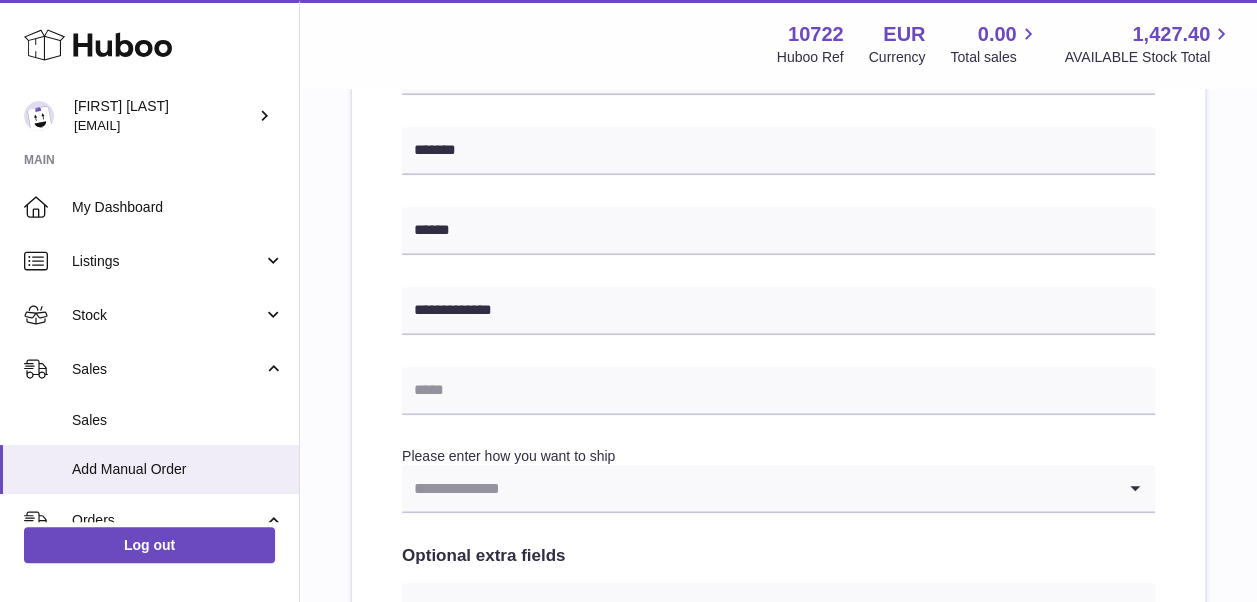 scroll, scrollTop: 800, scrollLeft: 0, axis: vertical 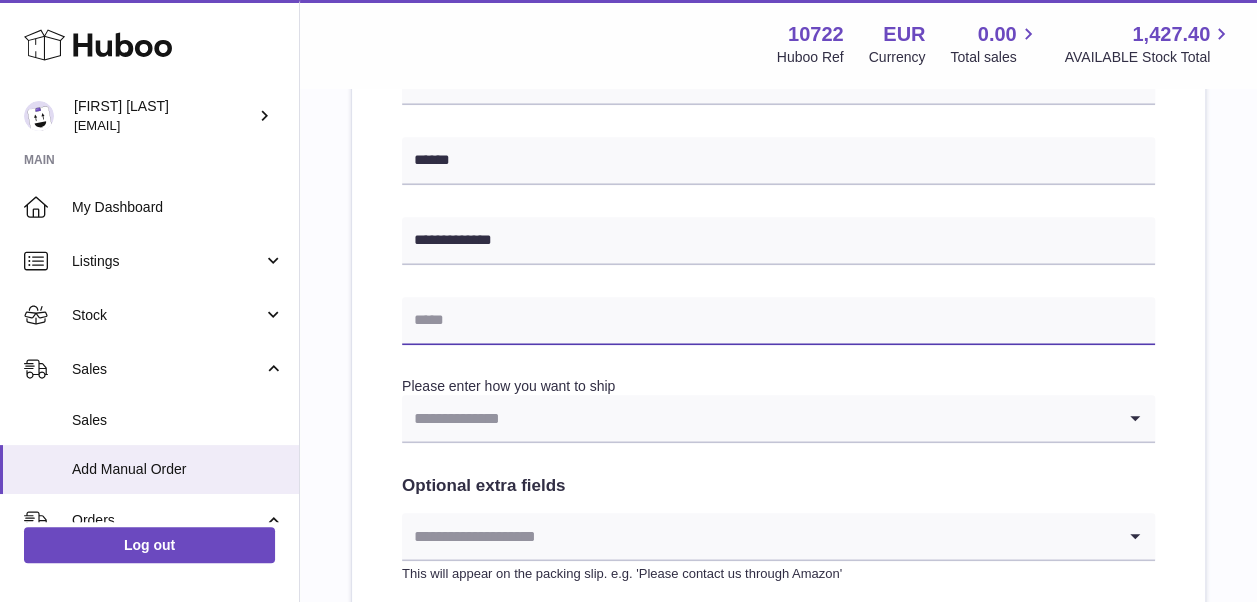 click at bounding box center (778, 321) 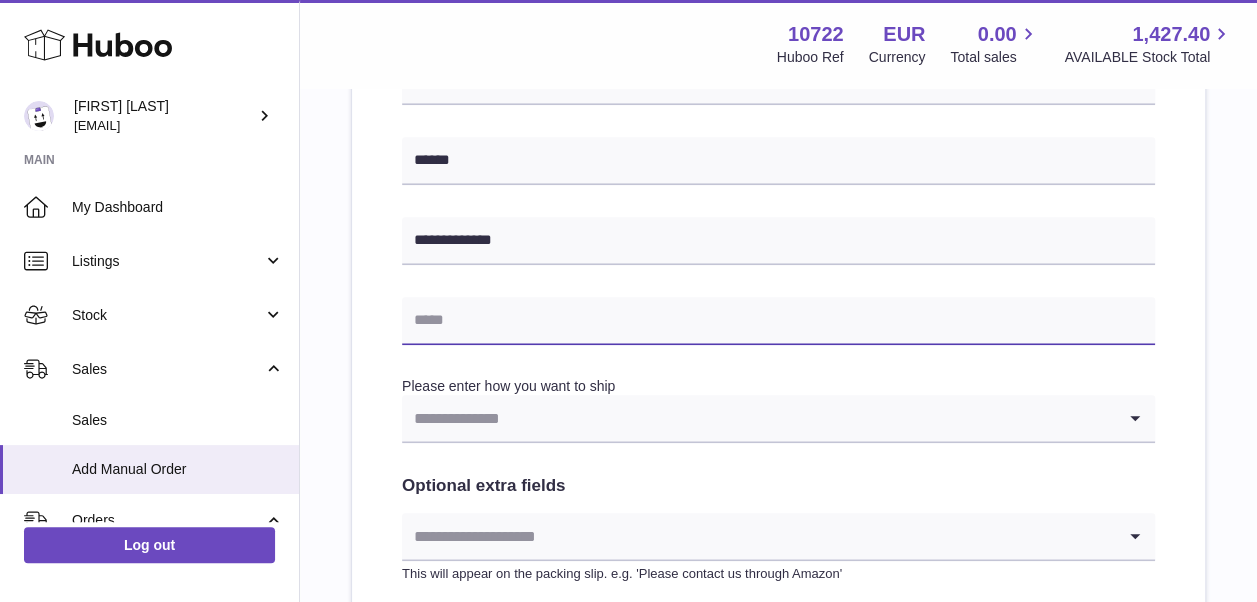 paste on "**********" 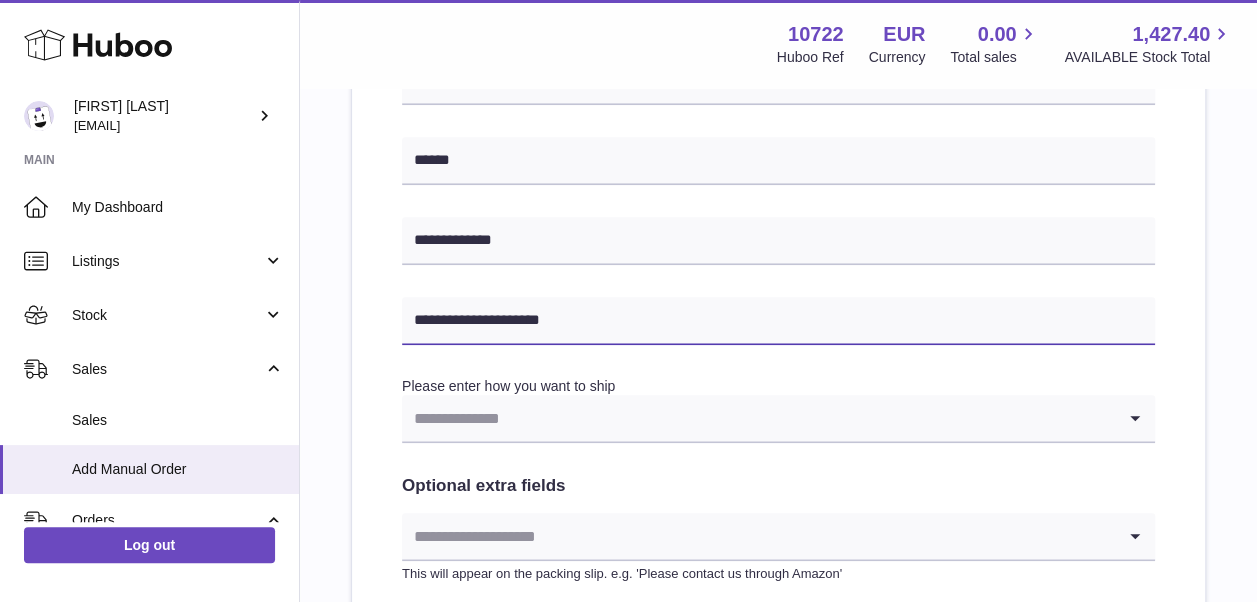 type on "**********" 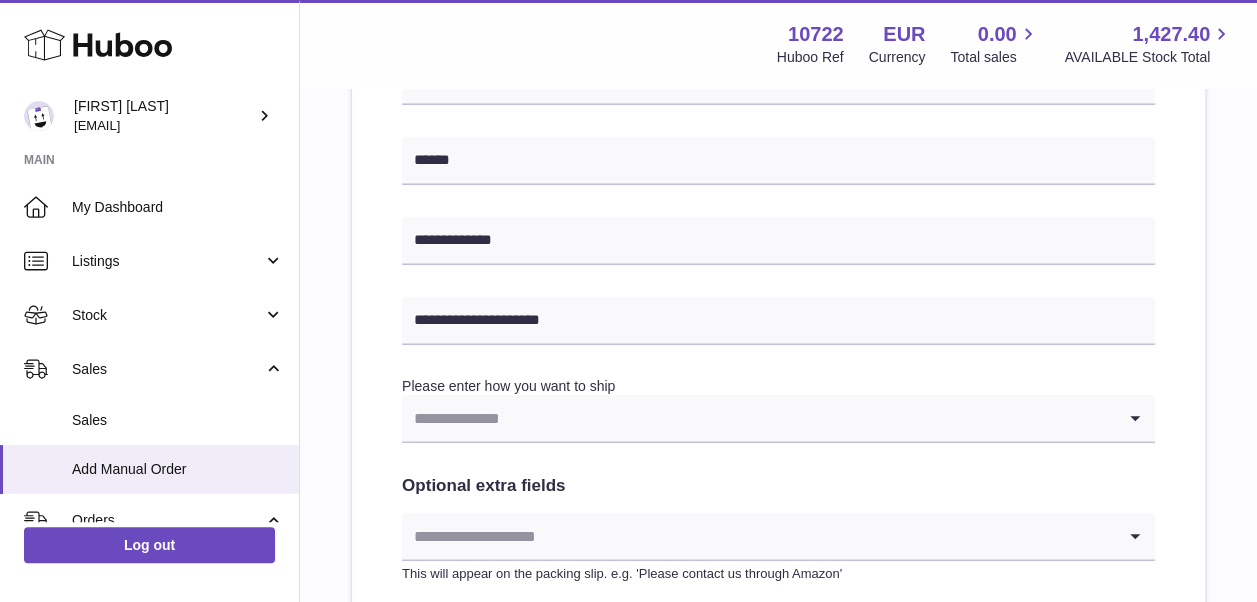 click 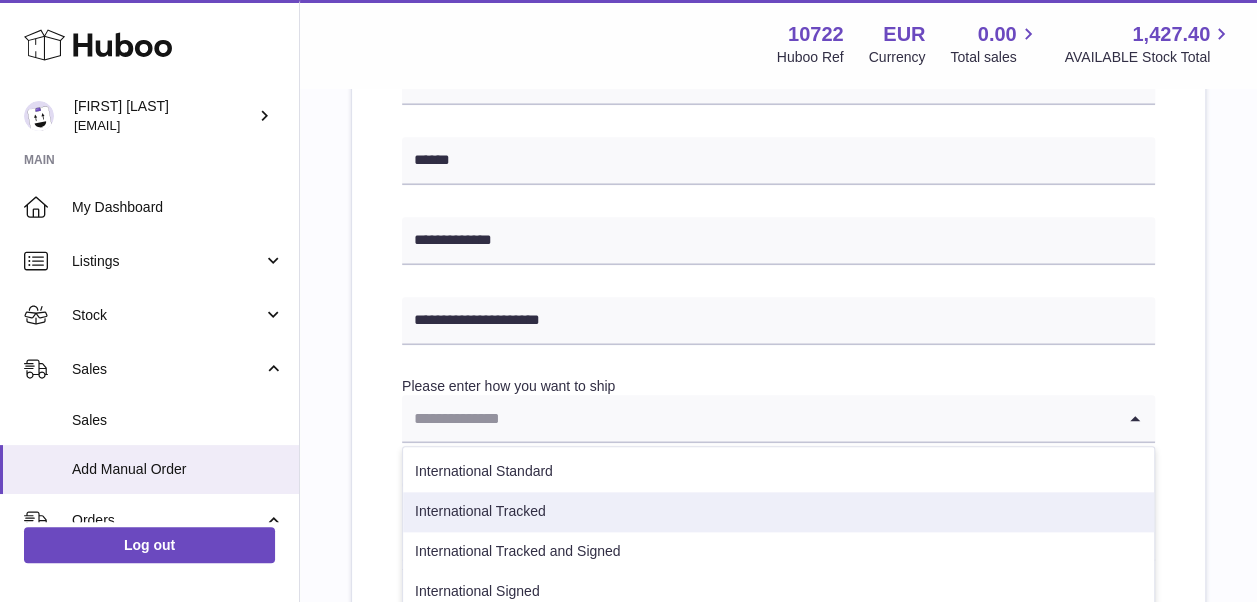 click on "International Tracked" at bounding box center (778, 512) 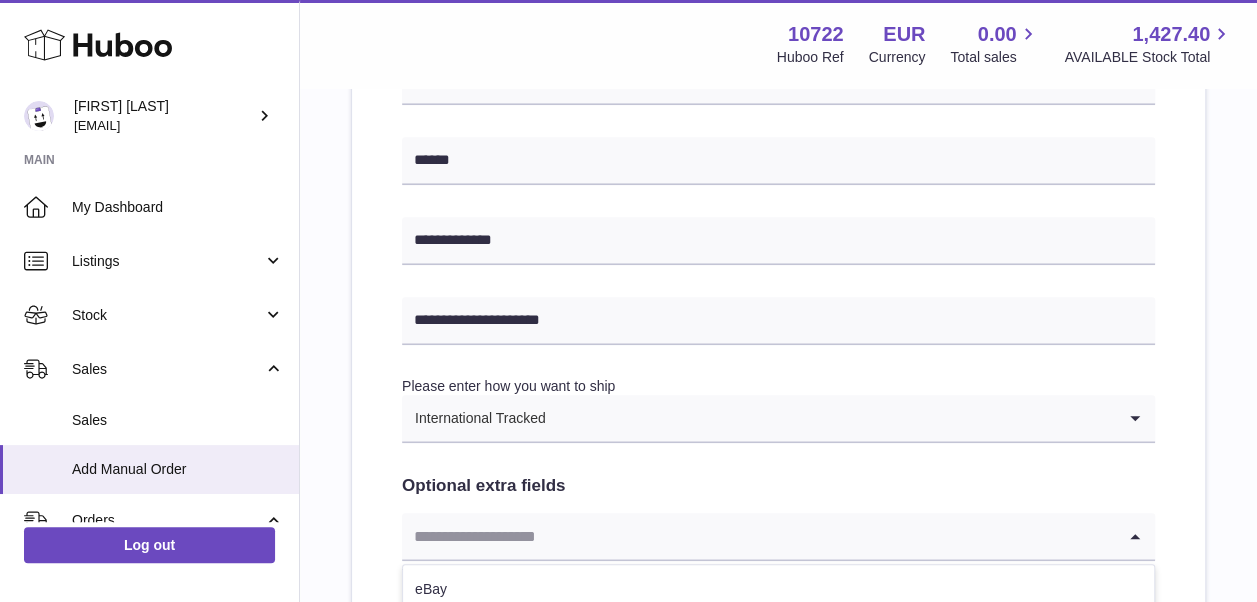 click 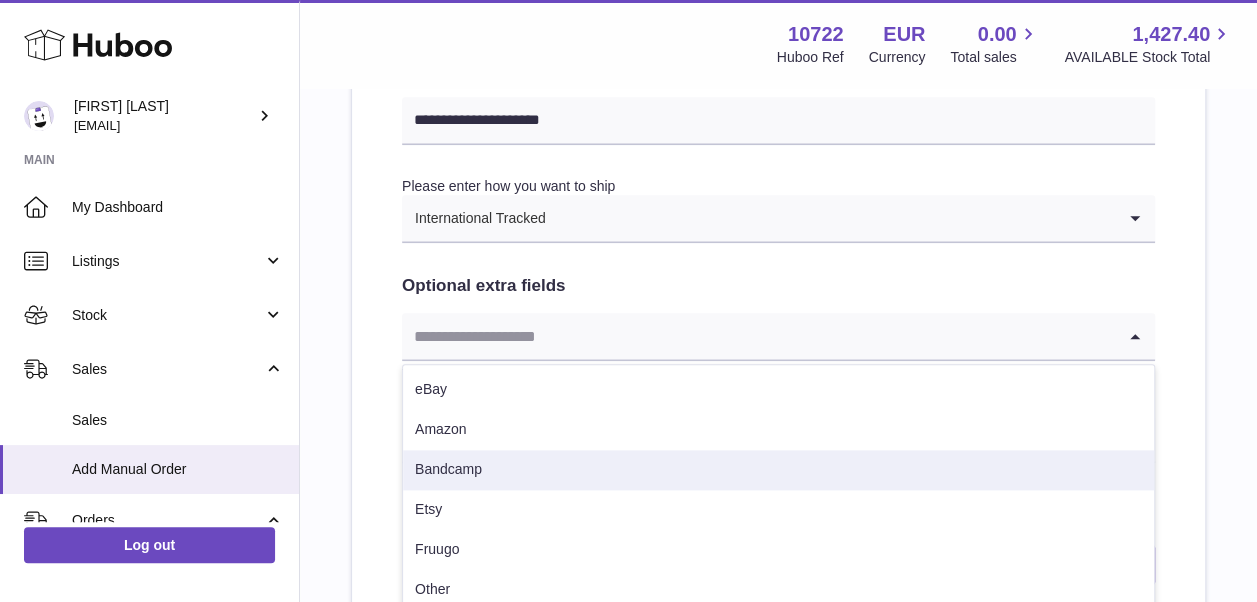 scroll, scrollTop: 1190, scrollLeft: 0, axis: vertical 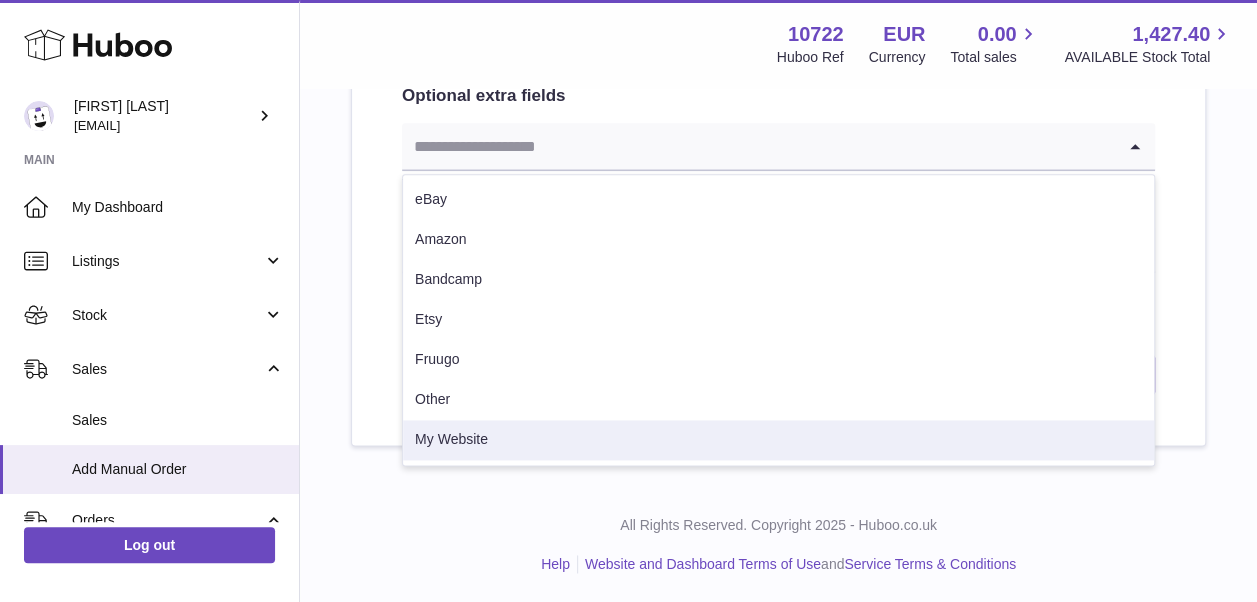 click on "My Website" at bounding box center [778, 440] 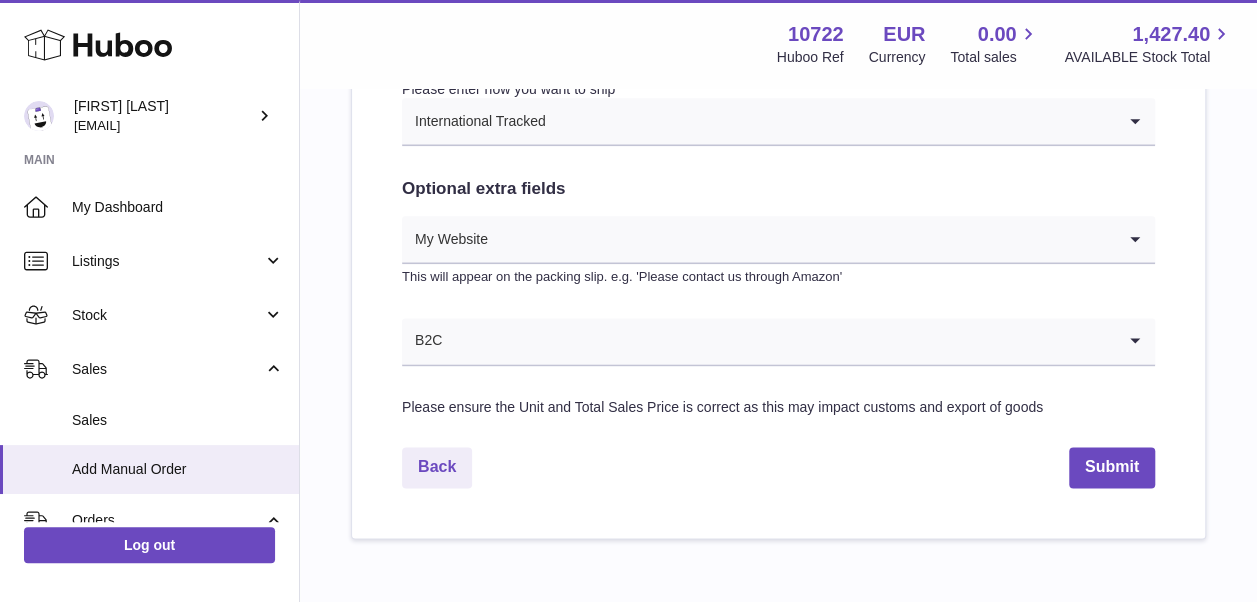 scroll, scrollTop: 1190, scrollLeft: 0, axis: vertical 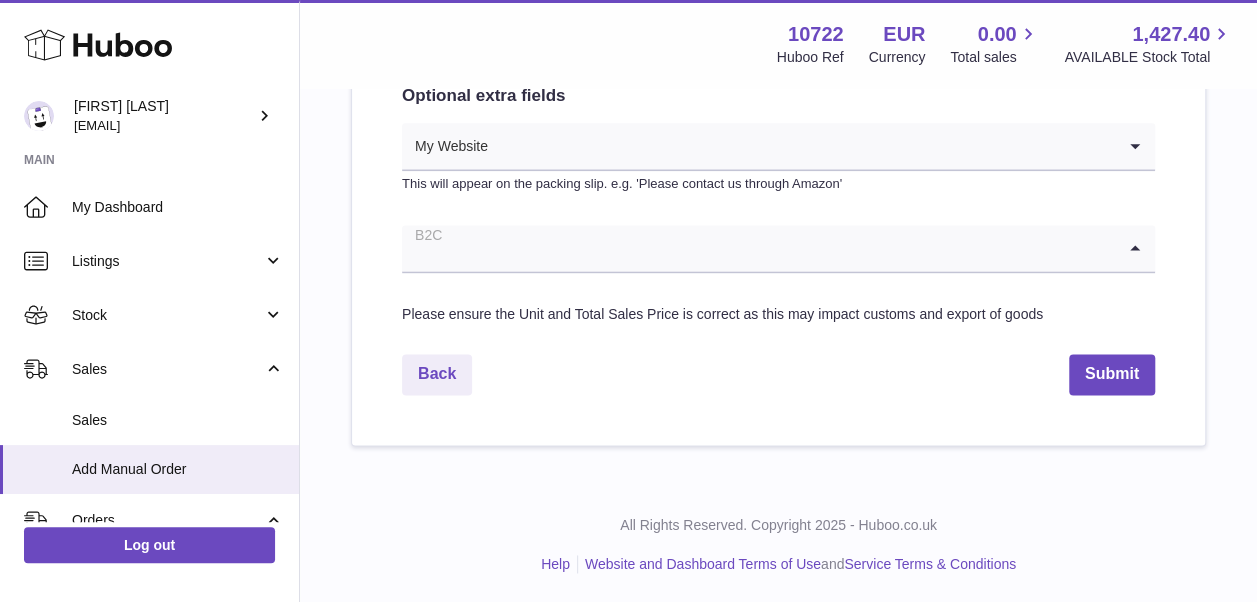 click 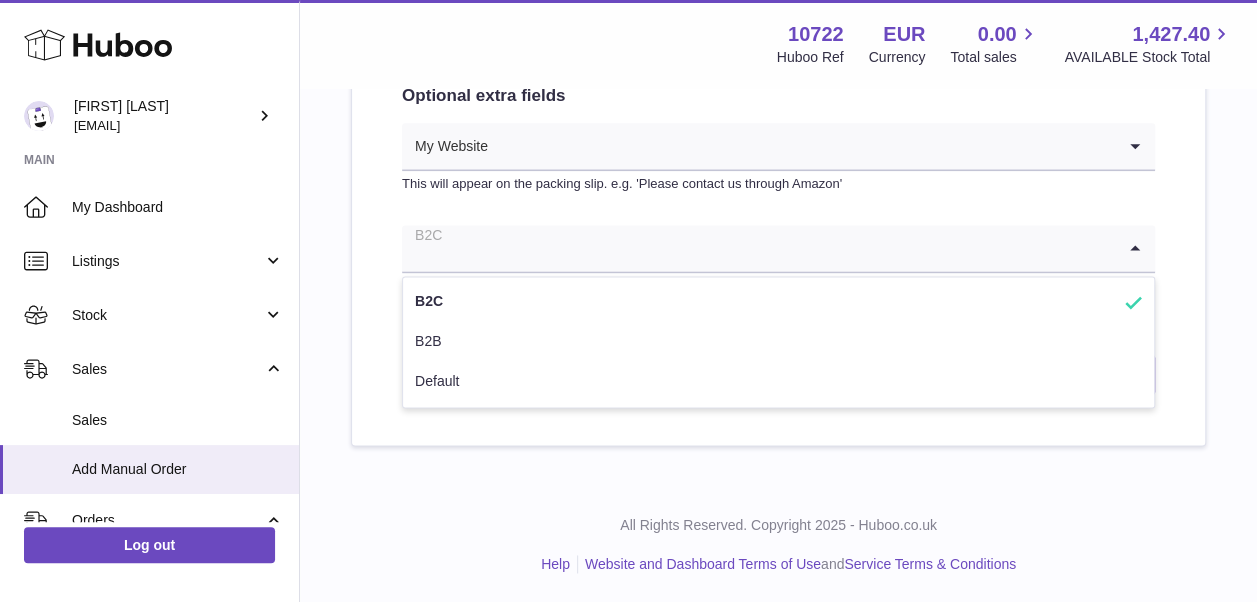 click 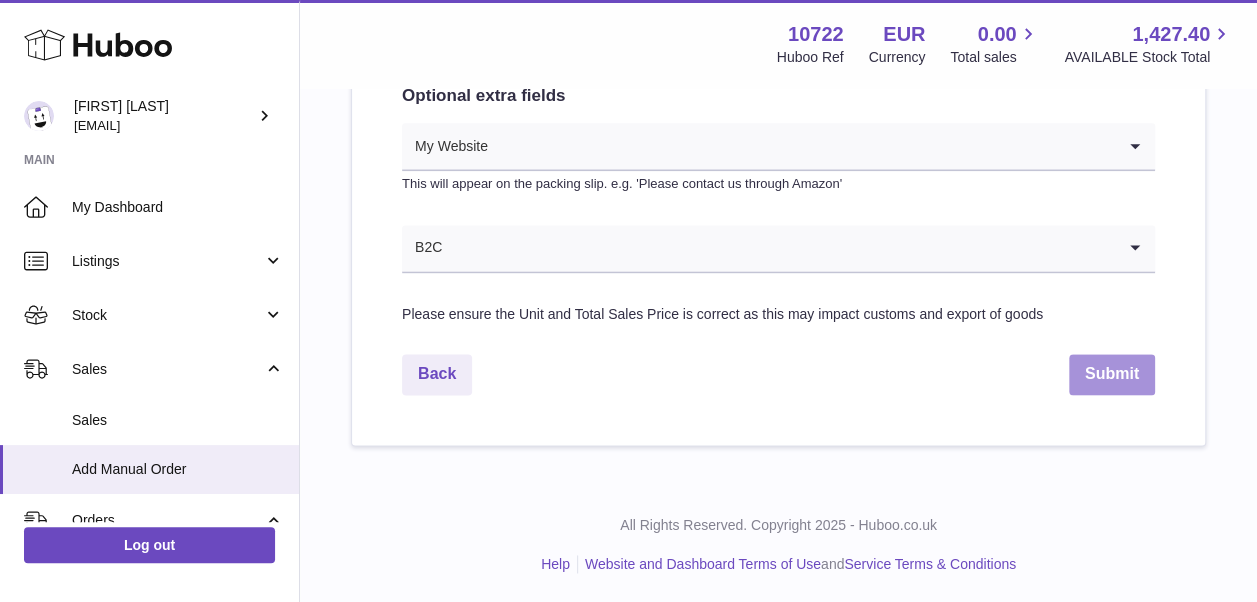 click on "Submit" at bounding box center [1112, 374] 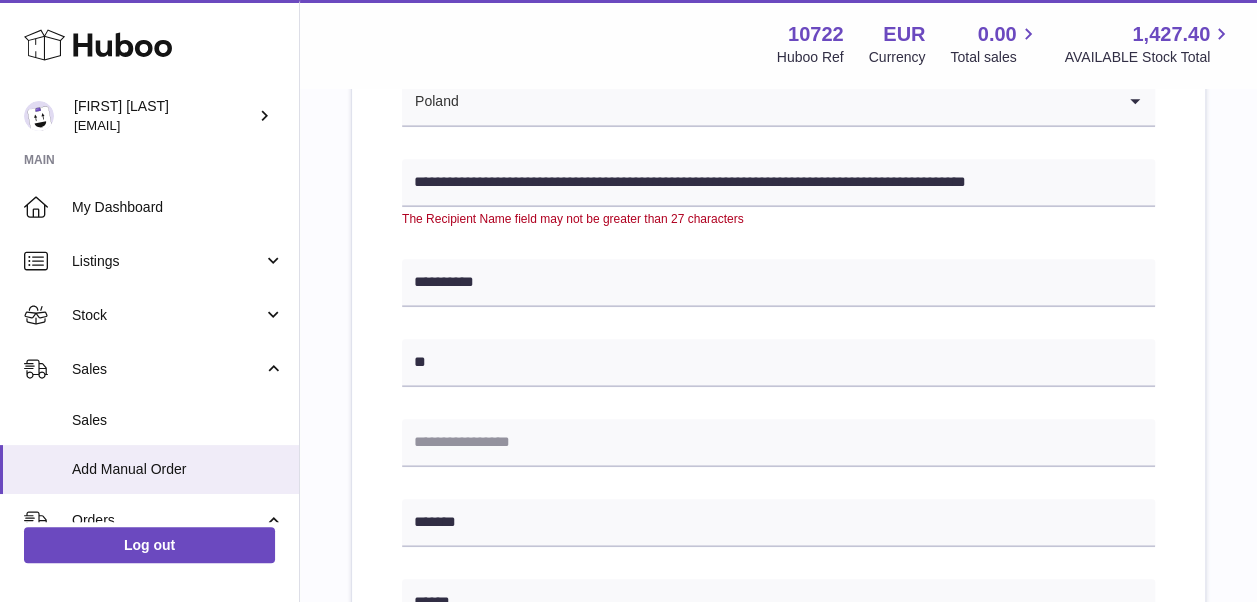 scroll, scrollTop: 210, scrollLeft: 0, axis: vertical 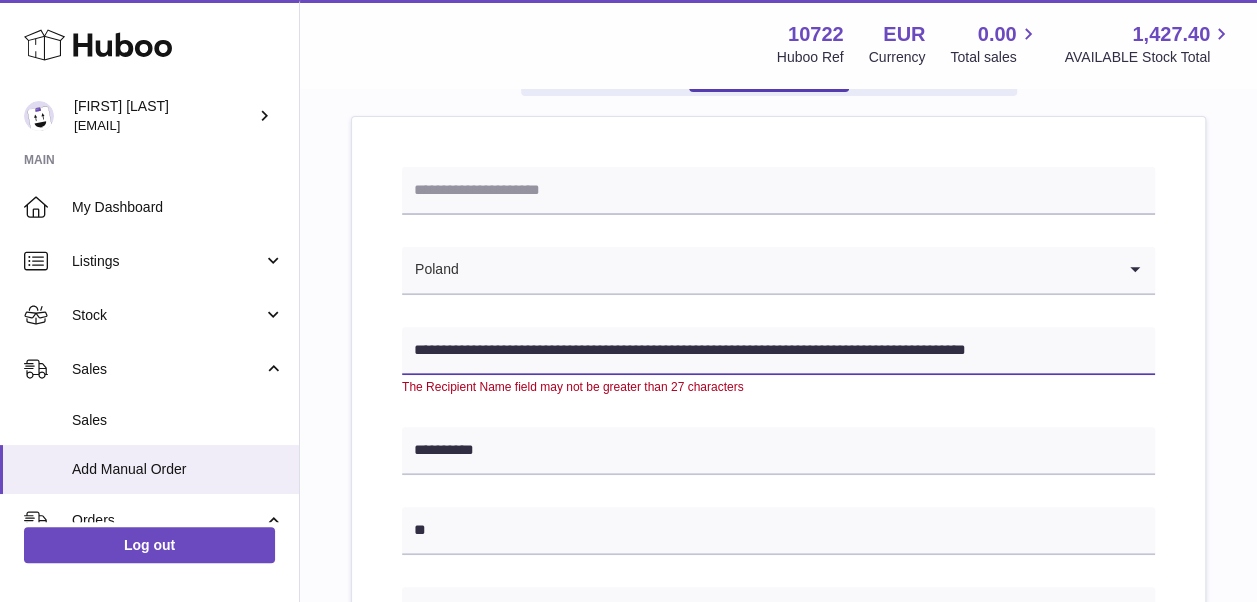 click on "**********" at bounding box center (778, 351) 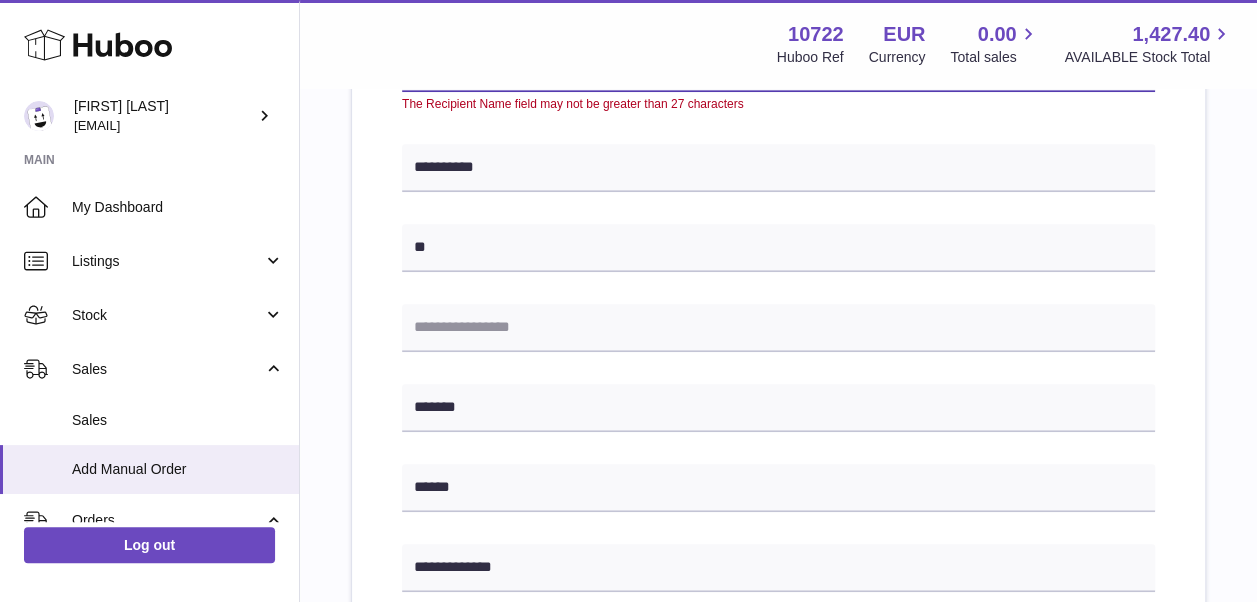 scroll, scrollTop: 510, scrollLeft: 0, axis: vertical 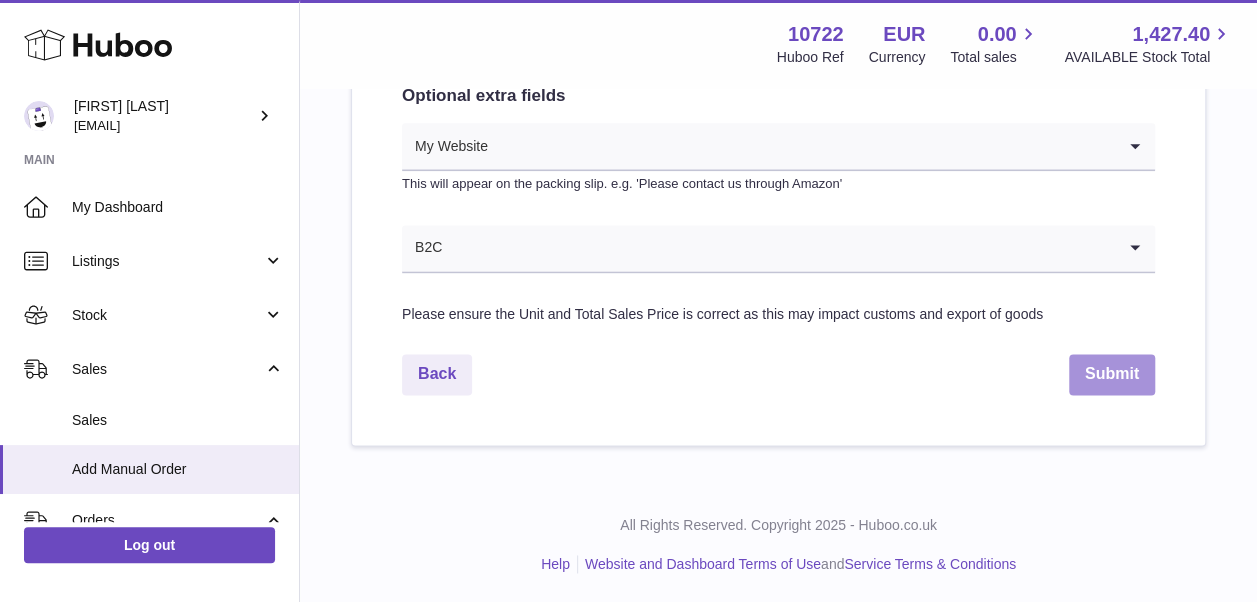type on "**********" 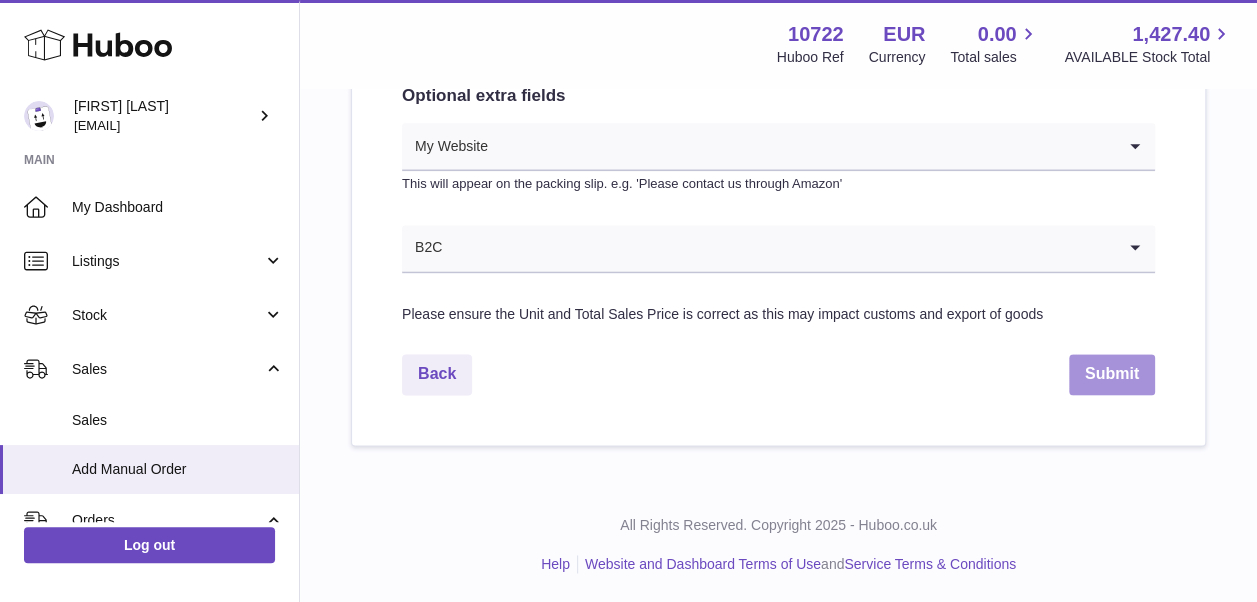 click on "Submit" at bounding box center [1112, 374] 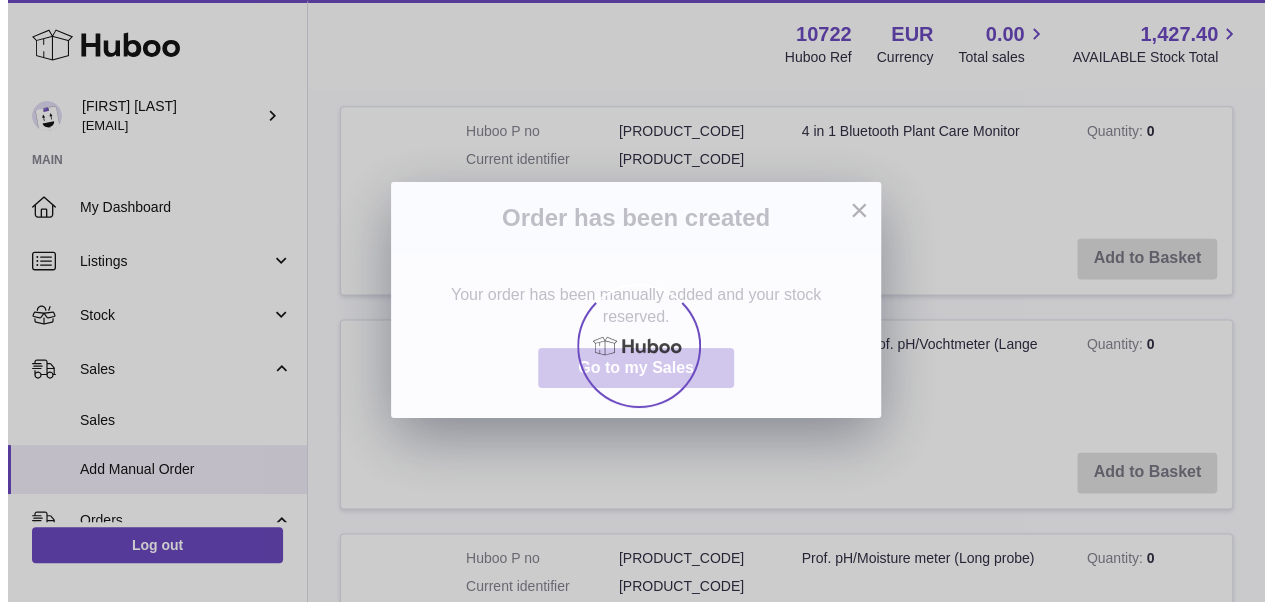 scroll, scrollTop: 0, scrollLeft: 0, axis: both 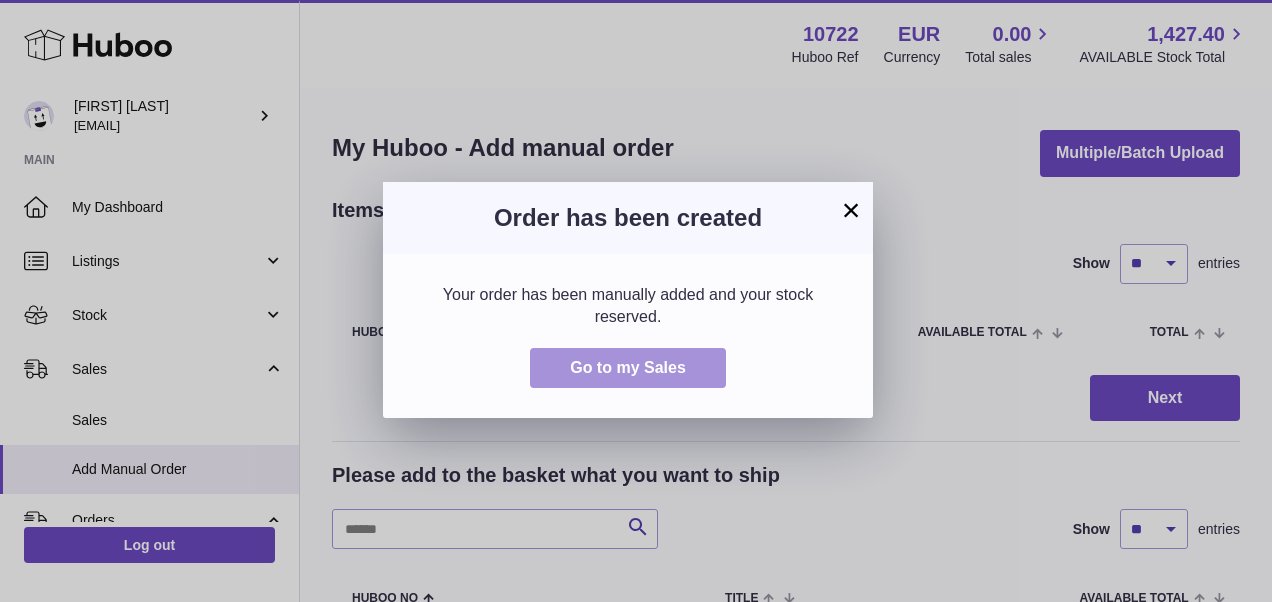 click on "Go to my Sales" at bounding box center (628, 367) 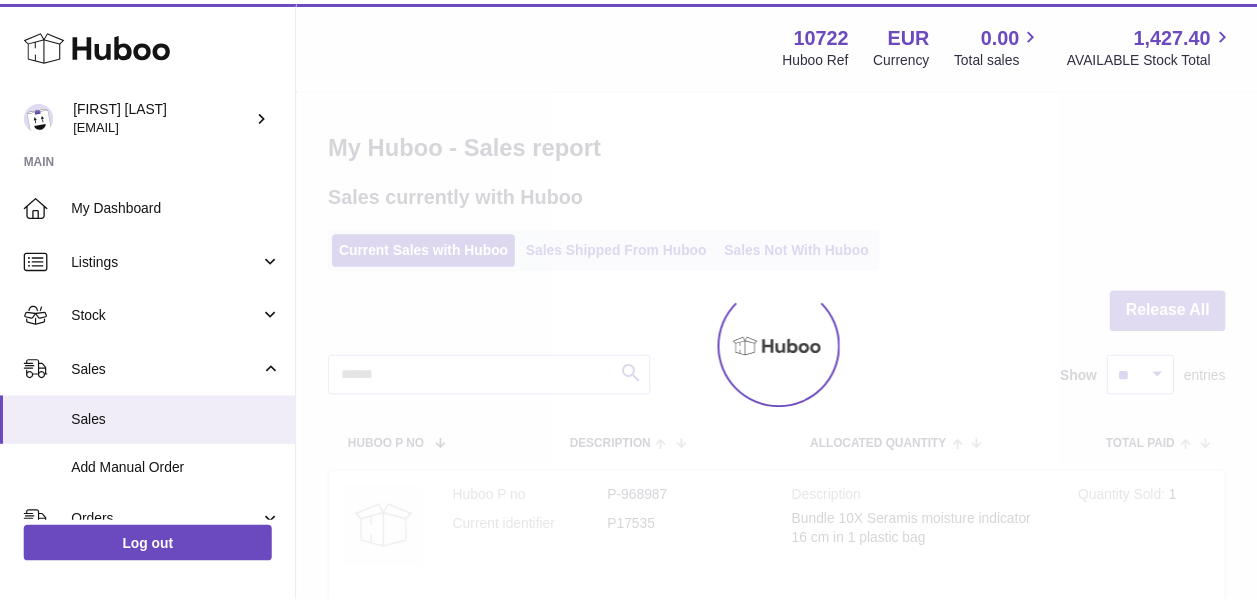scroll, scrollTop: 0, scrollLeft: 0, axis: both 